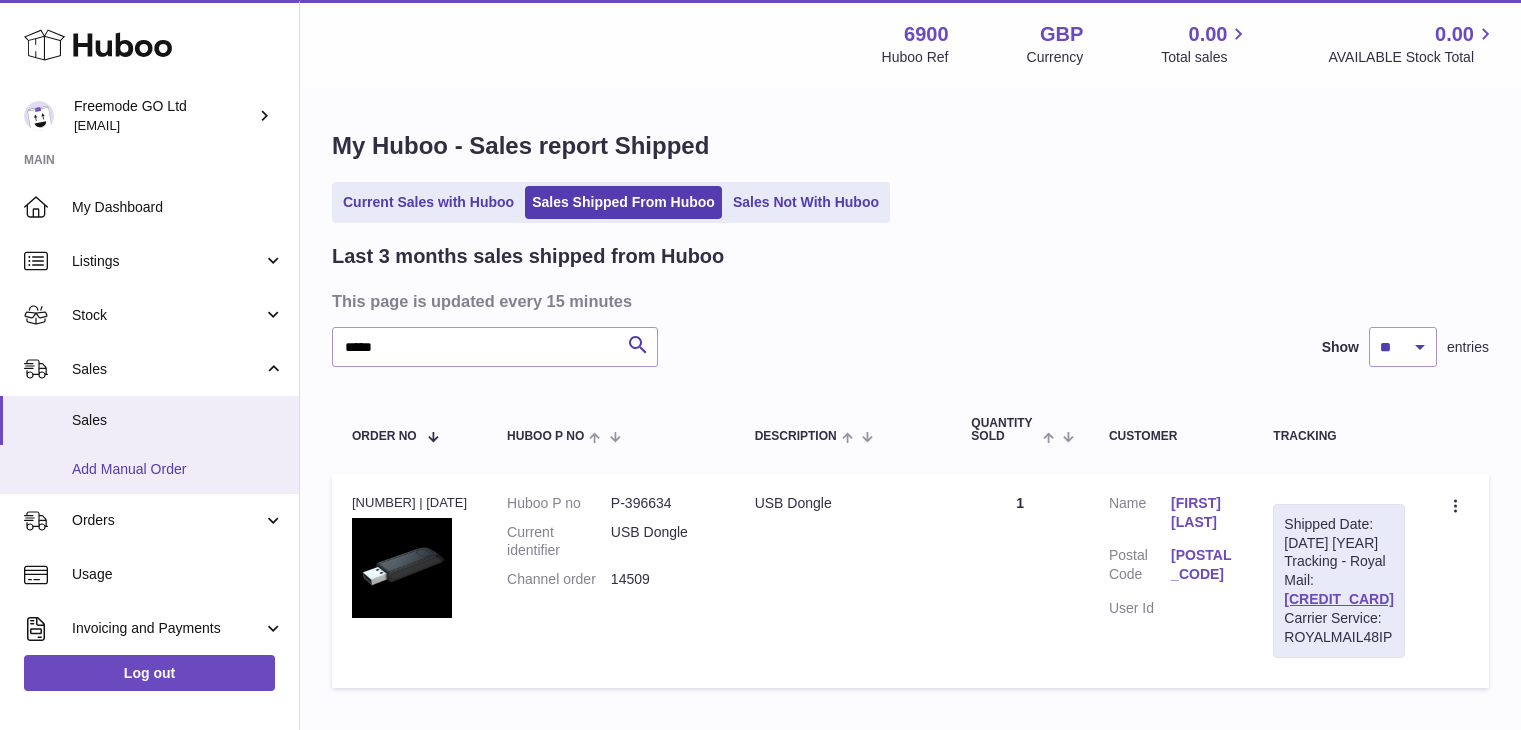 scroll, scrollTop: 0, scrollLeft: 0, axis: both 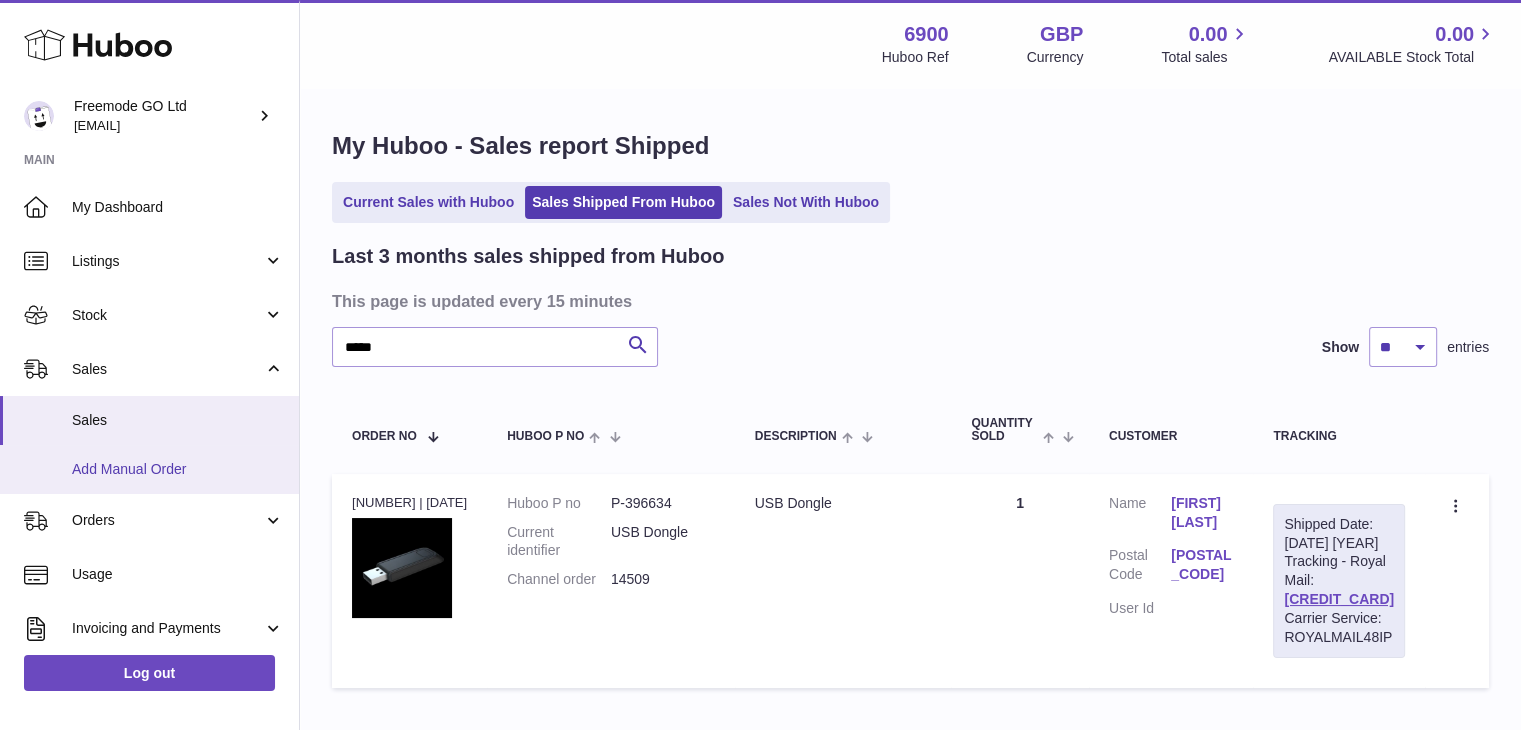 click on "Add Manual Order" at bounding box center [149, 469] 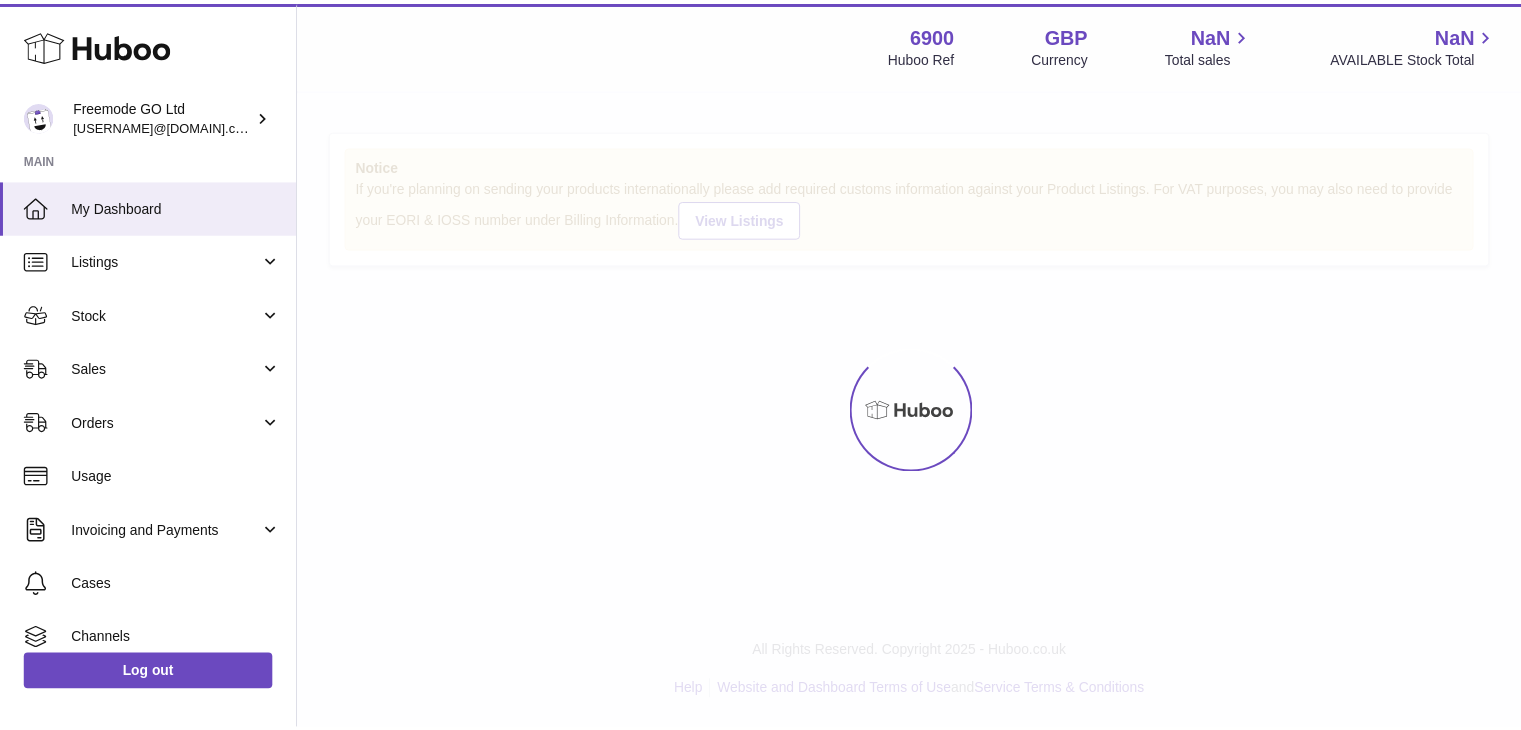 scroll, scrollTop: 0, scrollLeft: 0, axis: both 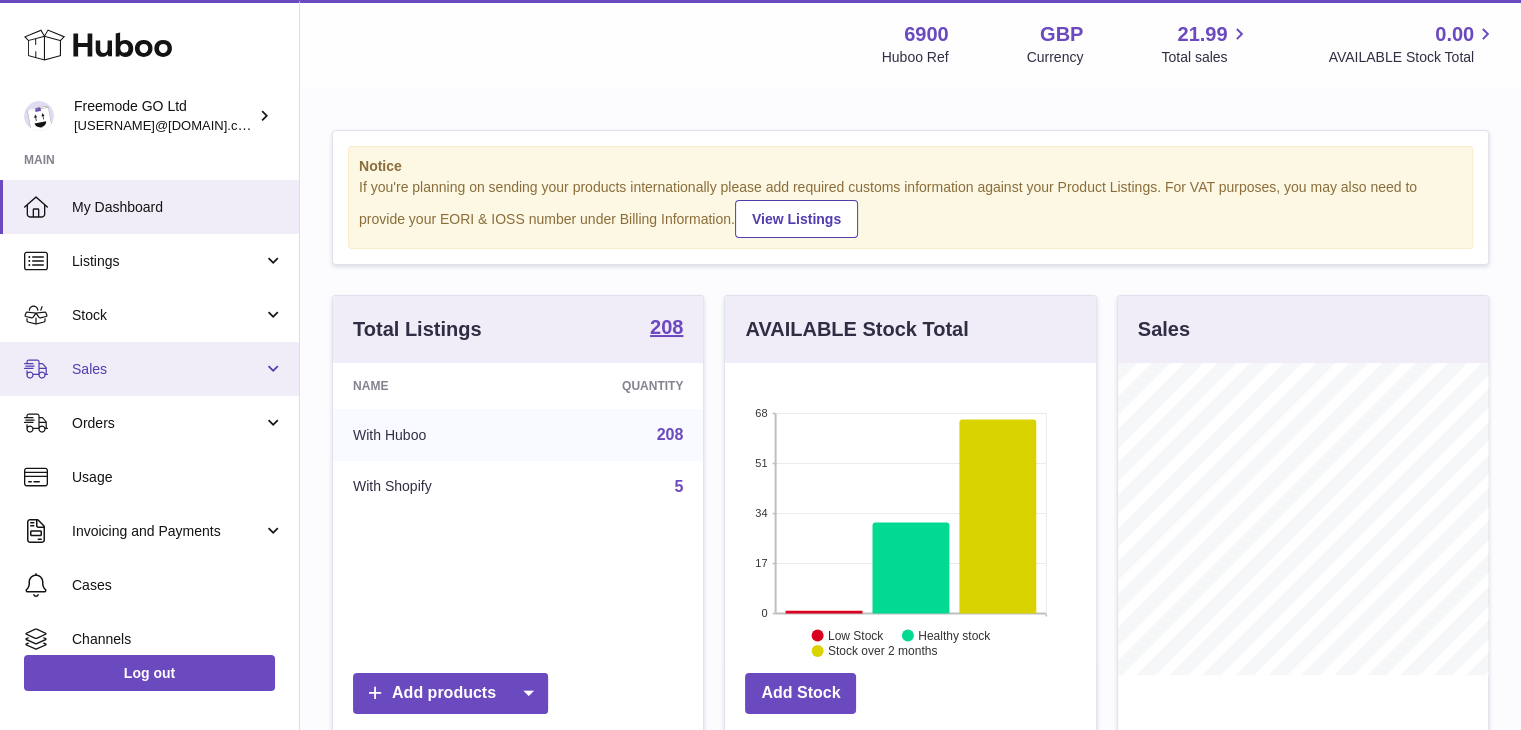 click on "Sales" at bounding box center [167, 369] 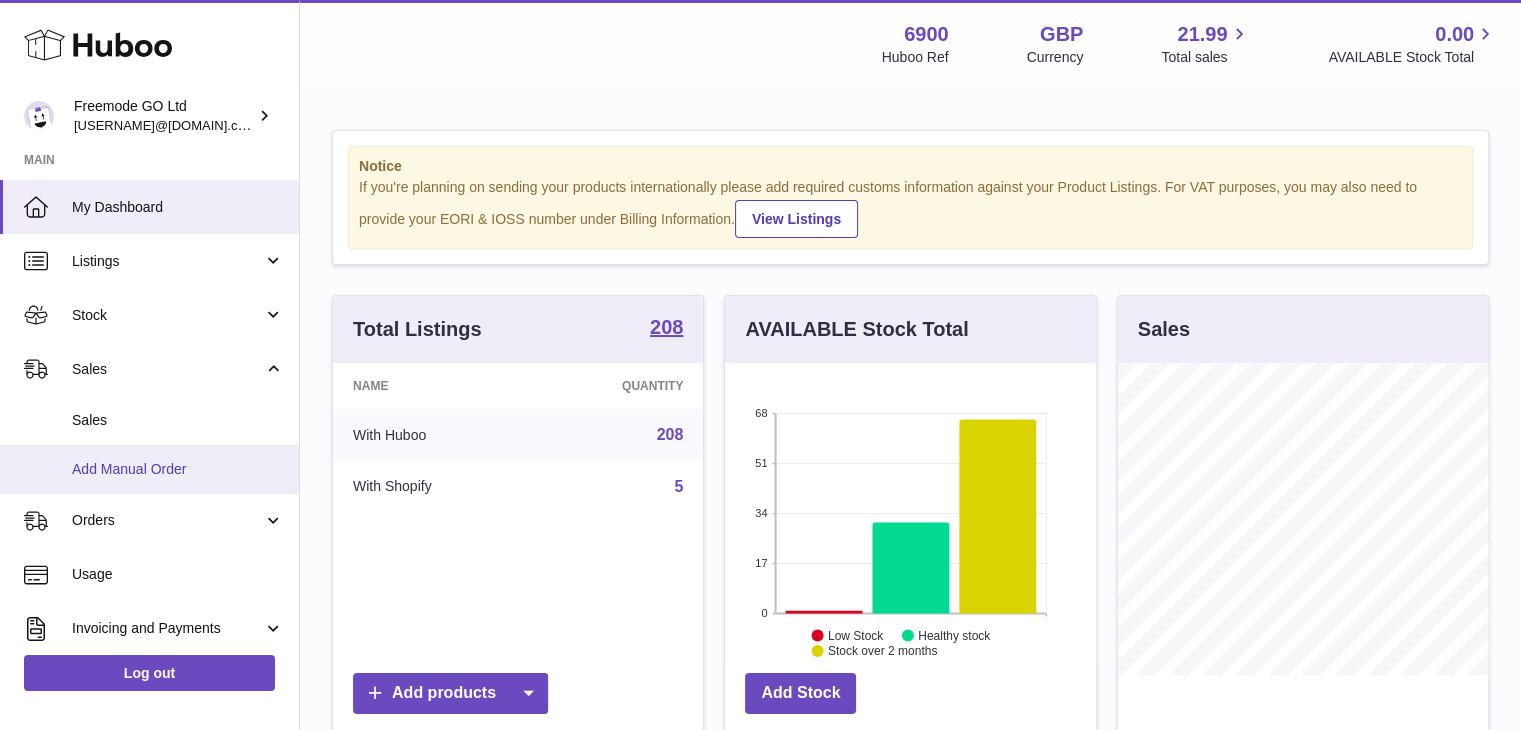click on "Add Manual Order" at bounding box center [178, 469] 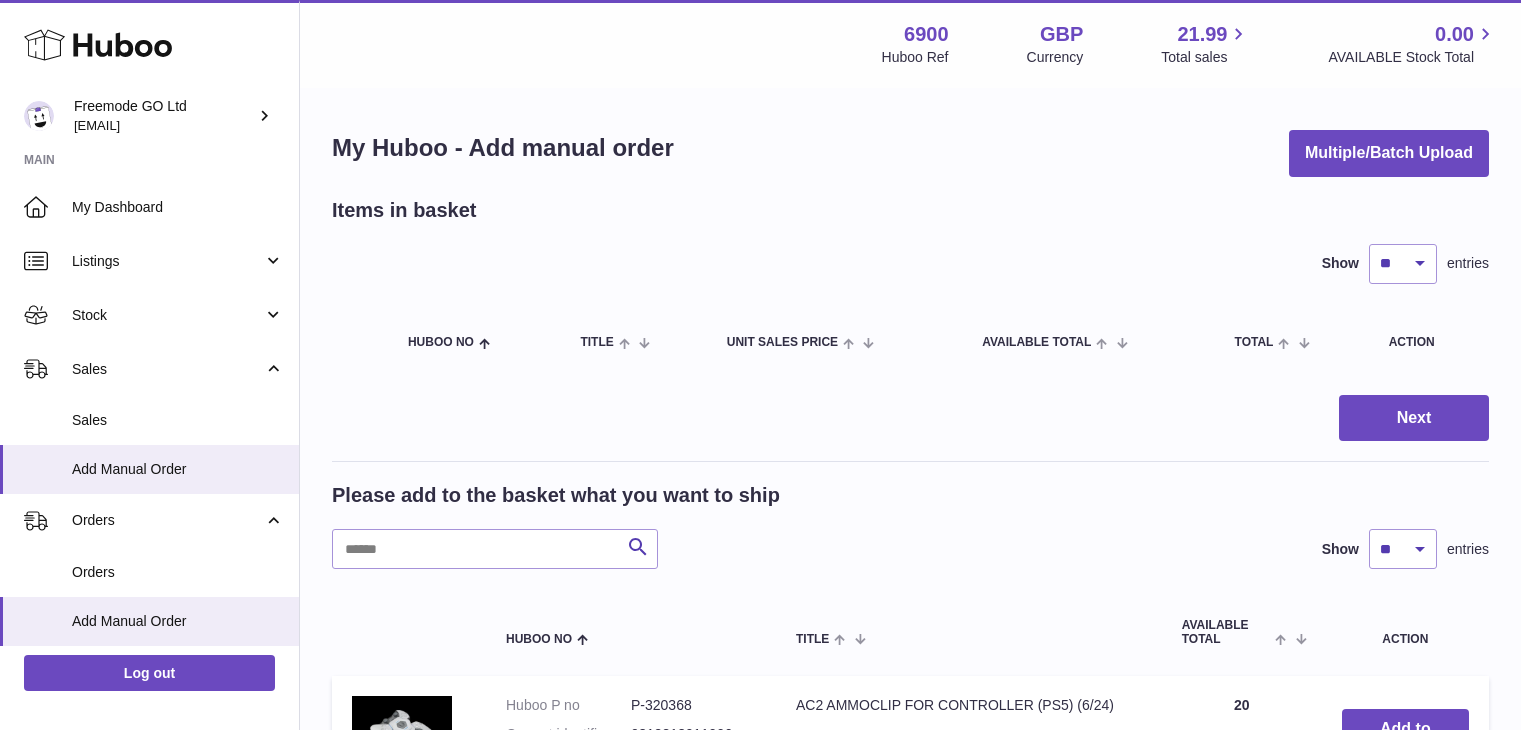 scroll, scrollTop: 0, scrollLeft: 0, axis: both 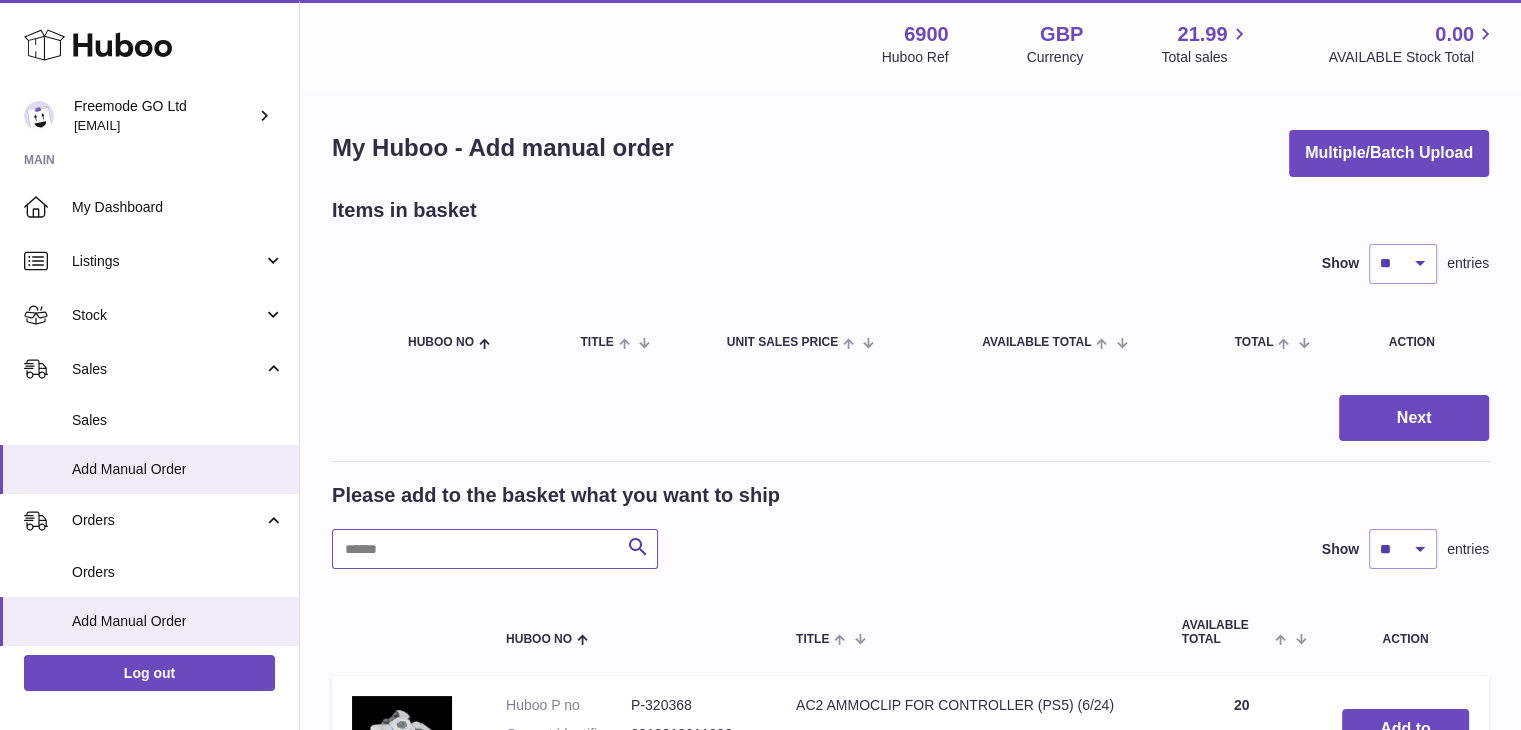 click at bounding box center [495, 549] 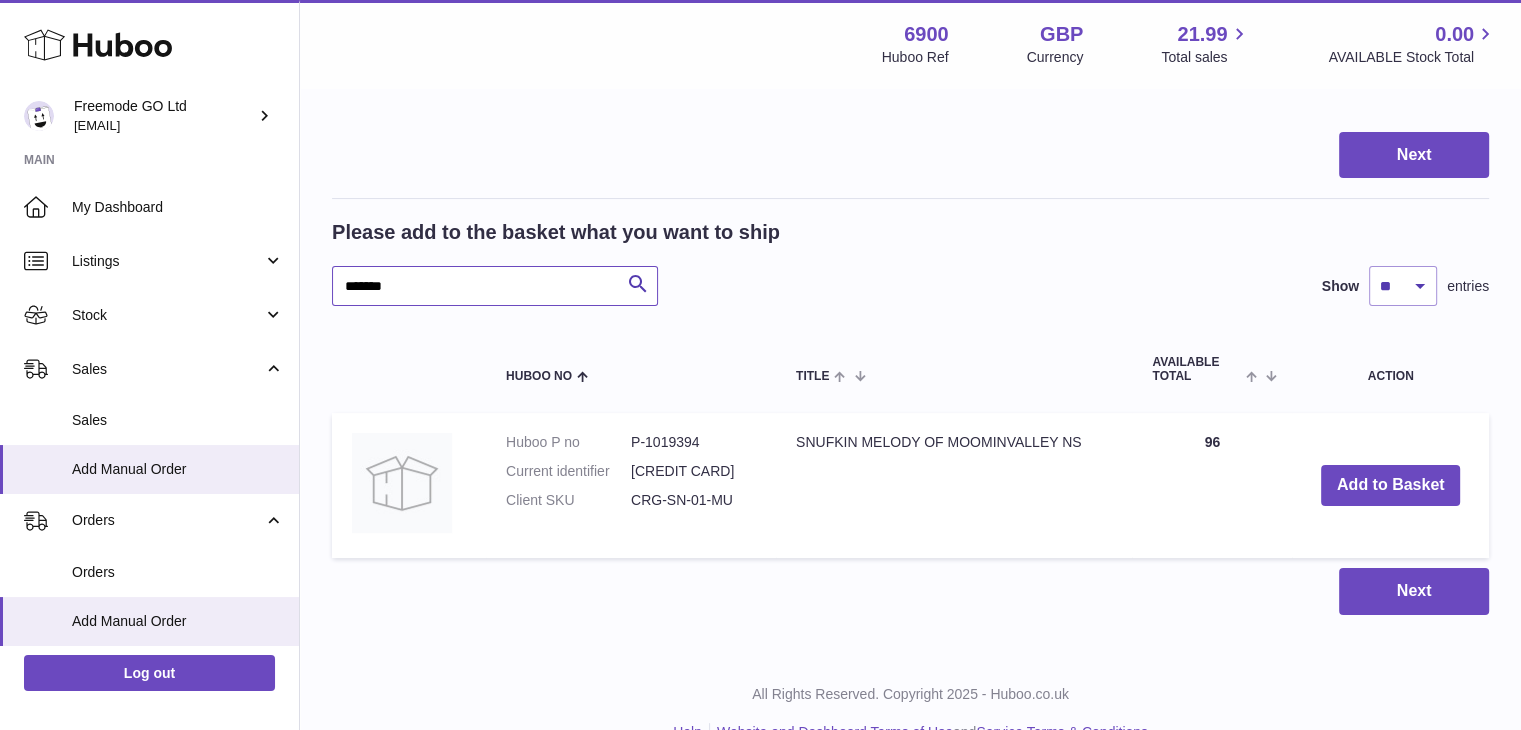 scroll, scrollTop: 304, scrollLeft: 0, axis: vertical 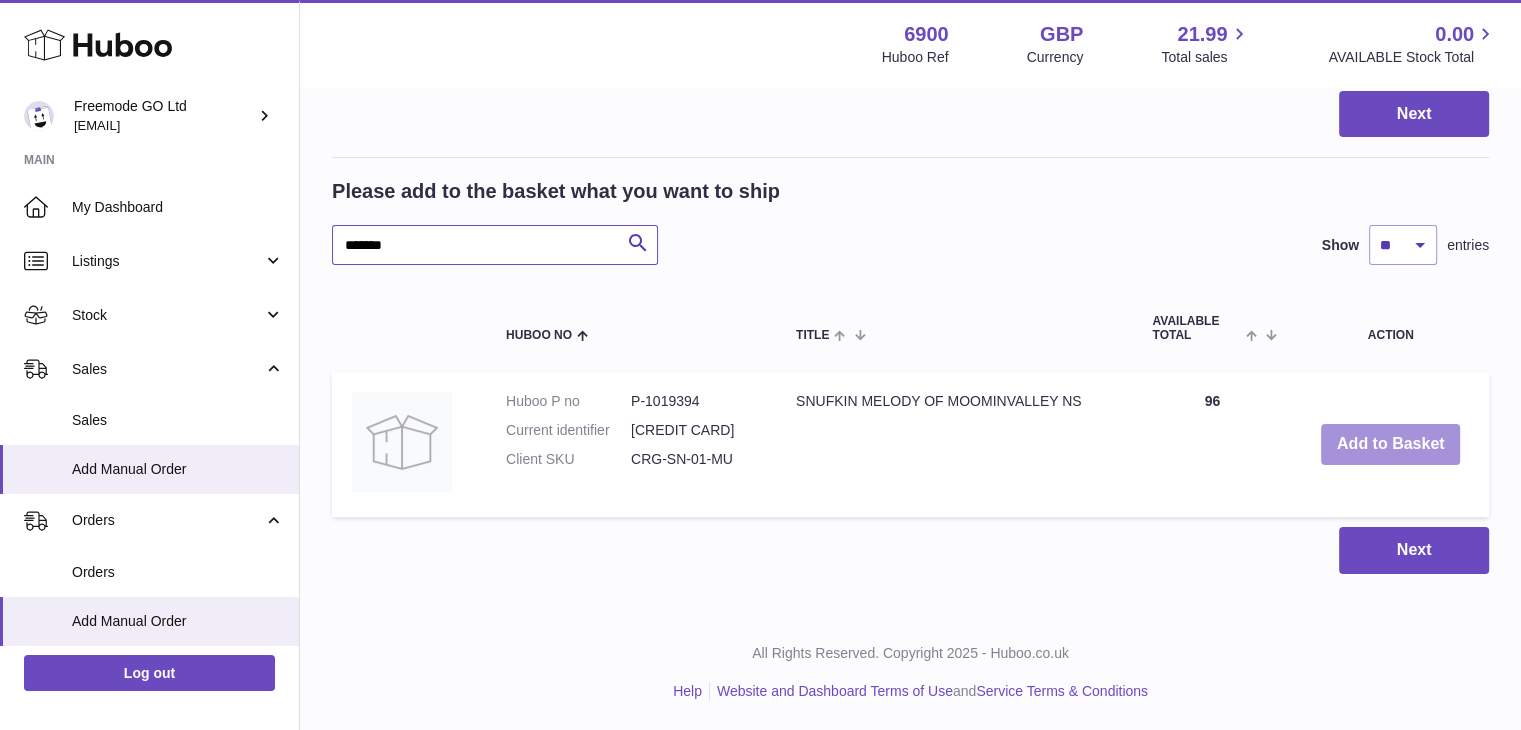 type on "*******" 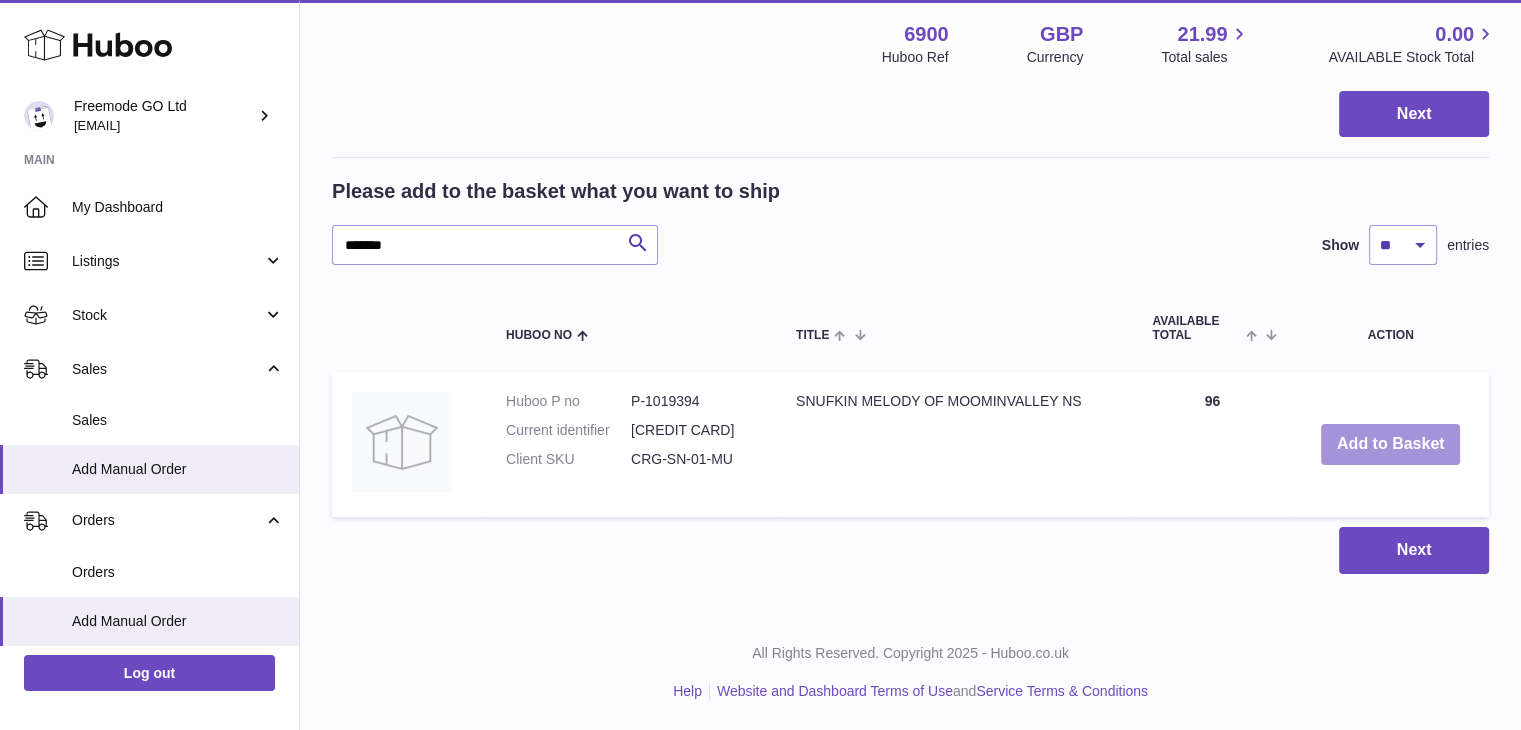 click on "Add to Basket" at bounding box center (1391, 444) 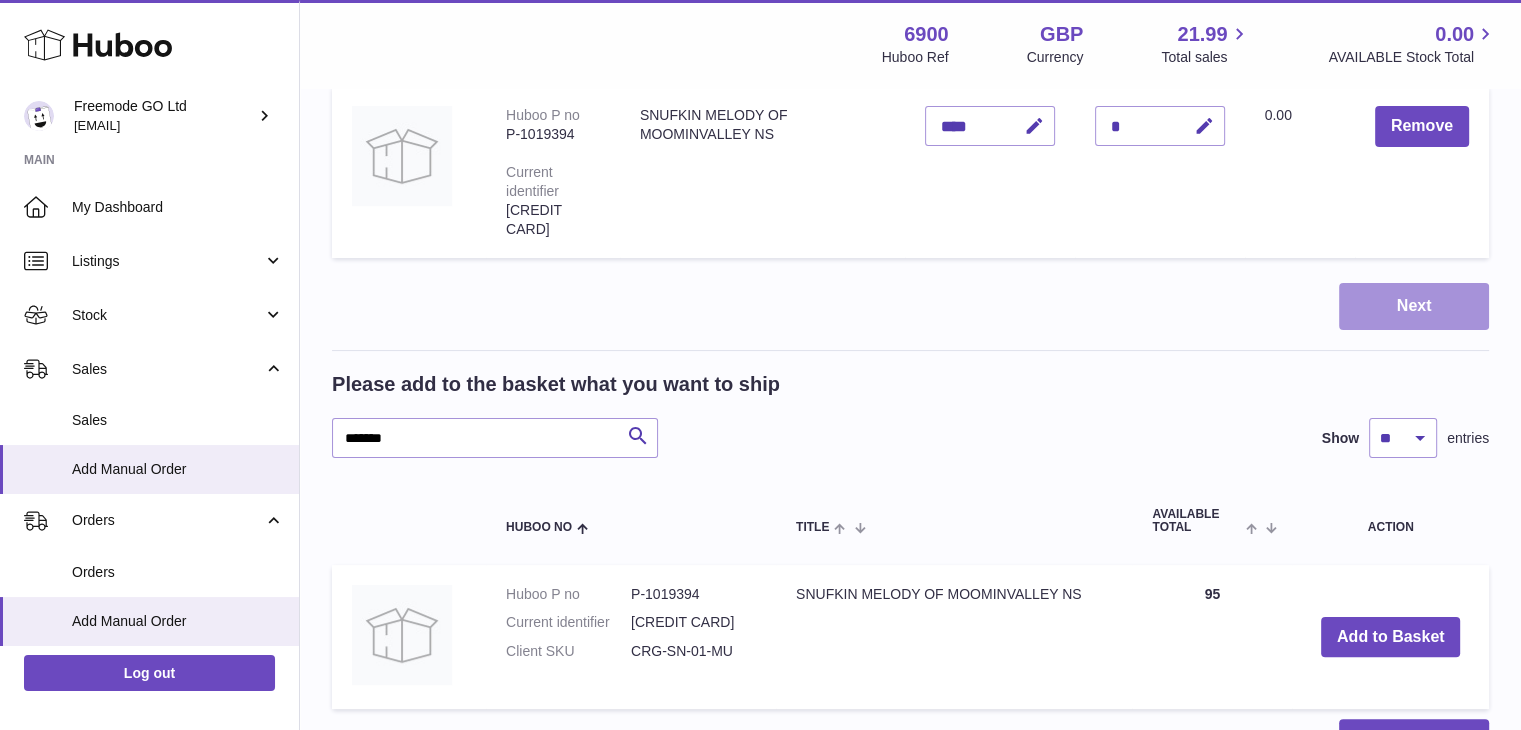 click on "Next" at bounding box center (1414, 306) 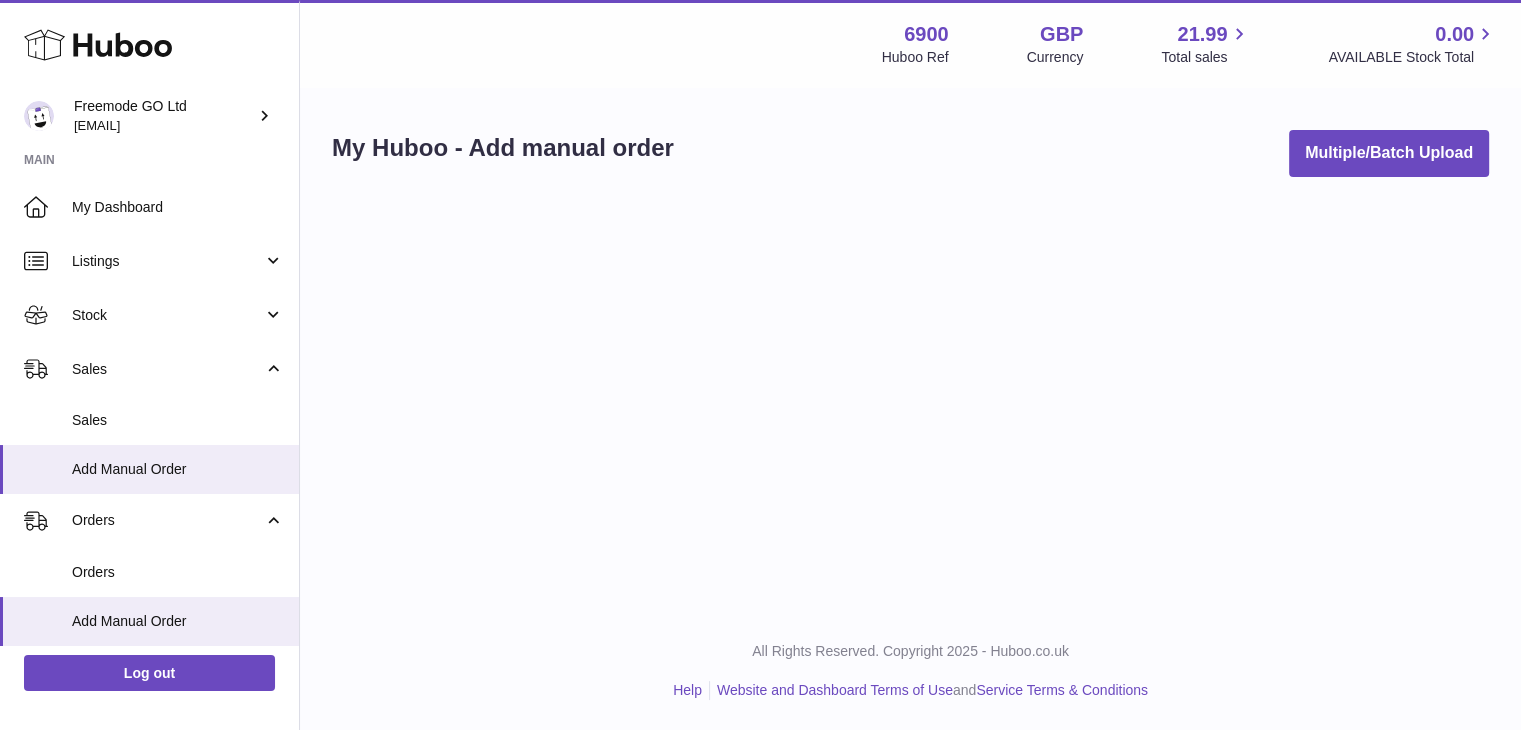 scroll, scrollTop: 0, scrollLeft: 0, axis: both 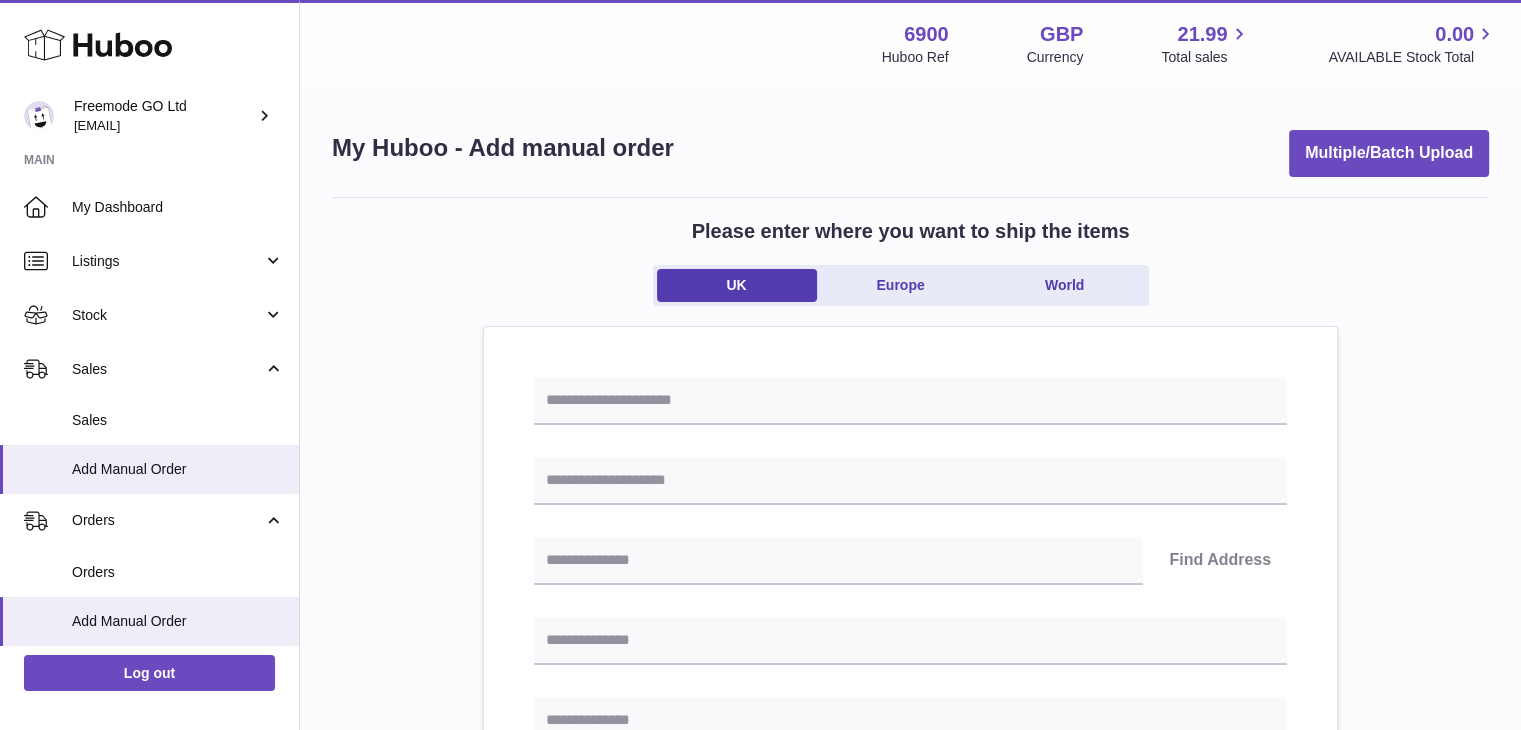 click on "Find Address
Please enter how you want to ship             Loading...
You require an order to be fulfilled which is going directly to another business or retailer rather than directly to a consumer. Please ensure you have contacted our customer service department for further information relating to any associated costs and (order completion) timescales, before proceeding.
Optional extra fields             Loading...       This will appear on the packing slip. e.g. 'Please contact us through Amazon'
B2C
Loading..." at bounding box center [910, 922] 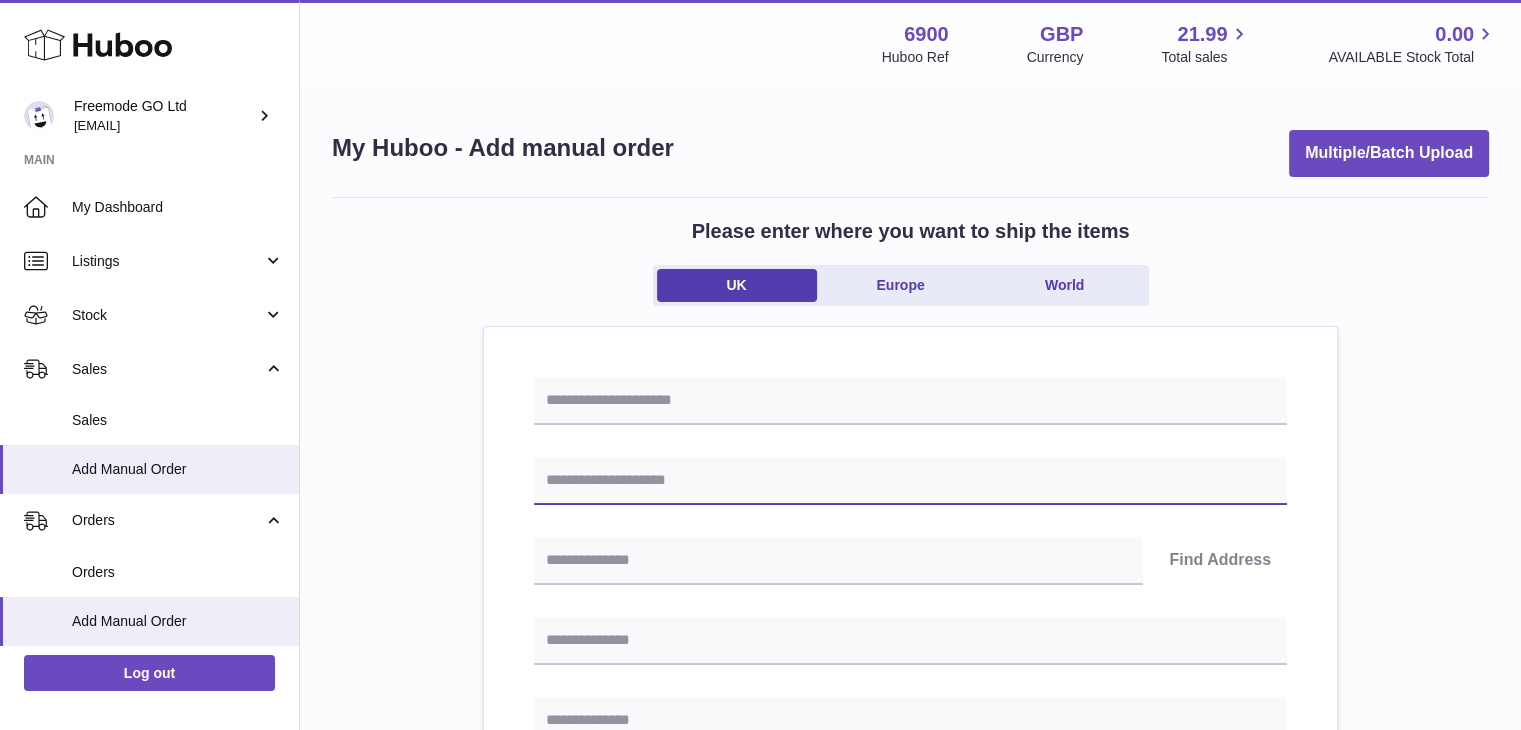 click at bounding box center (910, 481) 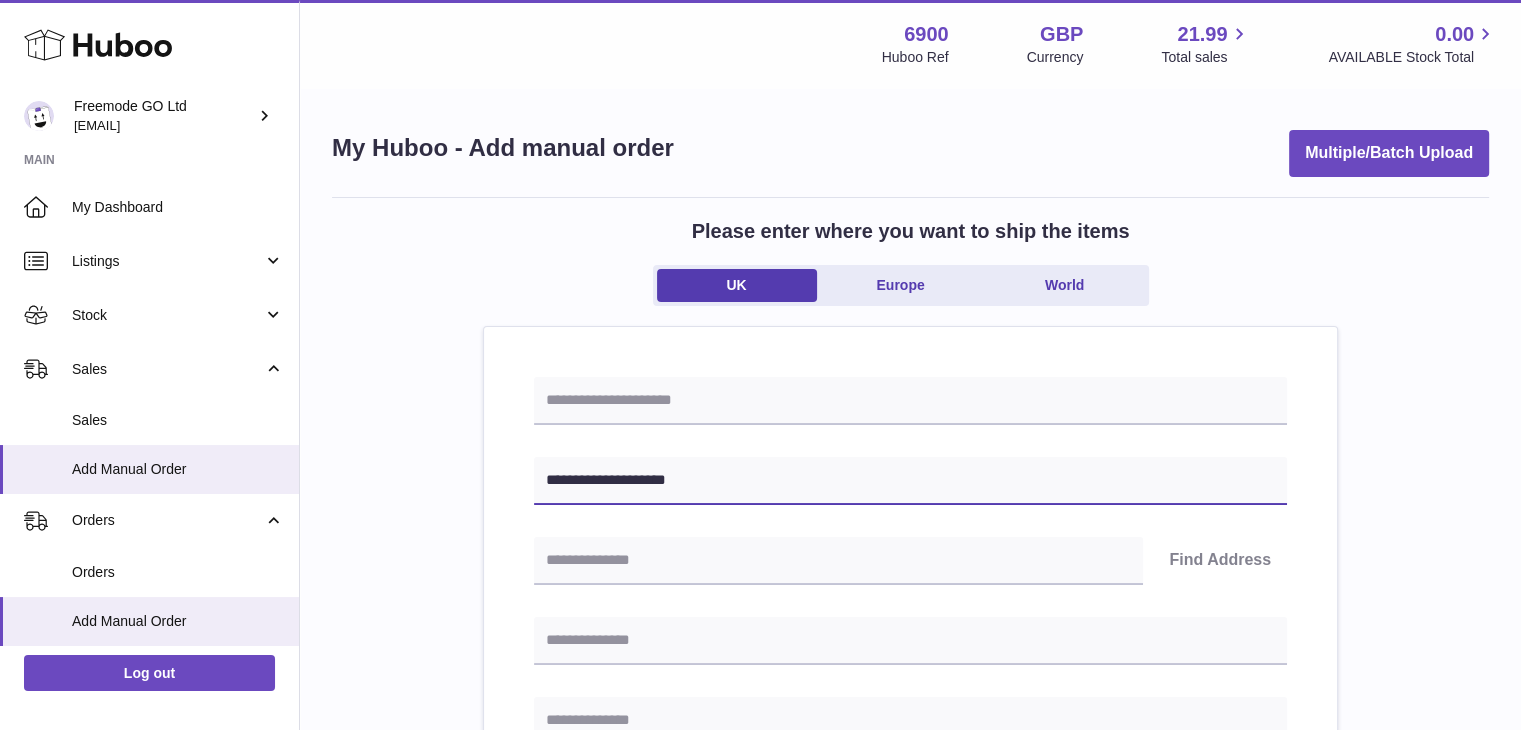 type on "**********" 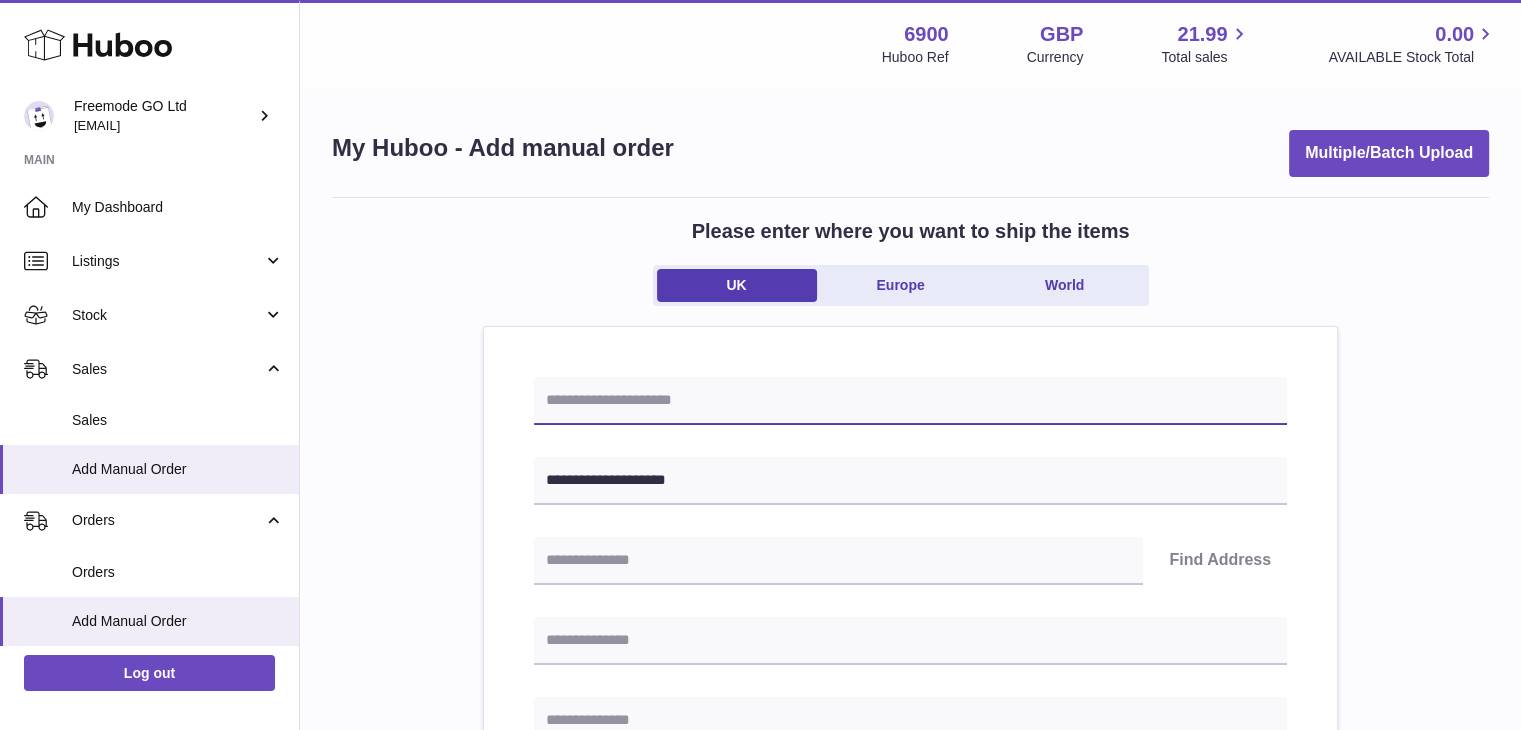 click at bounding box center [910, 401] 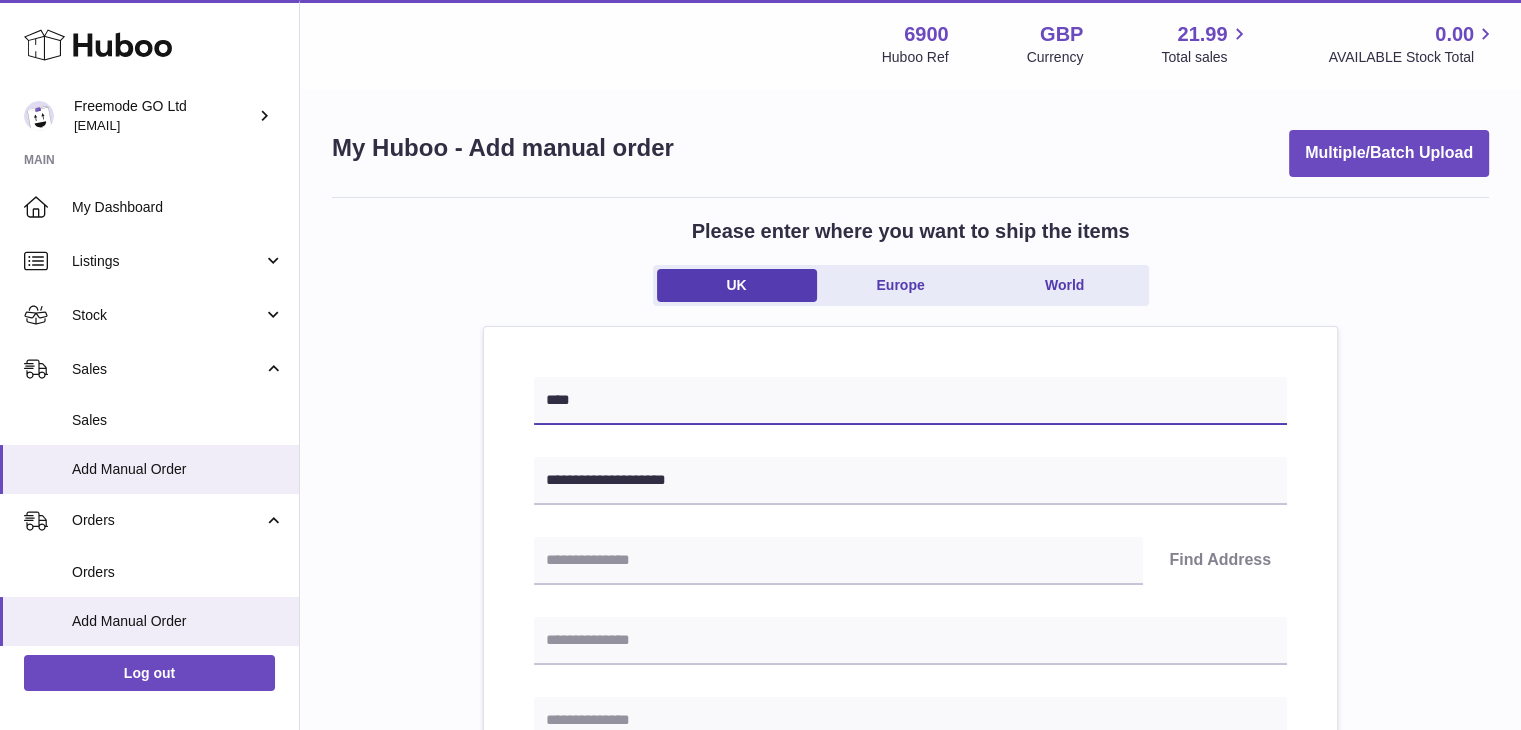 paste on "**********" 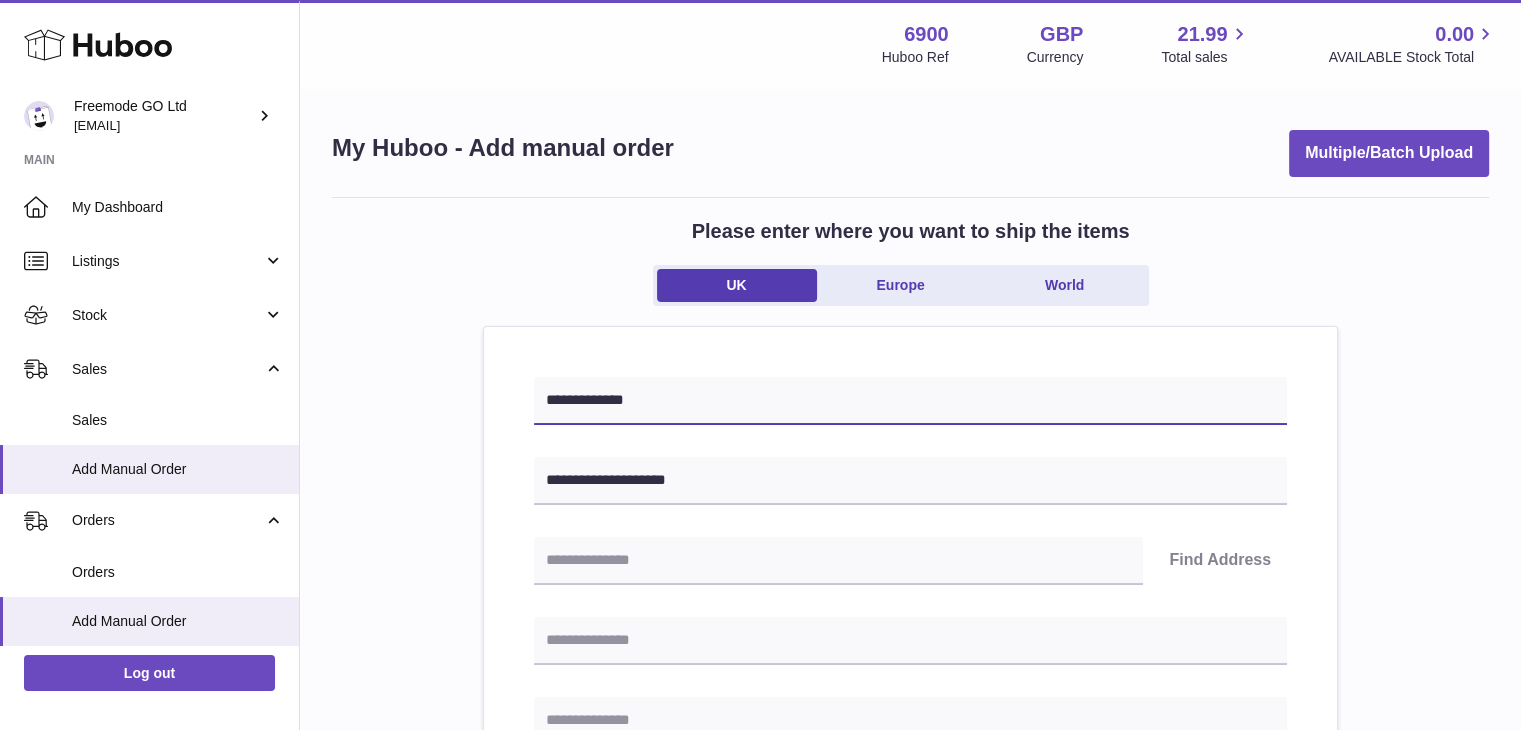 type on "**********" 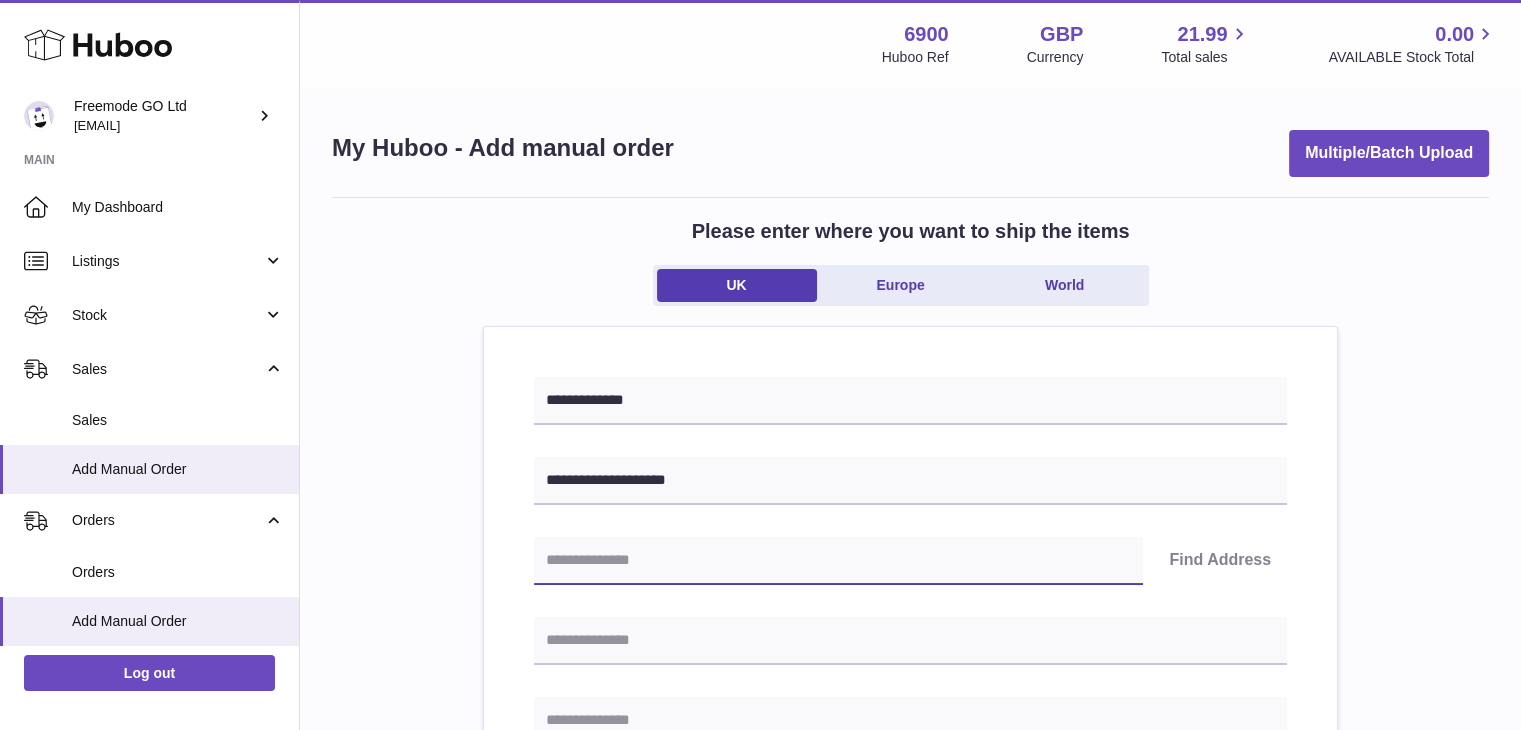paste on "********" 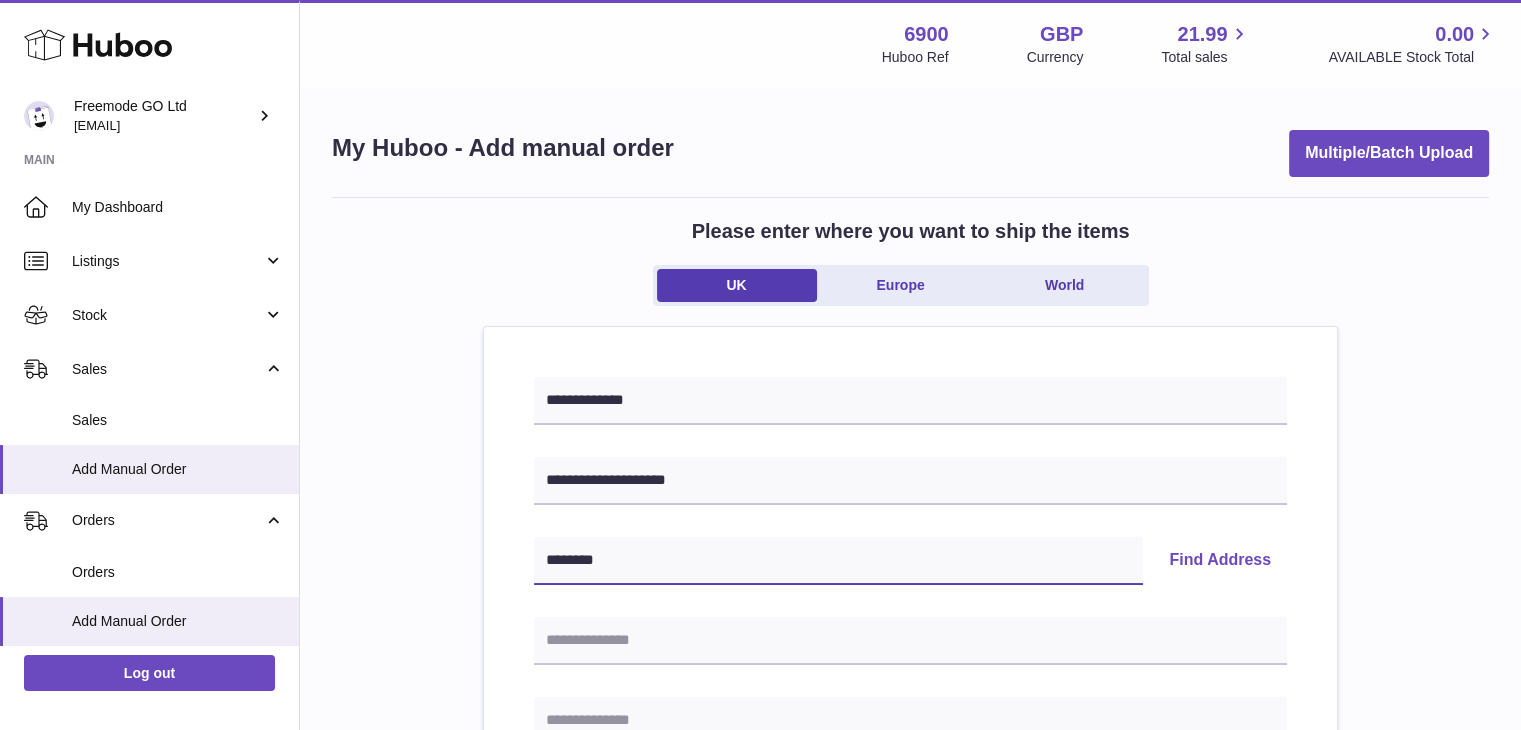 type on "********" 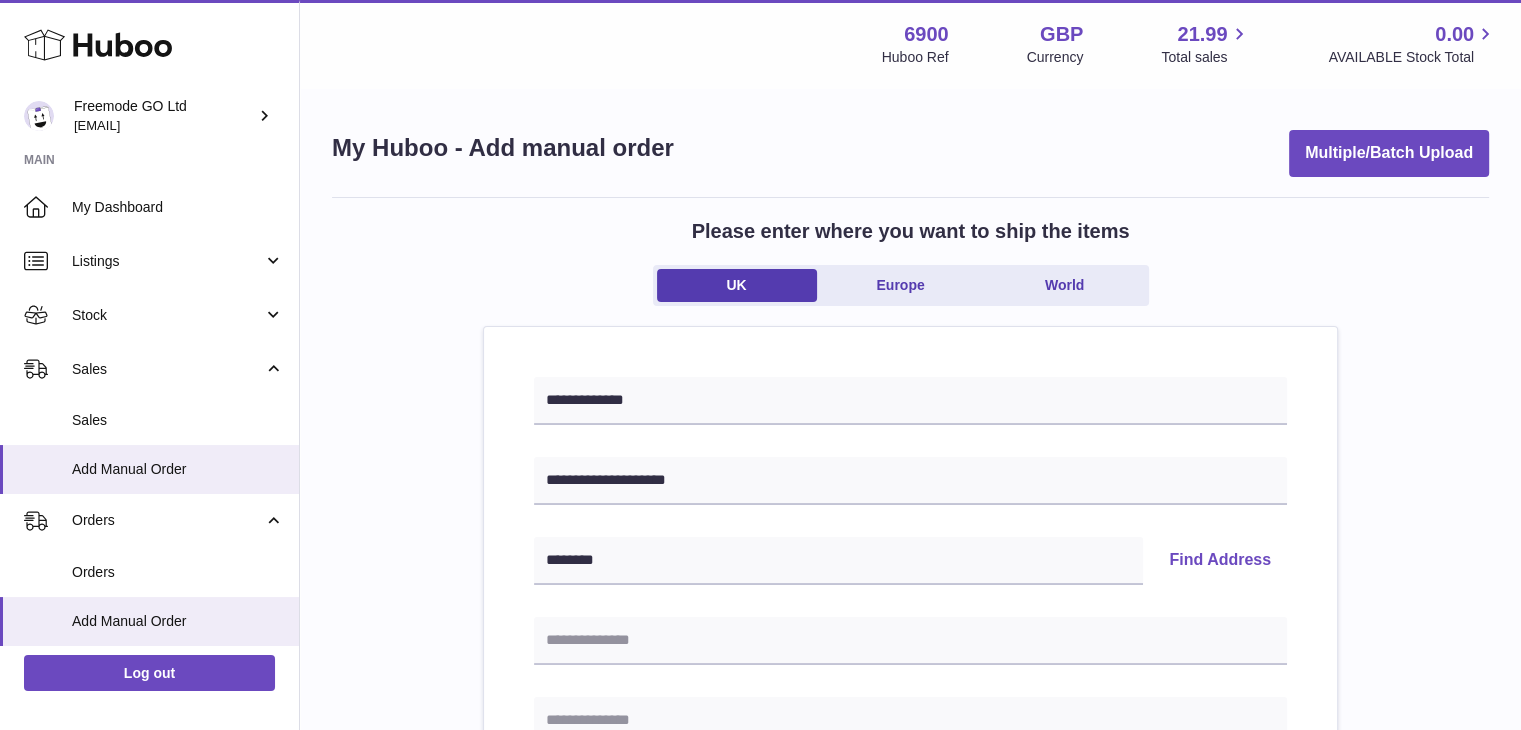 click on "Find Address" at bounding box center [1220, 561] 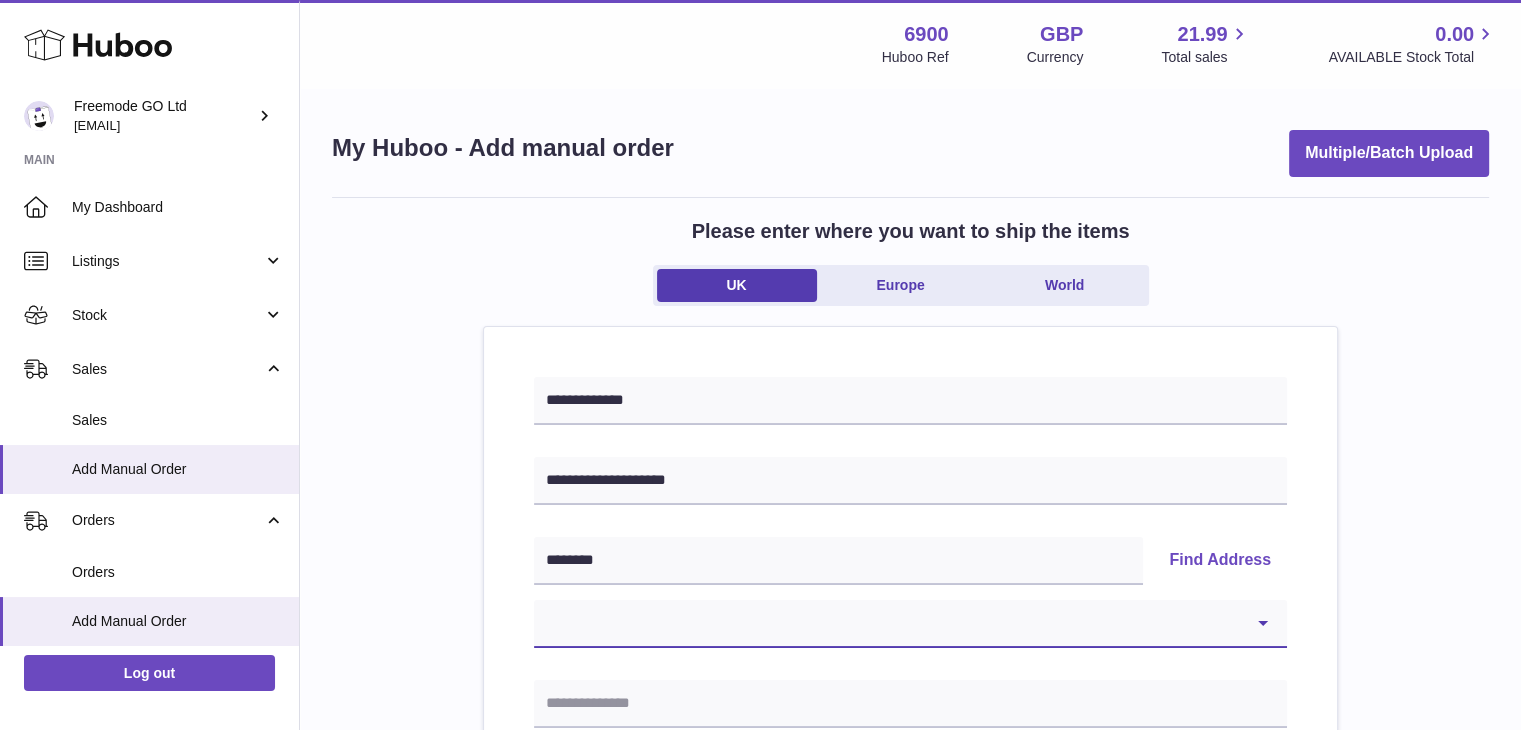 click on "**********" at bounding box center [910, 624] 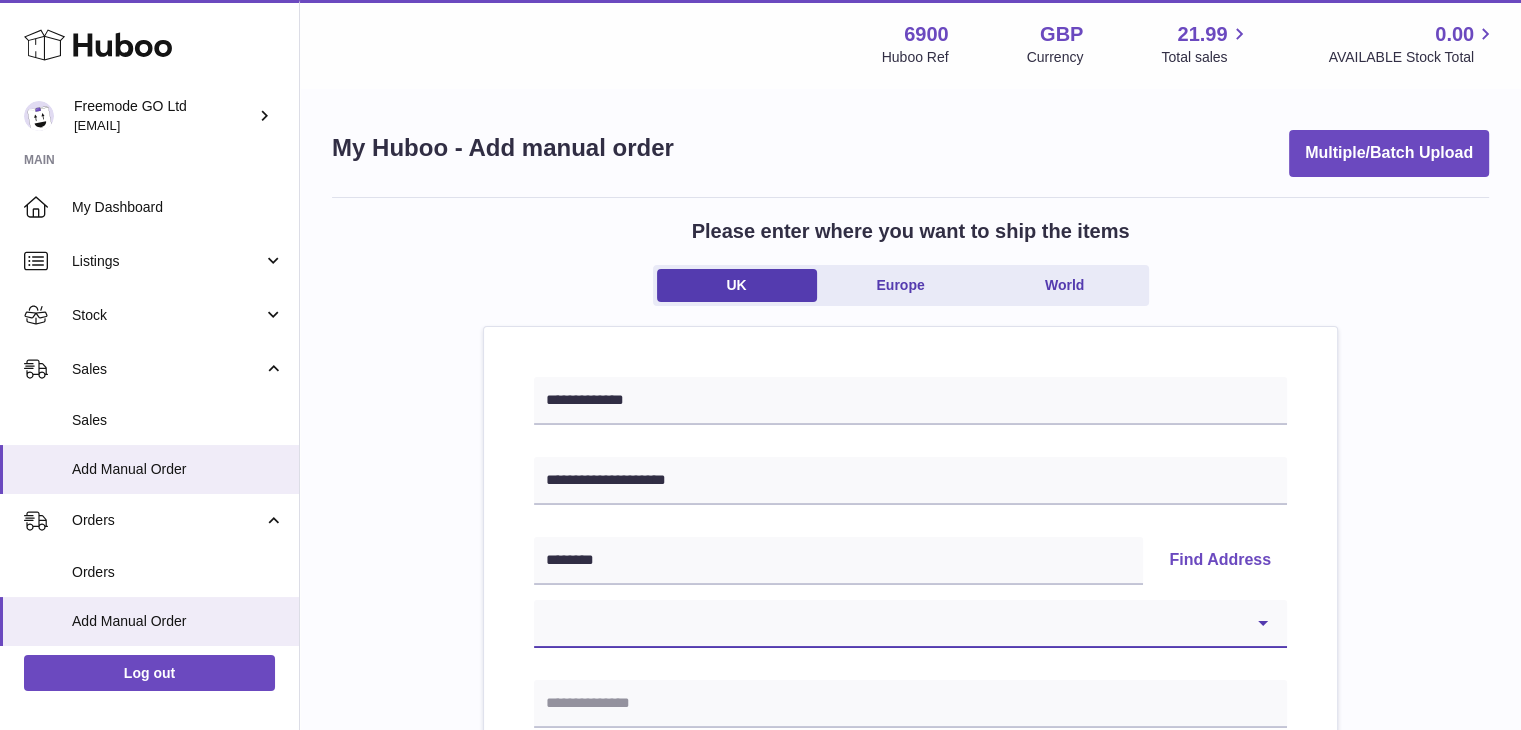 select on "*" 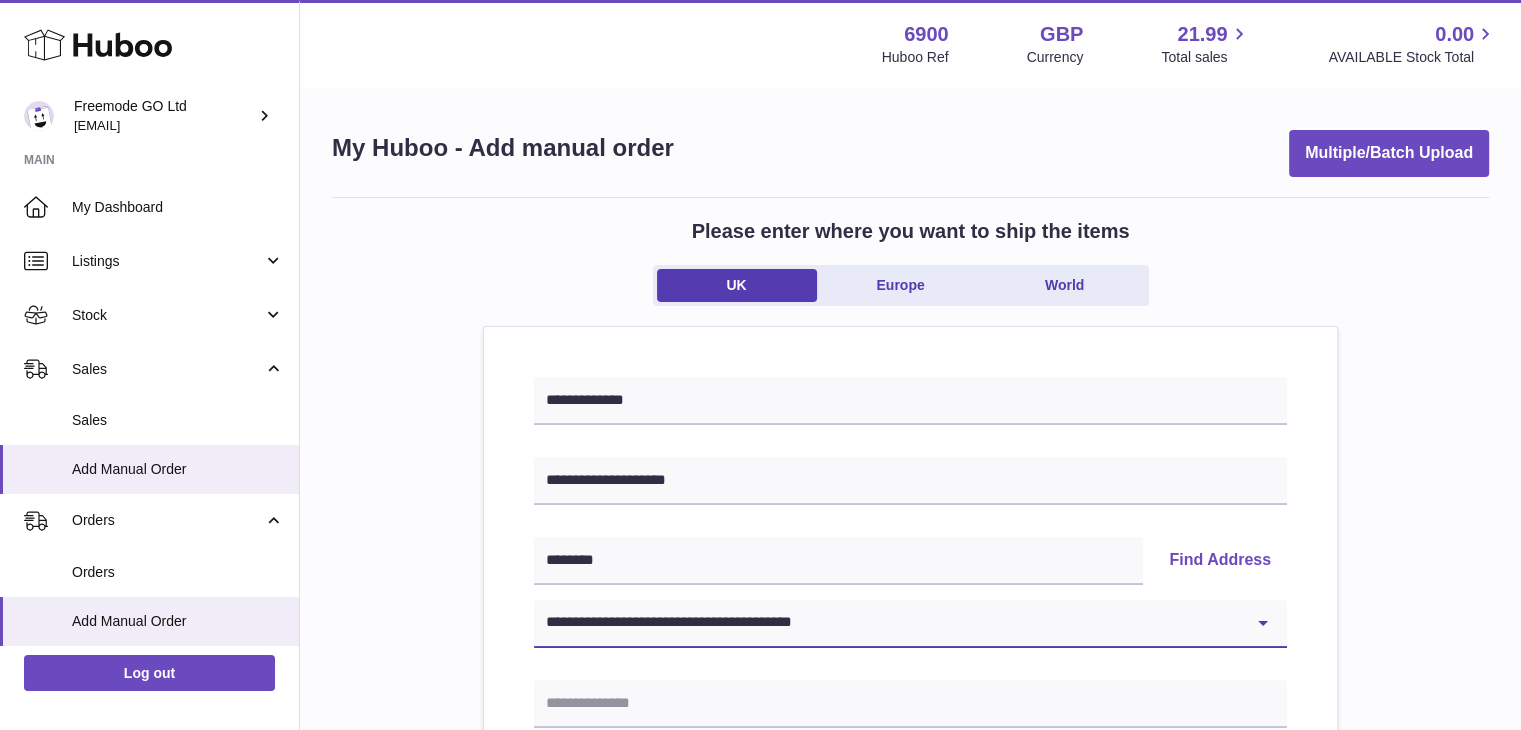 click on "**********" at bounding box center [910, 624] 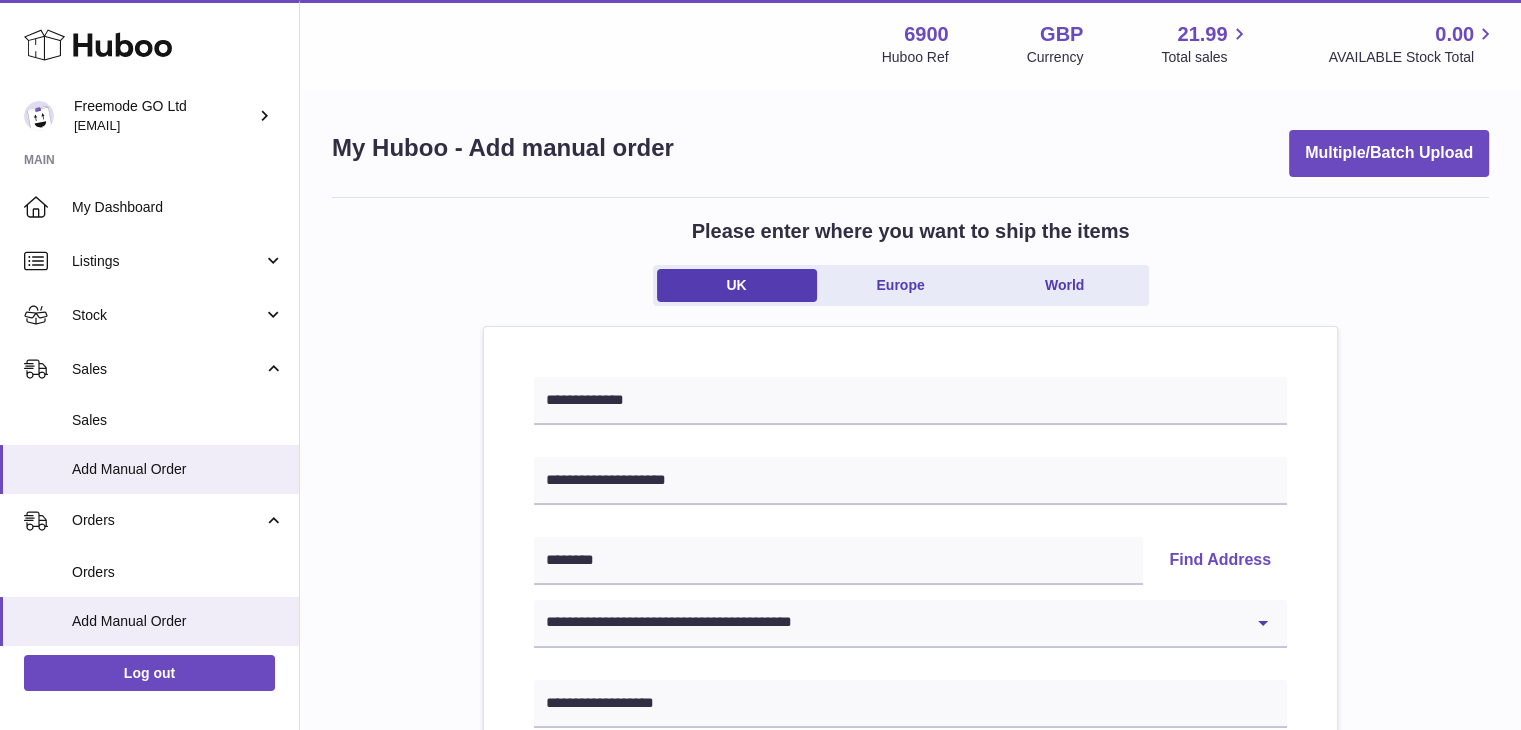 drag, startPoint x: 421, startPoint y: 554, endPoint x: 732, endPoint y: 469, distance: 322.4066 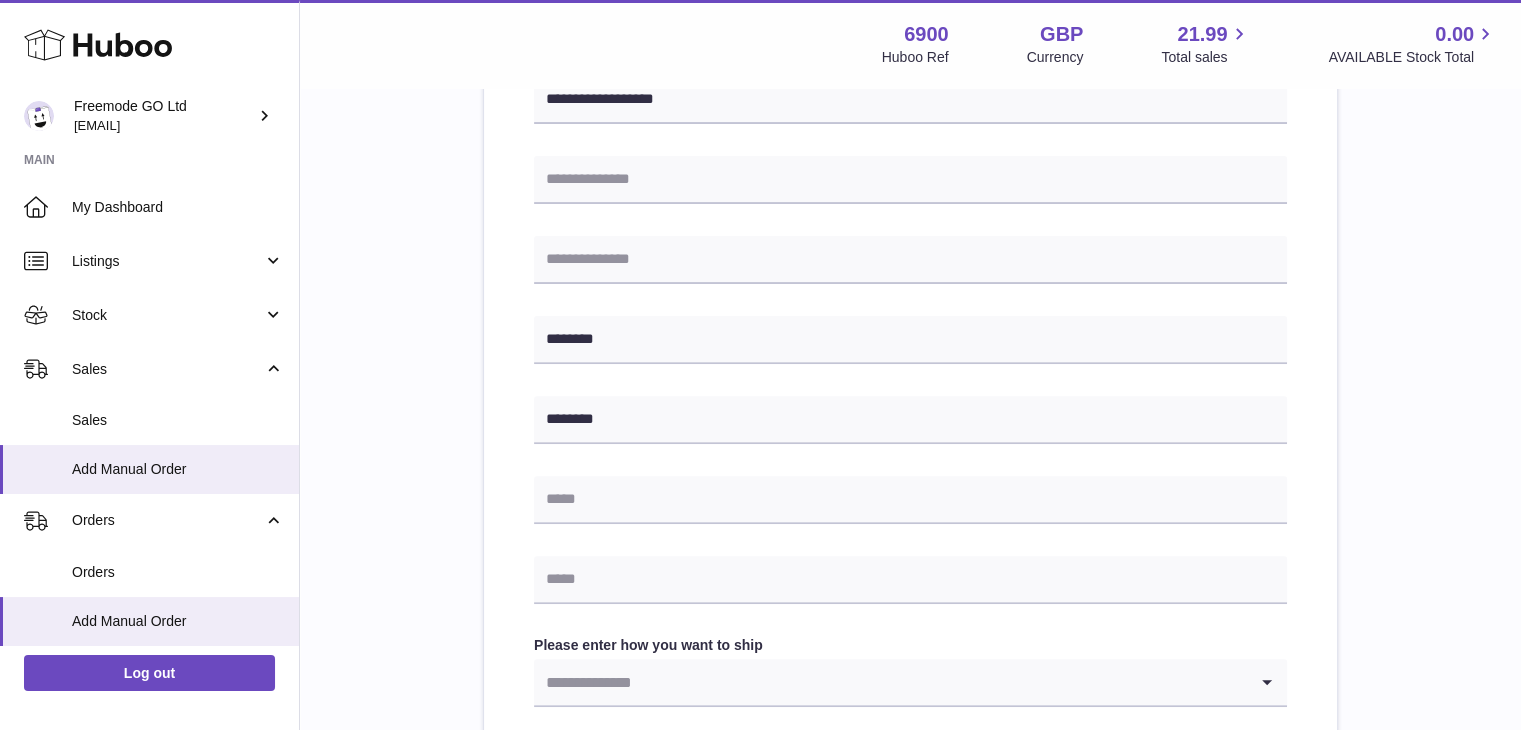 scroll, scrollTop: 622, scrollLeft: 0, axis: vertical 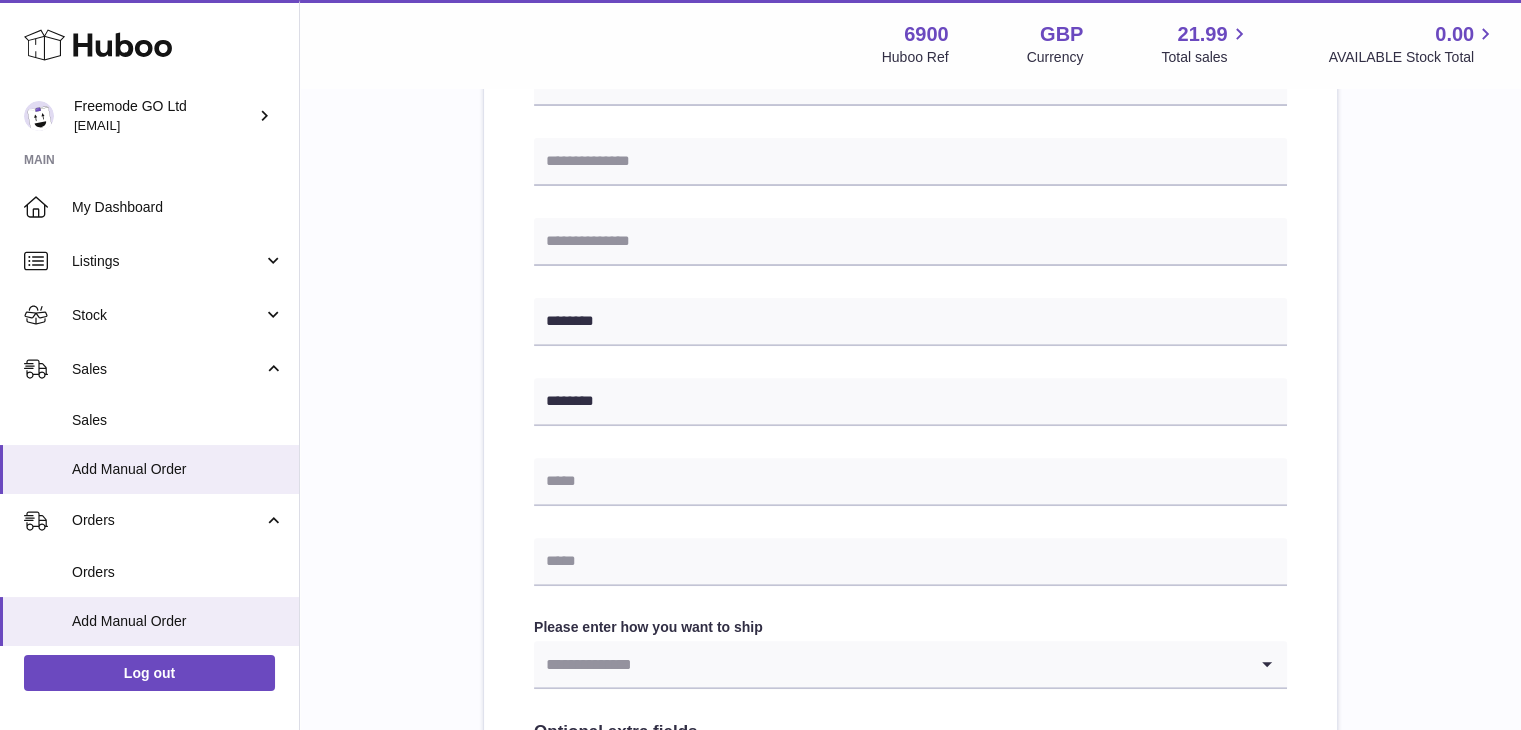 click on "**********" at bounding box center [910, 332] 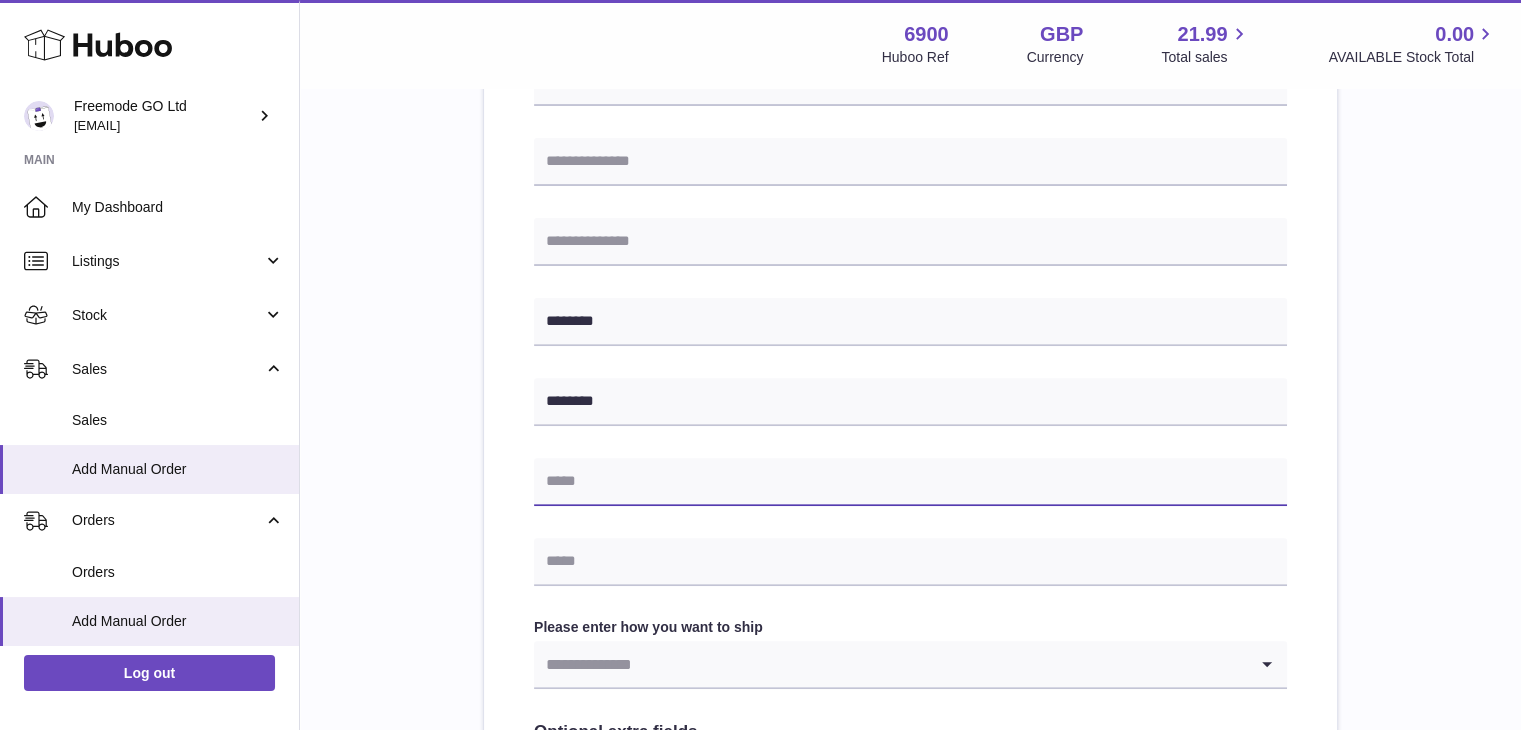 click at bounding box center (910, 482) 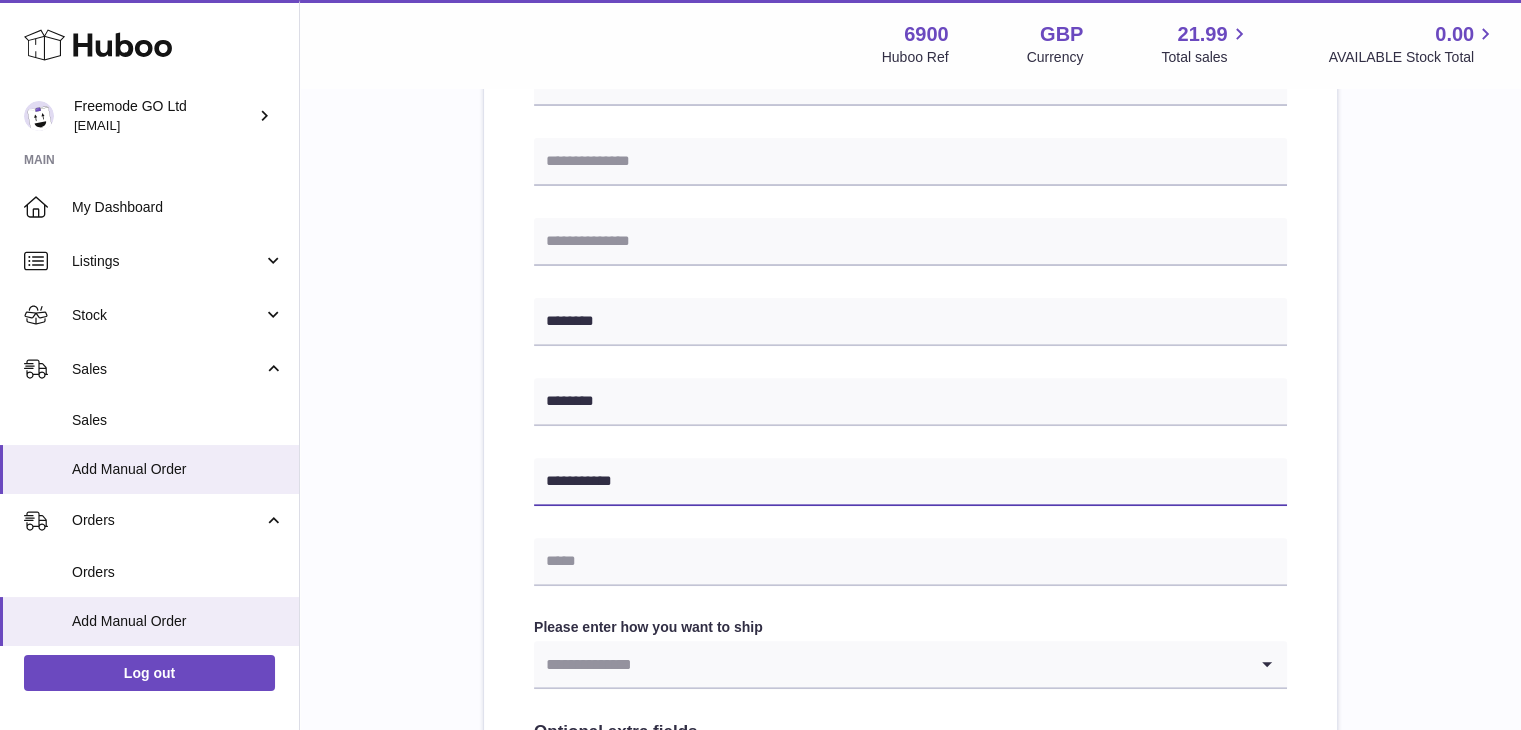 type on "**********" 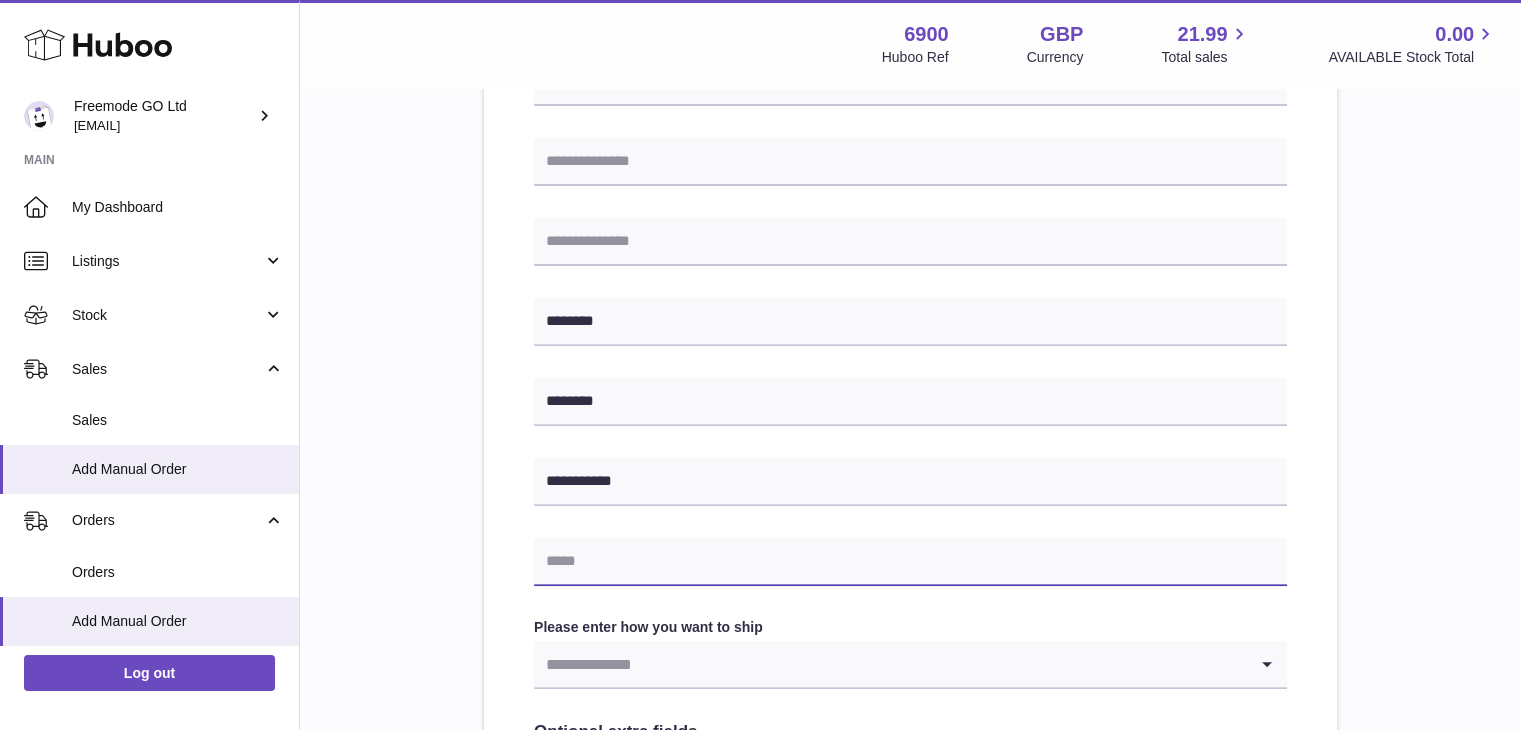 click at bounding box center [910, 562] 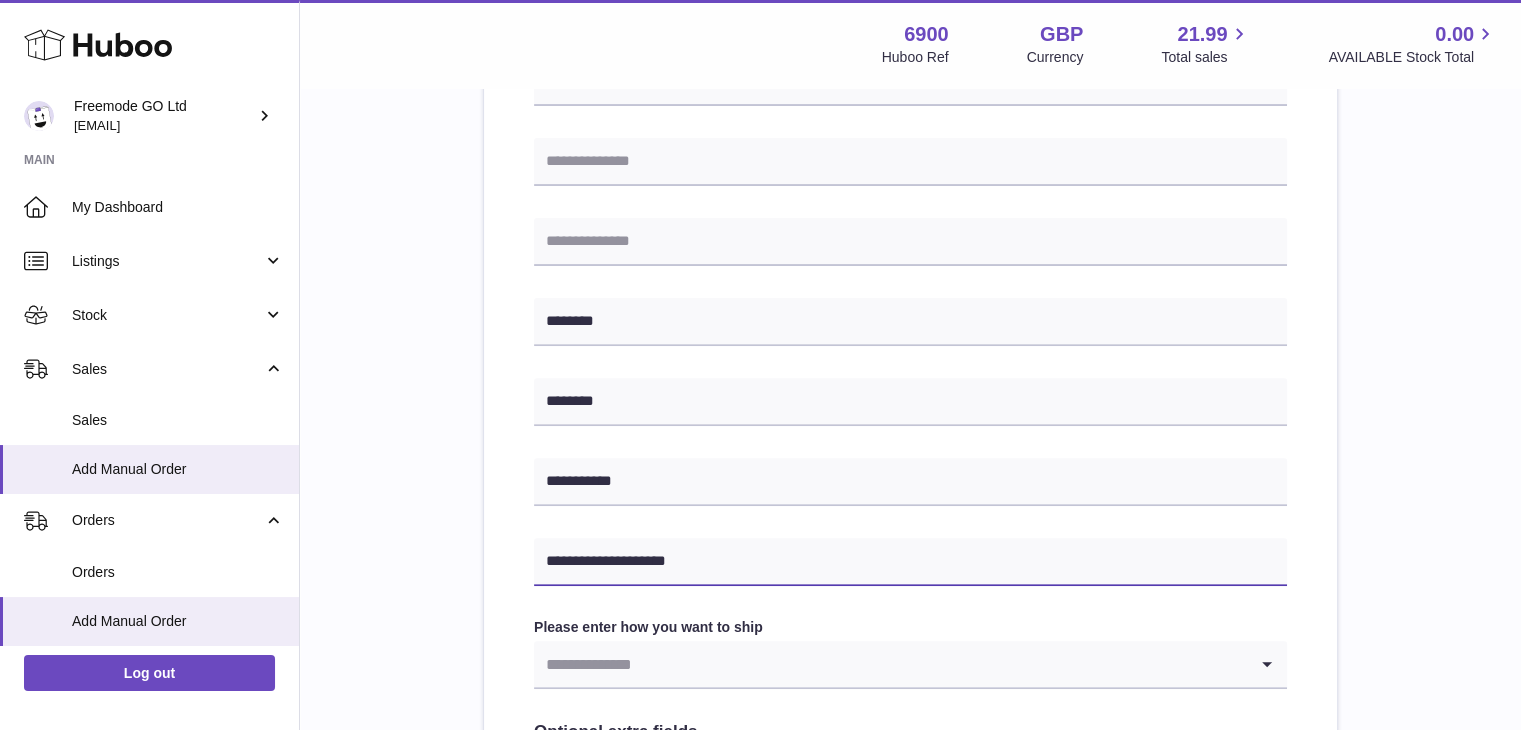 scroll, scrollTop: 912, scrollLeft: 0, axis: vertical 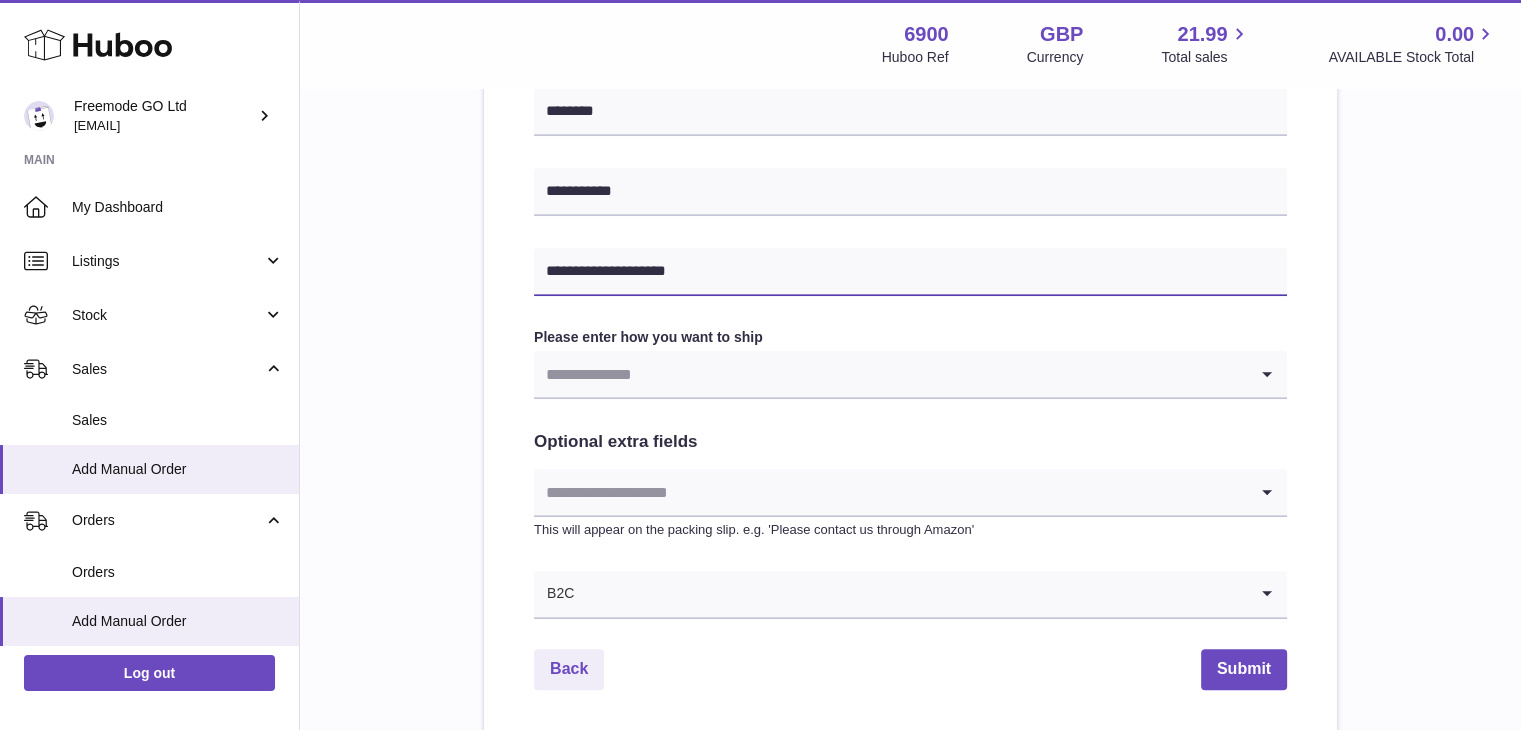type on "**********" 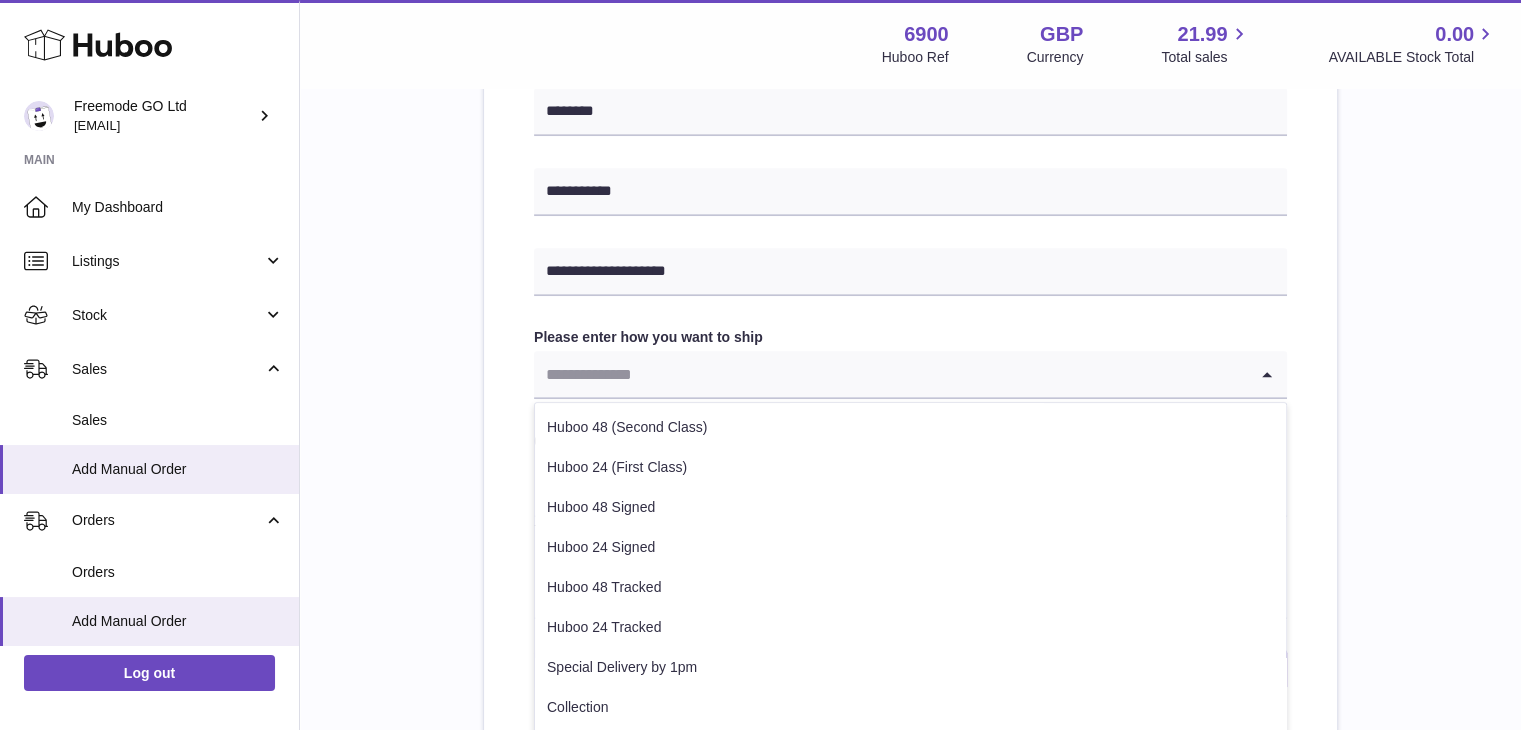 click at bounding box center (890, 374) 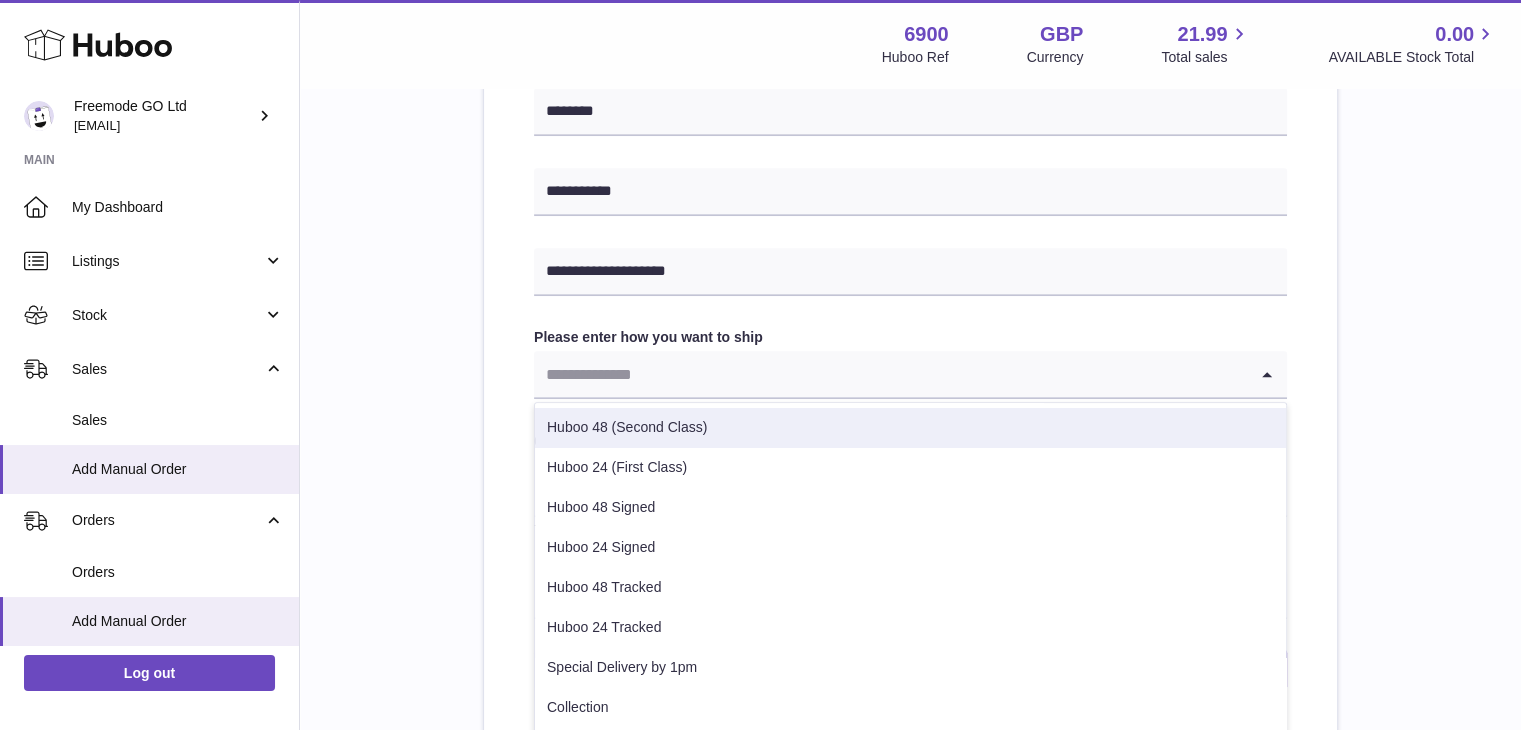 click on "Huboo 48 (Second Class)" at bounding box center (910, 428) 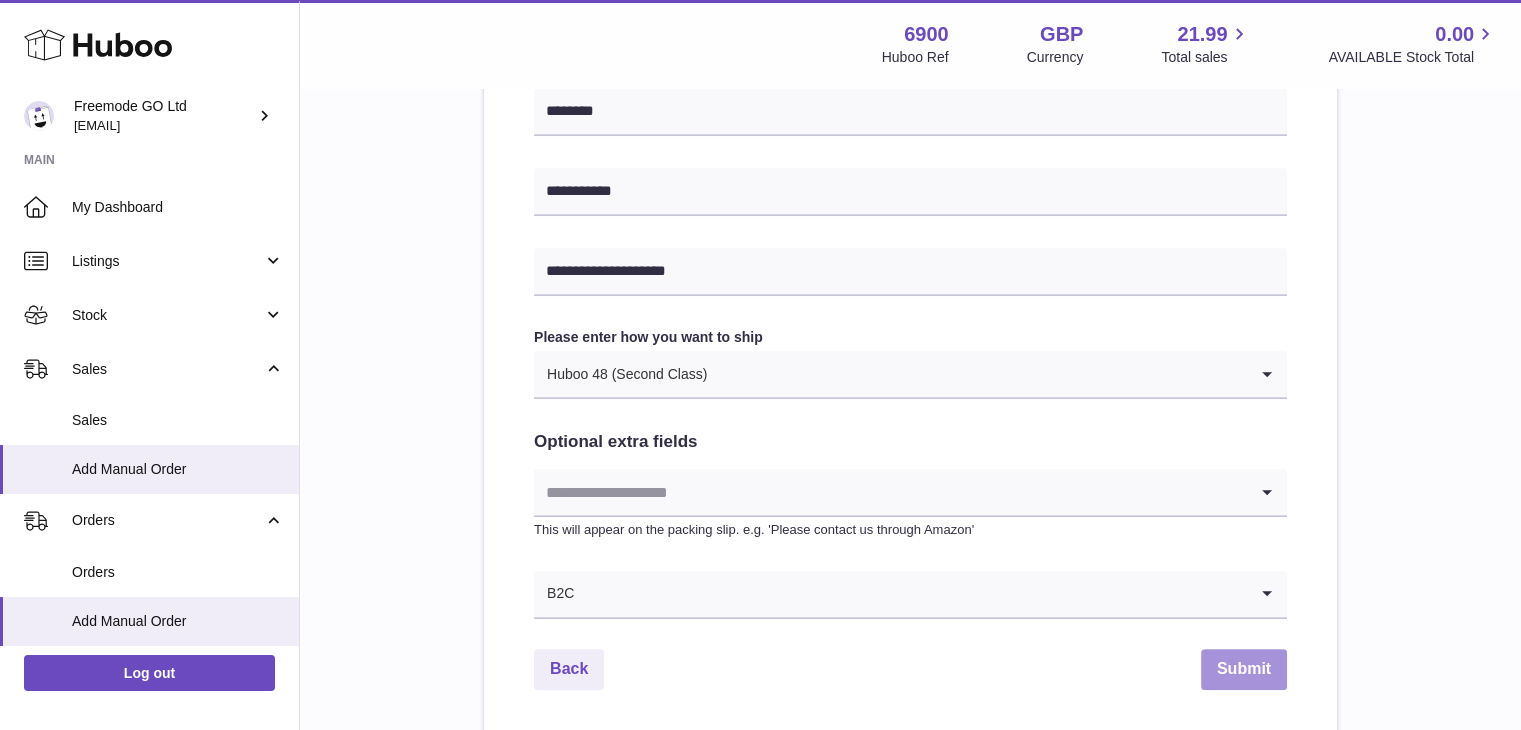 click on "Submit" at bounding box center (1244, 669) 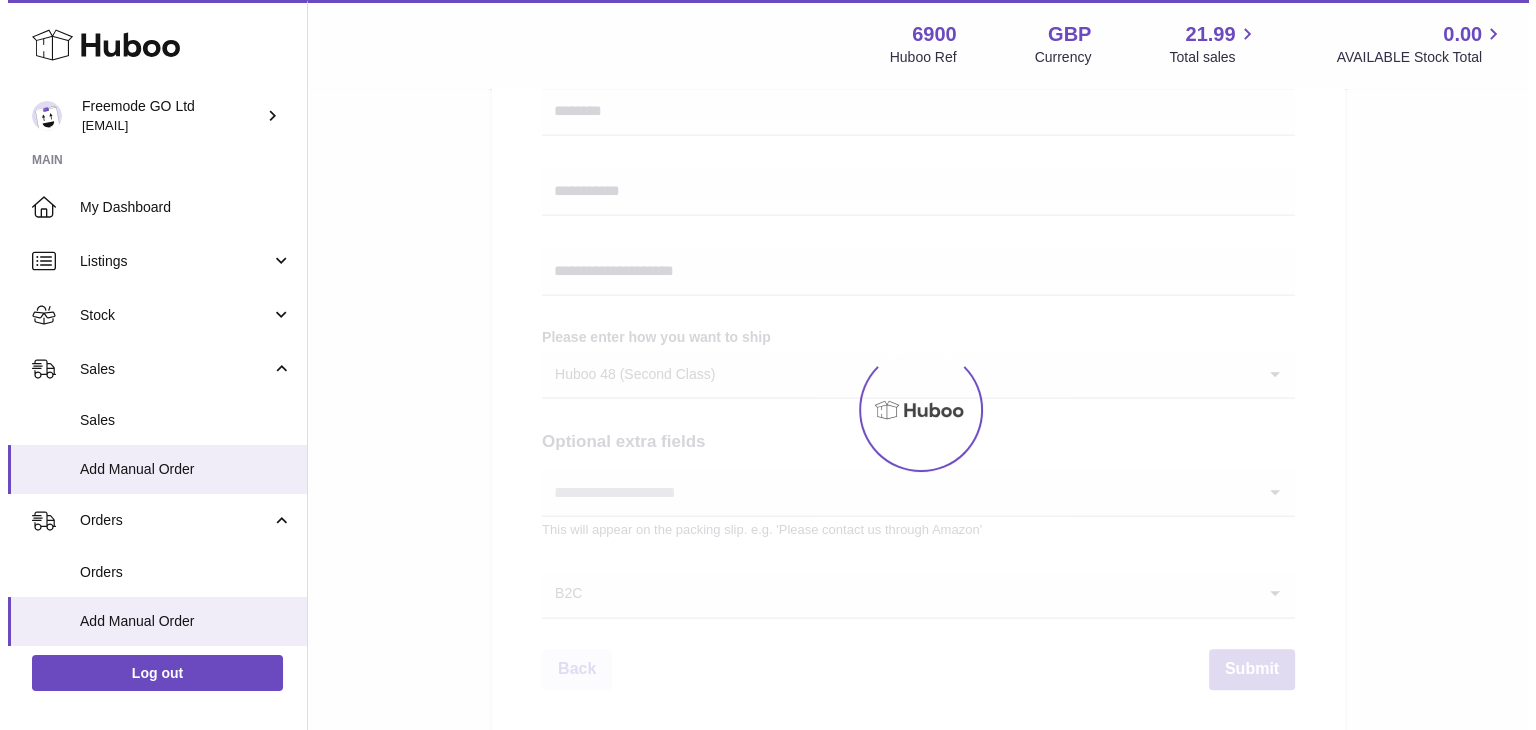 scroll, scrollTop: 0, scrollLeft: 0, axis: both 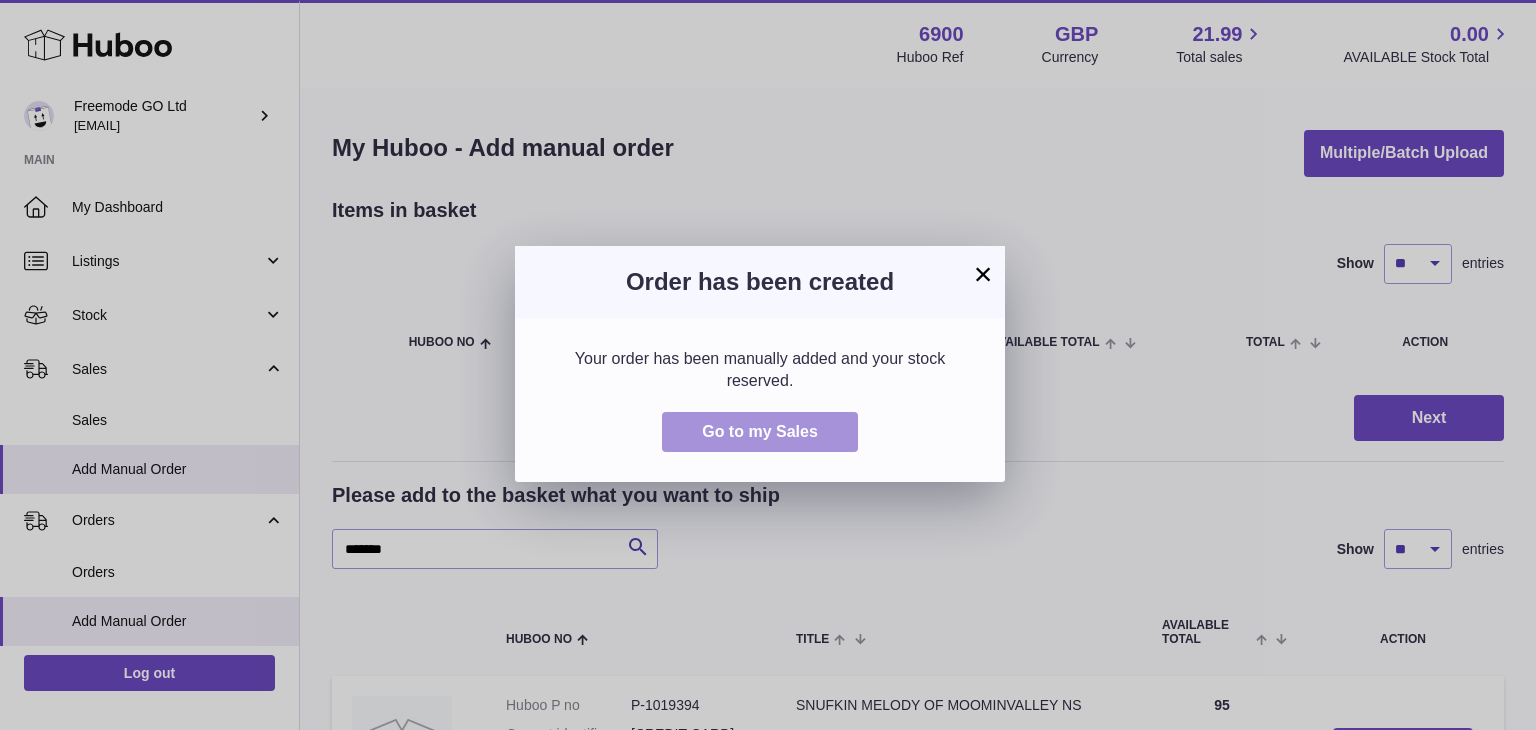 click on "Go to my Sales" at bounding box center [760, 431] 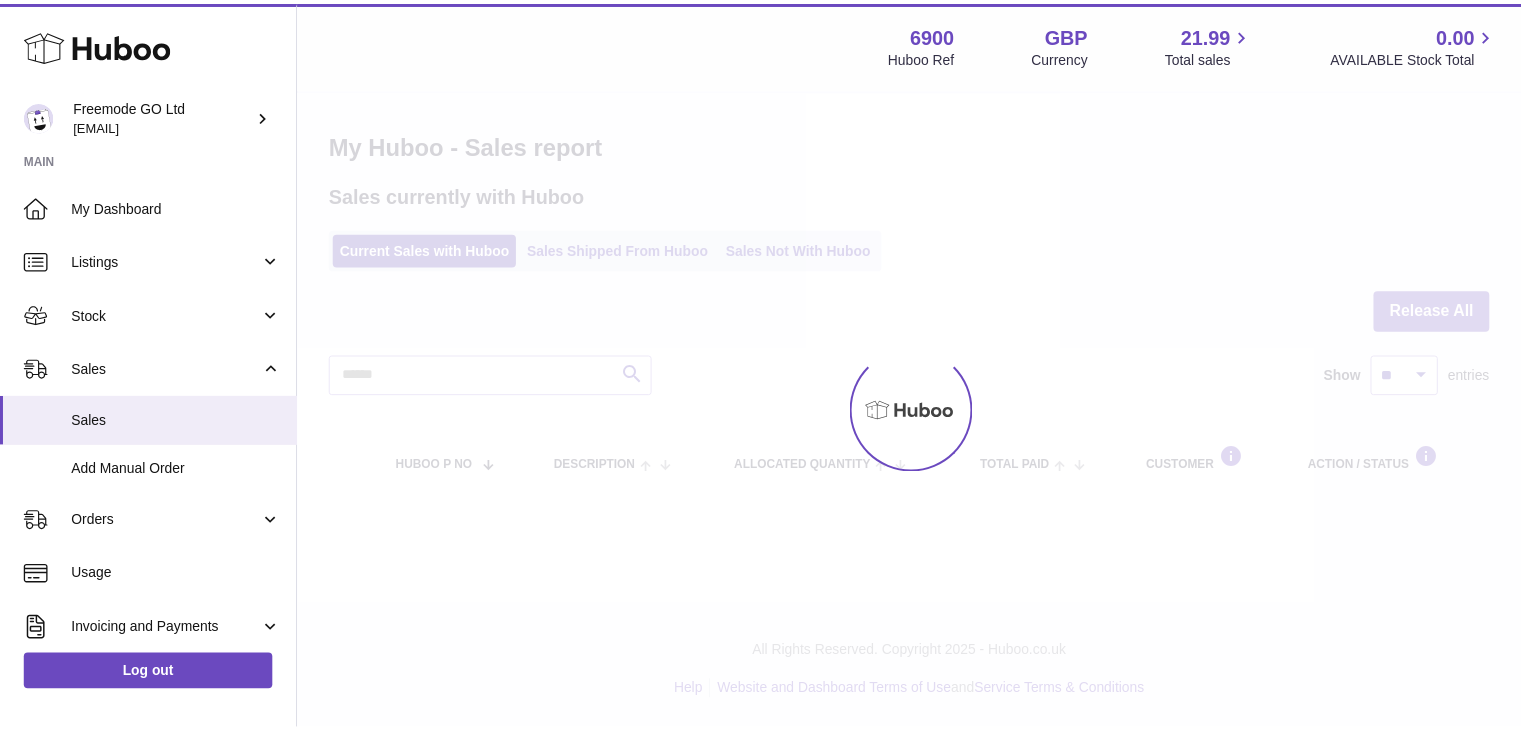 scroll, scrollTop: 0, scrollLeft: 0, axis: both 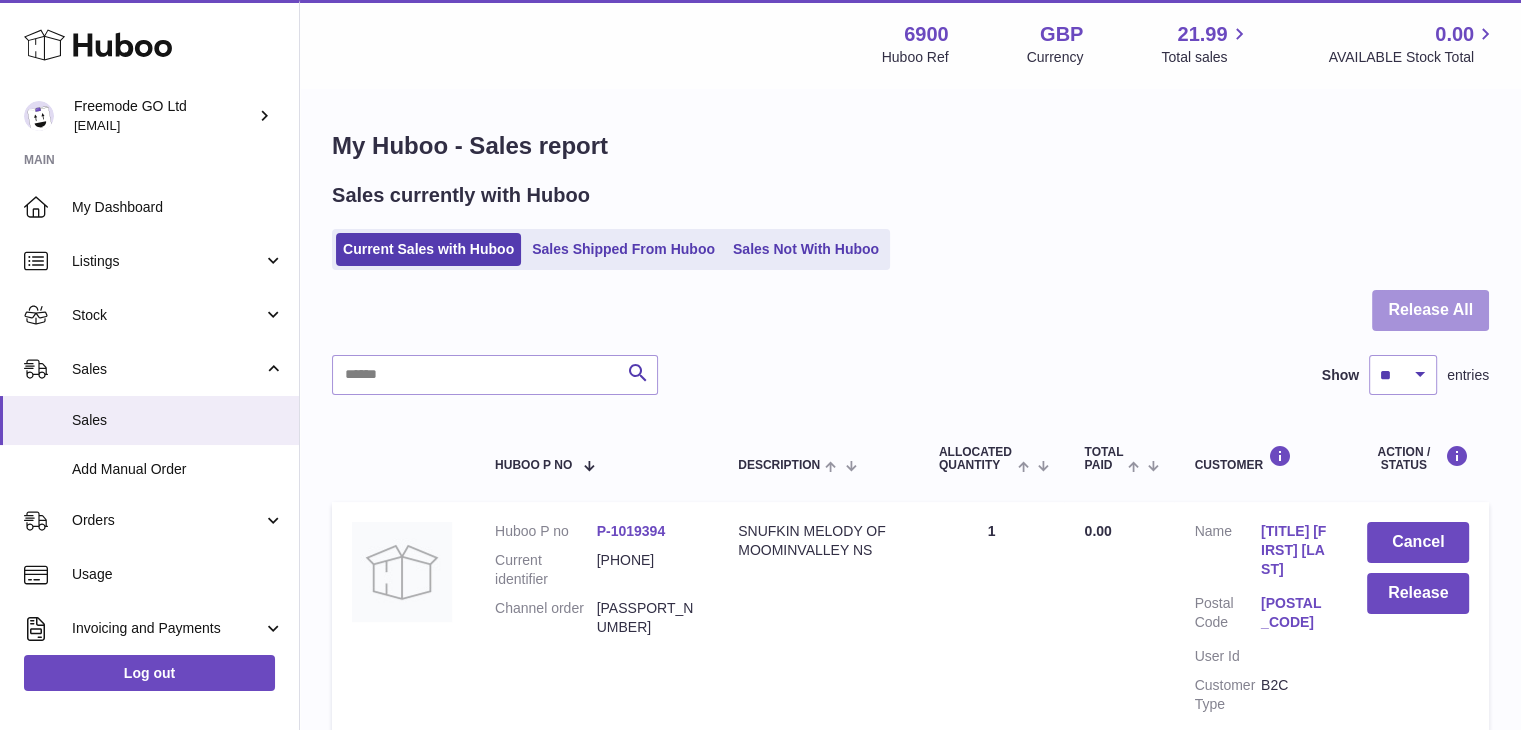 click on "Release All" at bounding box center (1430, 310) 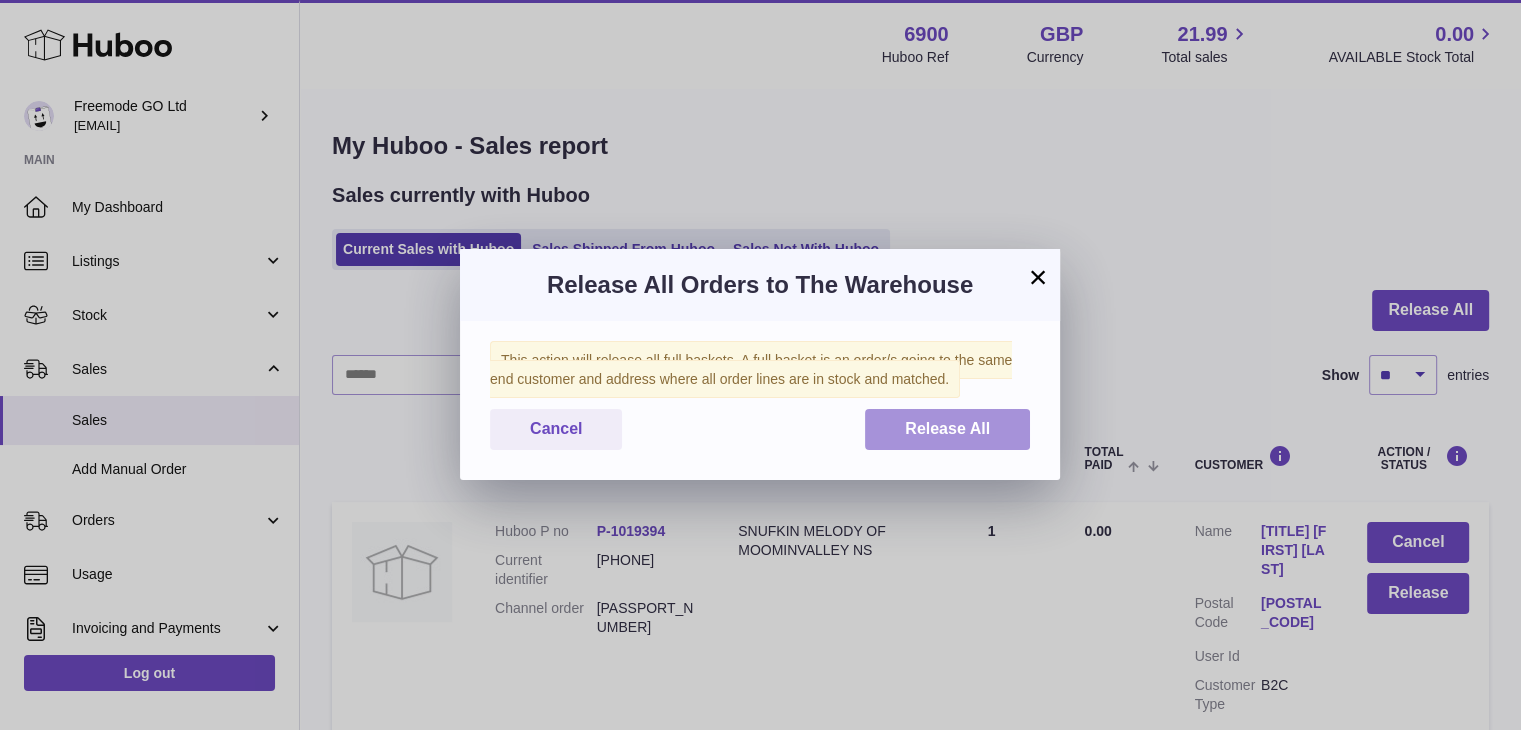 click on "Release All" at bounding box center [947, 428] 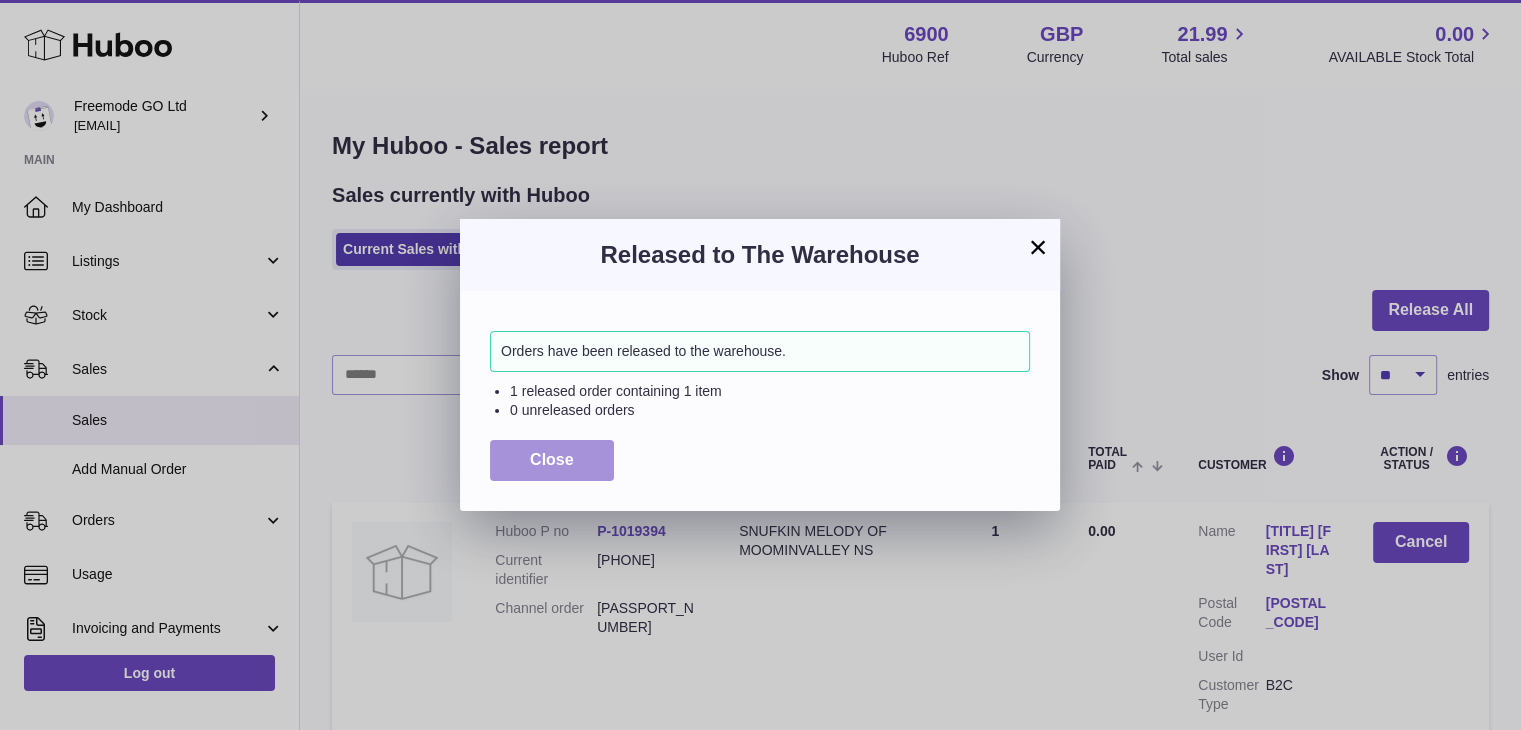 click on "Close" at bounding box center (552, 459) 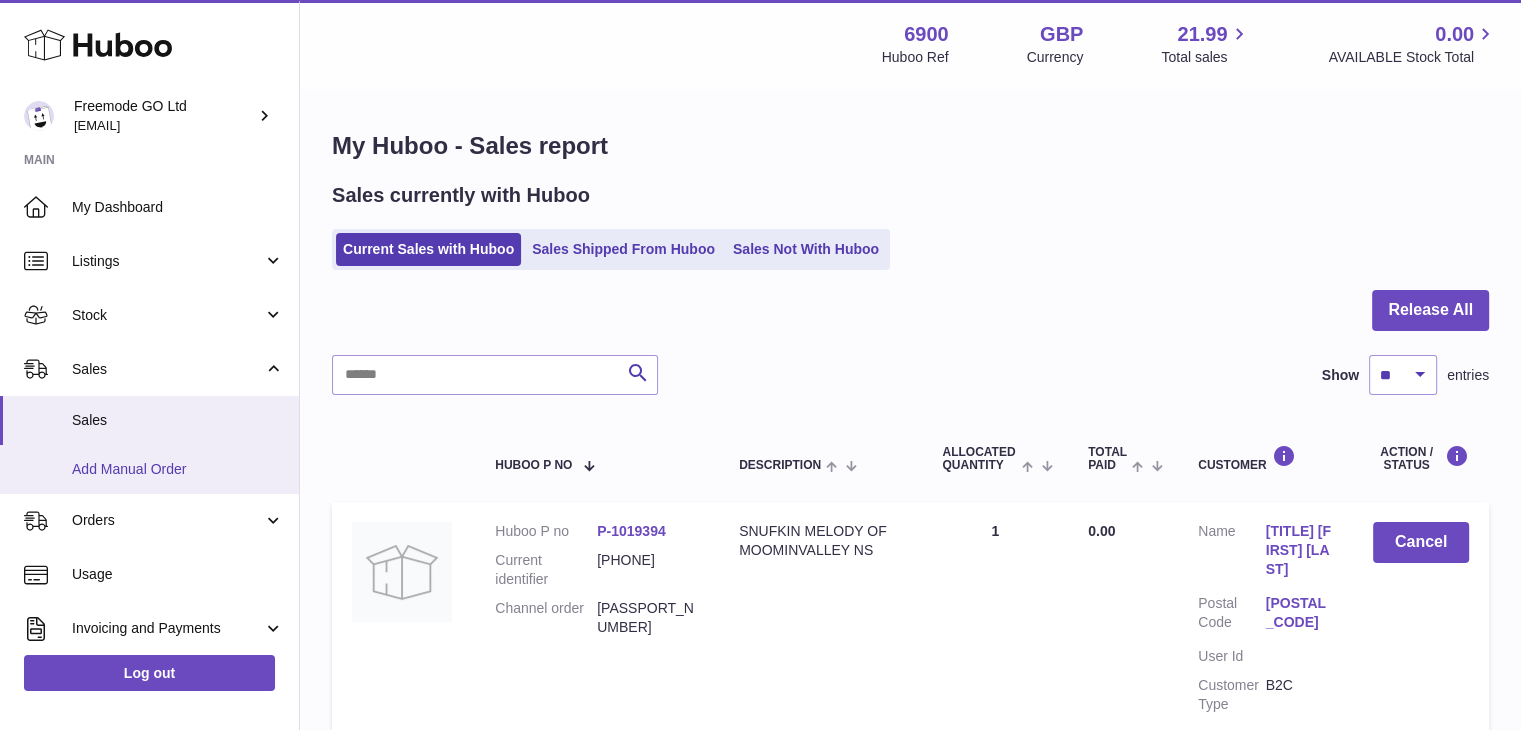 click on "Add Manual Order" at bounding box center [178, 469] 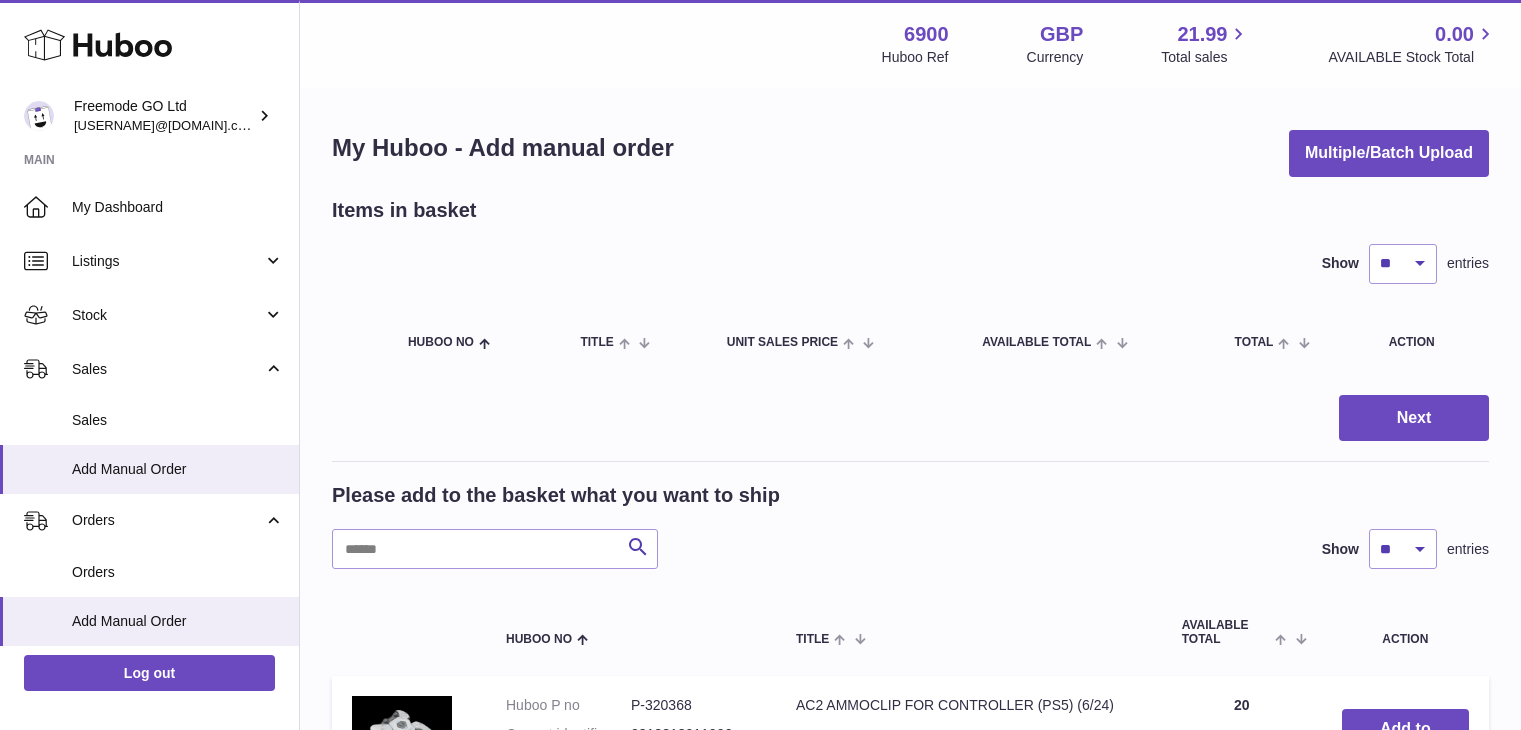 scroll, scrollTop: 0, scrollLeft: 0, axis: both 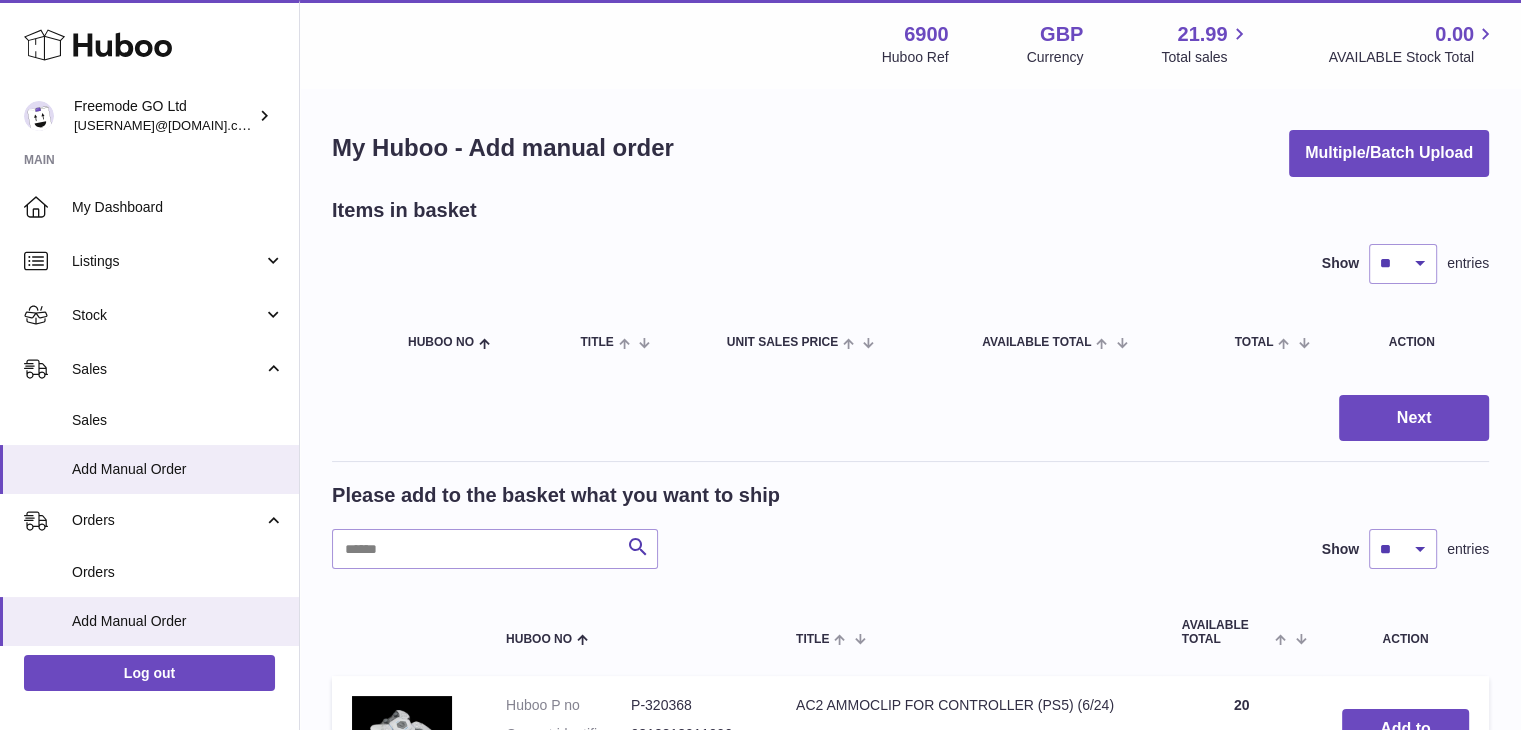 click on "Please add to the basket what you want to ship       Search
Show
** ** ** ***
entries" at bounding box center [910, 525] 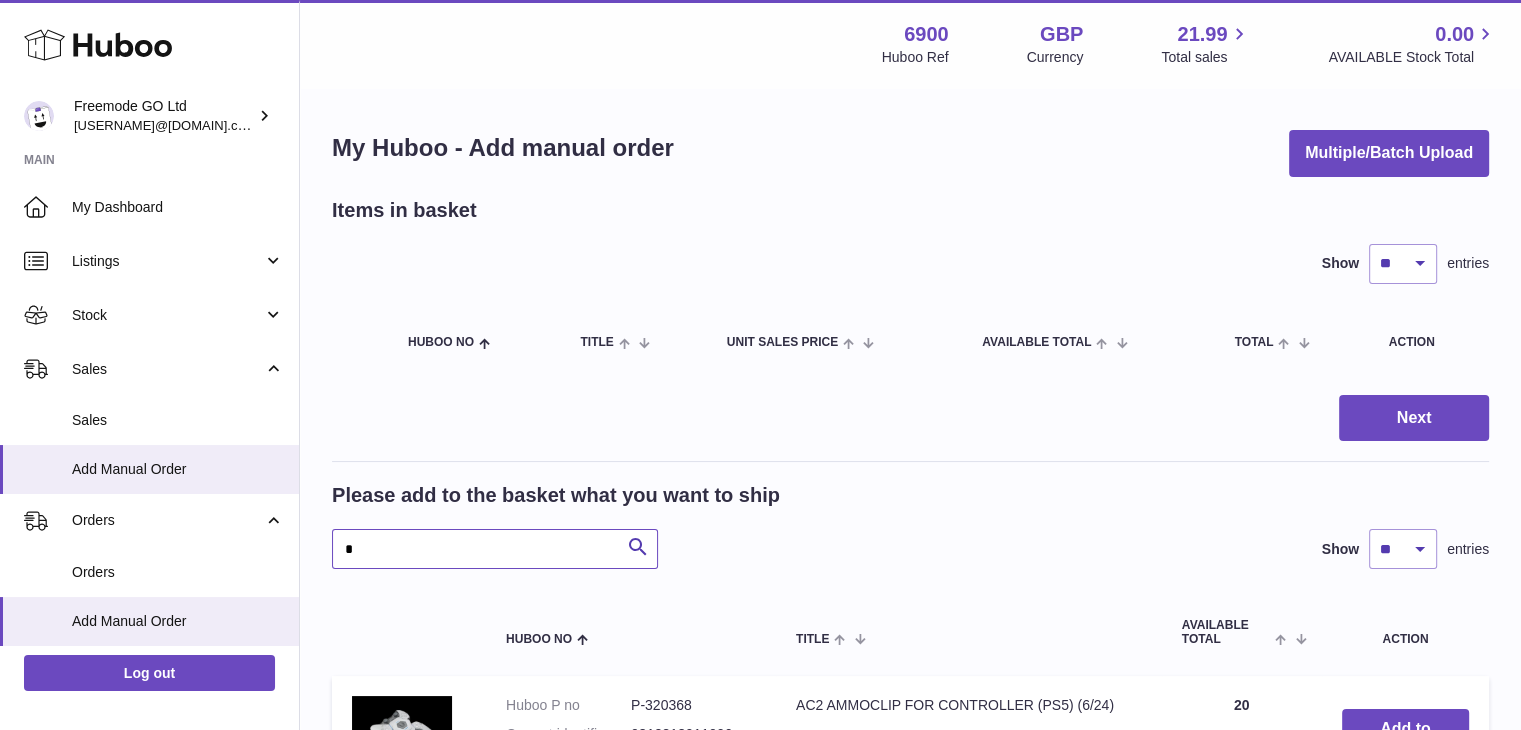 click on "*" at bounding box center [495, 549] 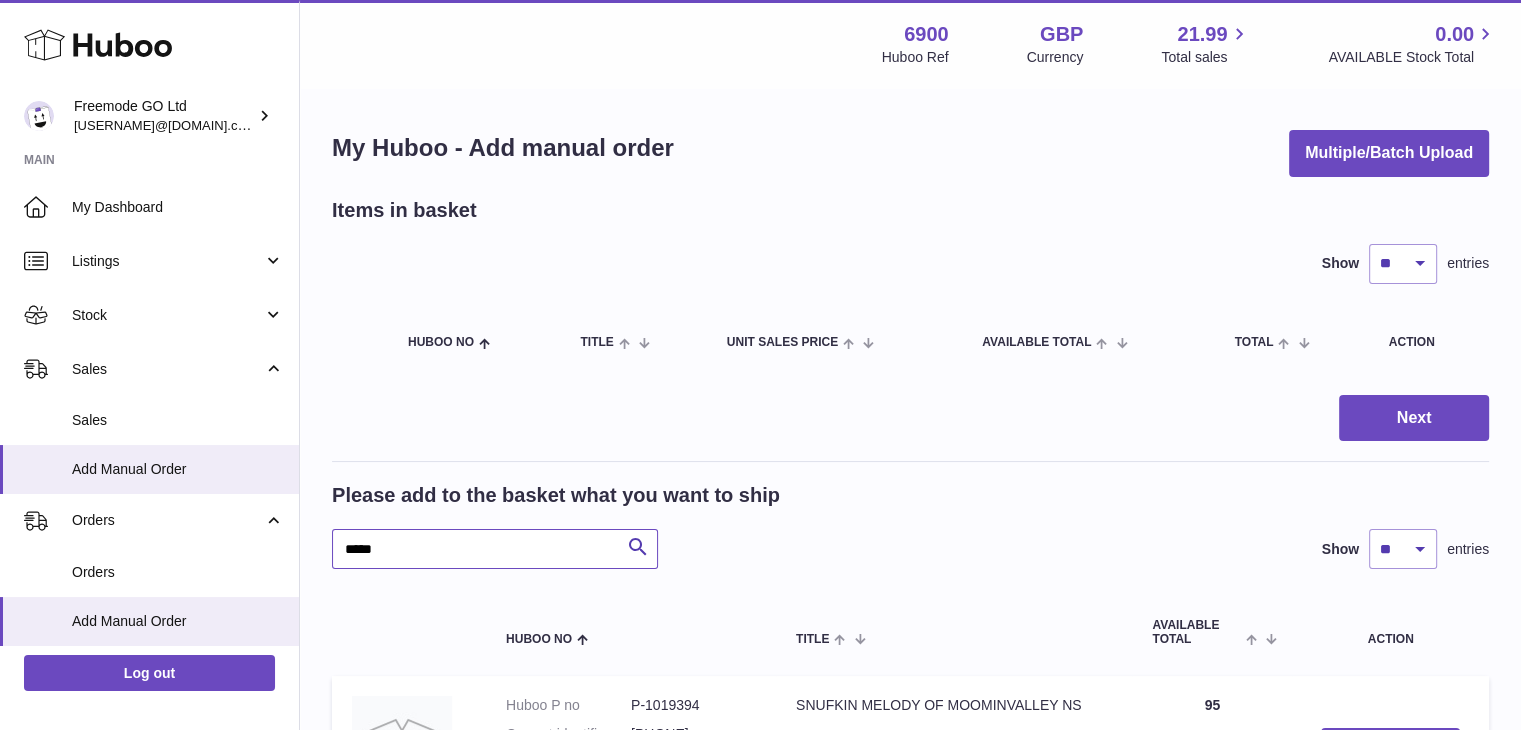 scroll, scrollTop: 265, scrollLeft: 0, axis: vertical 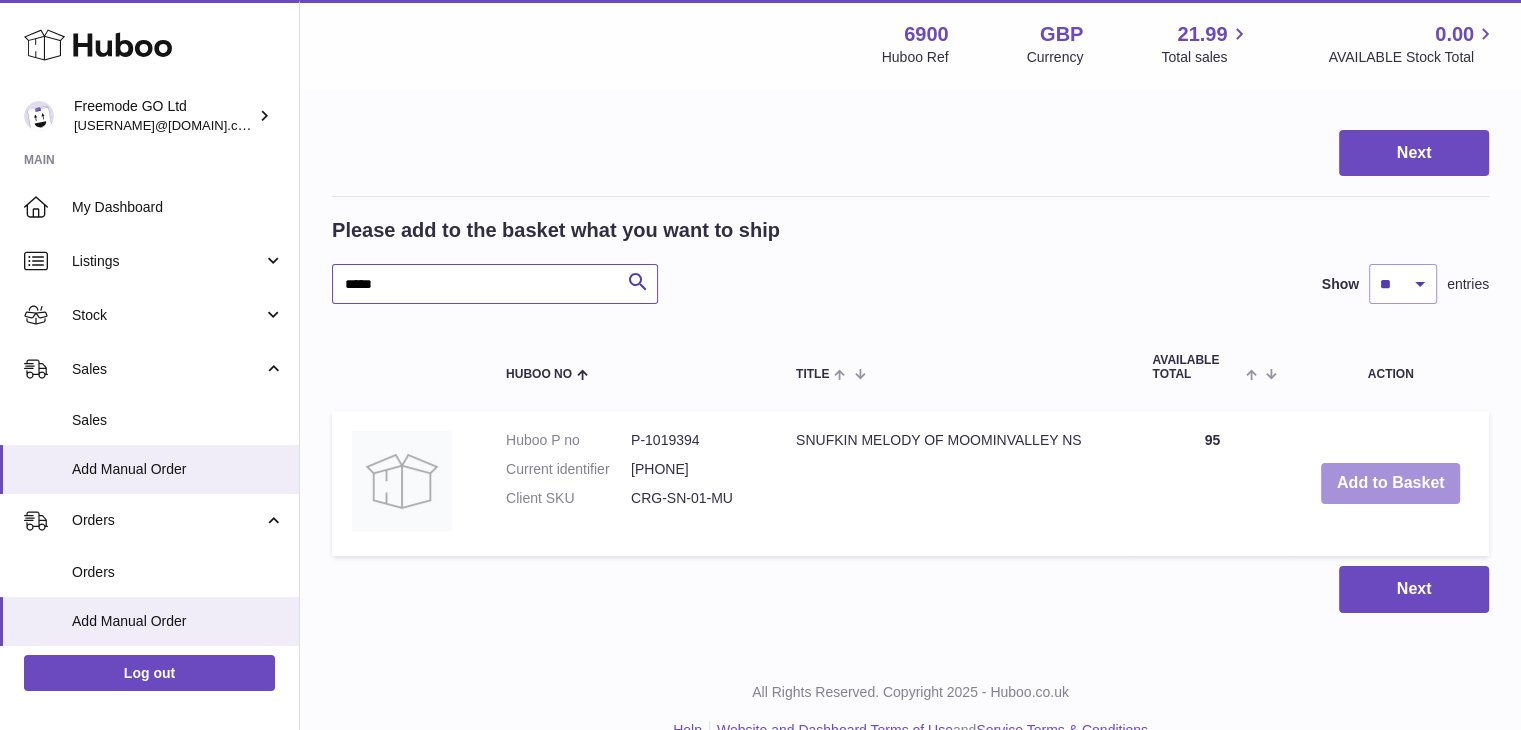 type on "*****" 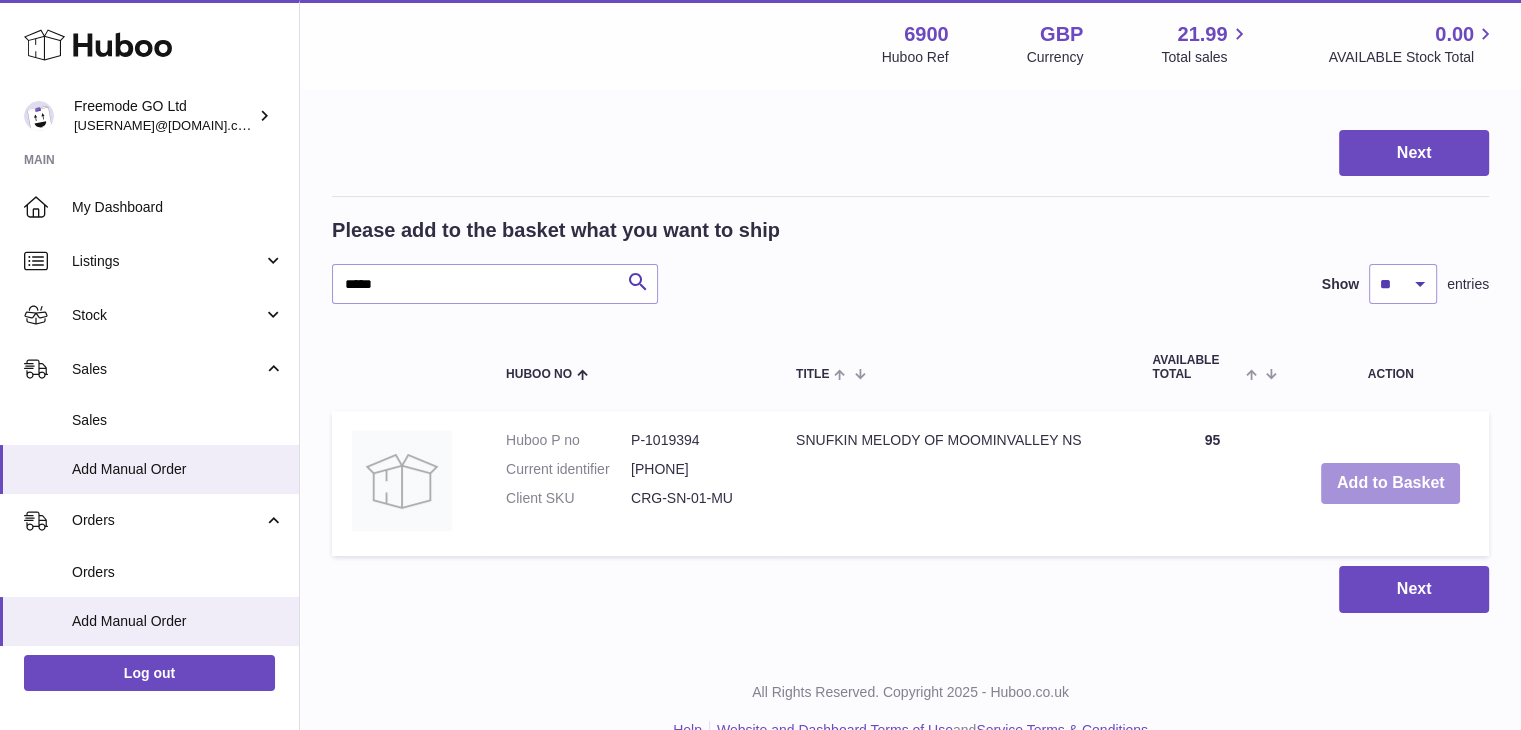 click on "Add to Basket" at bounding box center (1391, 483) 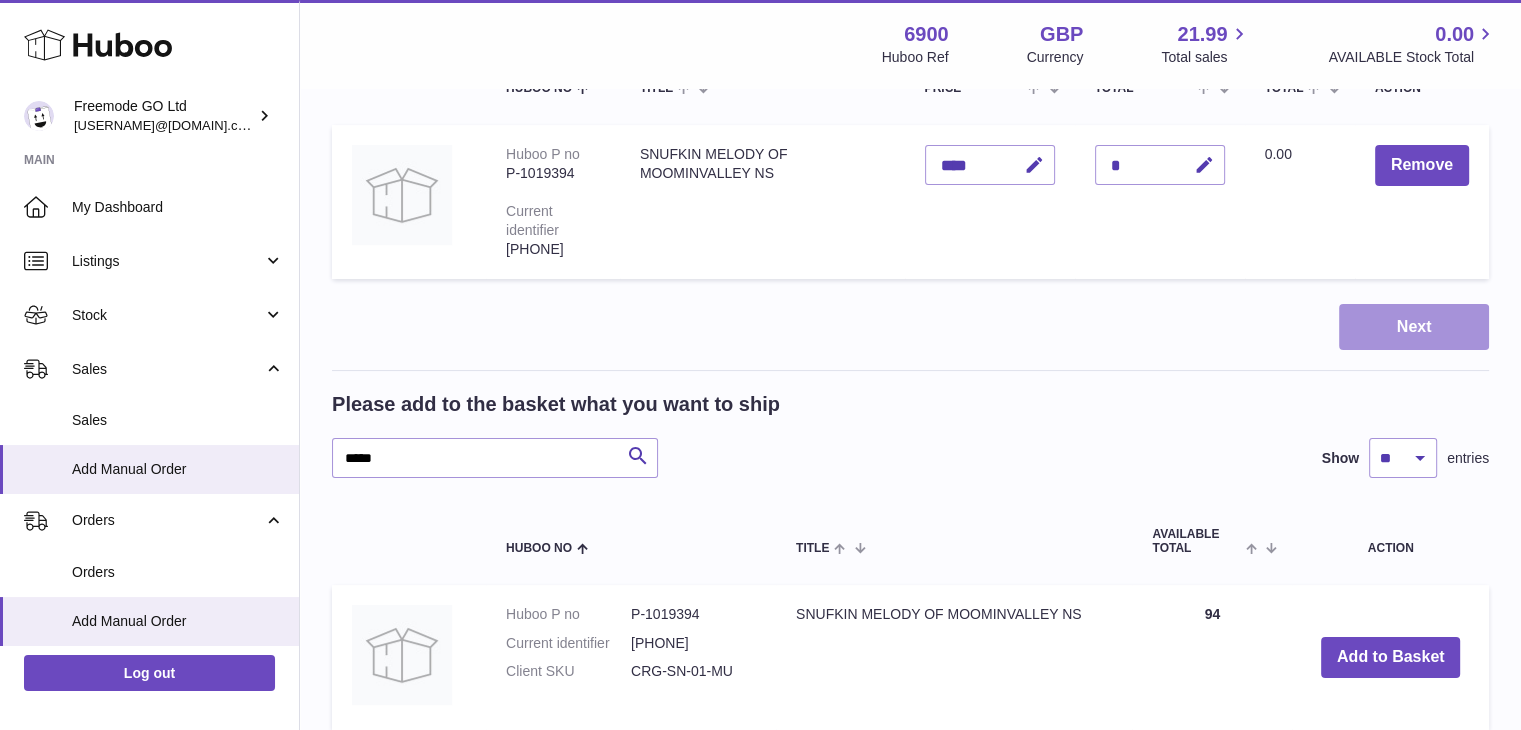 click on "Next" at bounding box center (1414, 327) 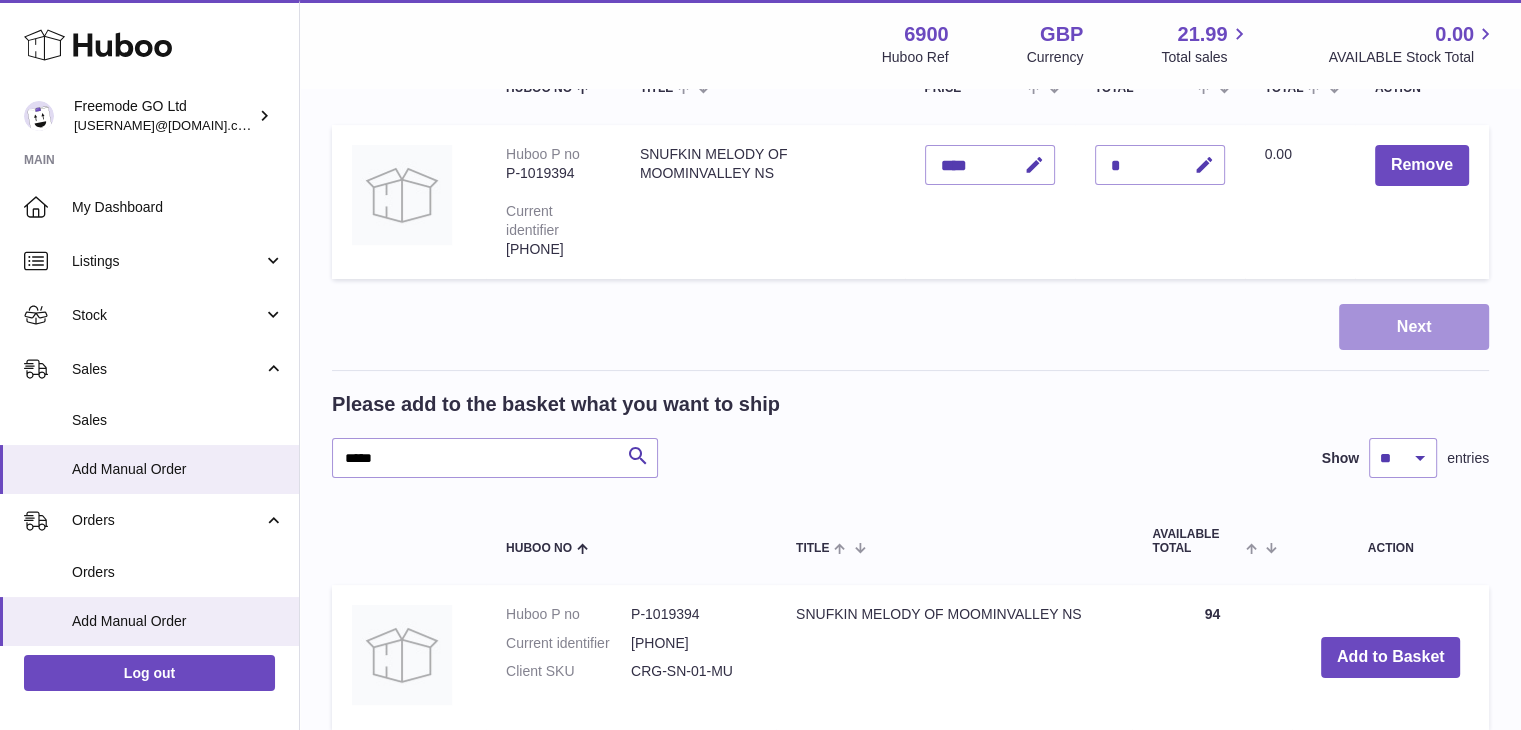 scroll, scrollTop: 0, scrollLeft: 0, axis: both 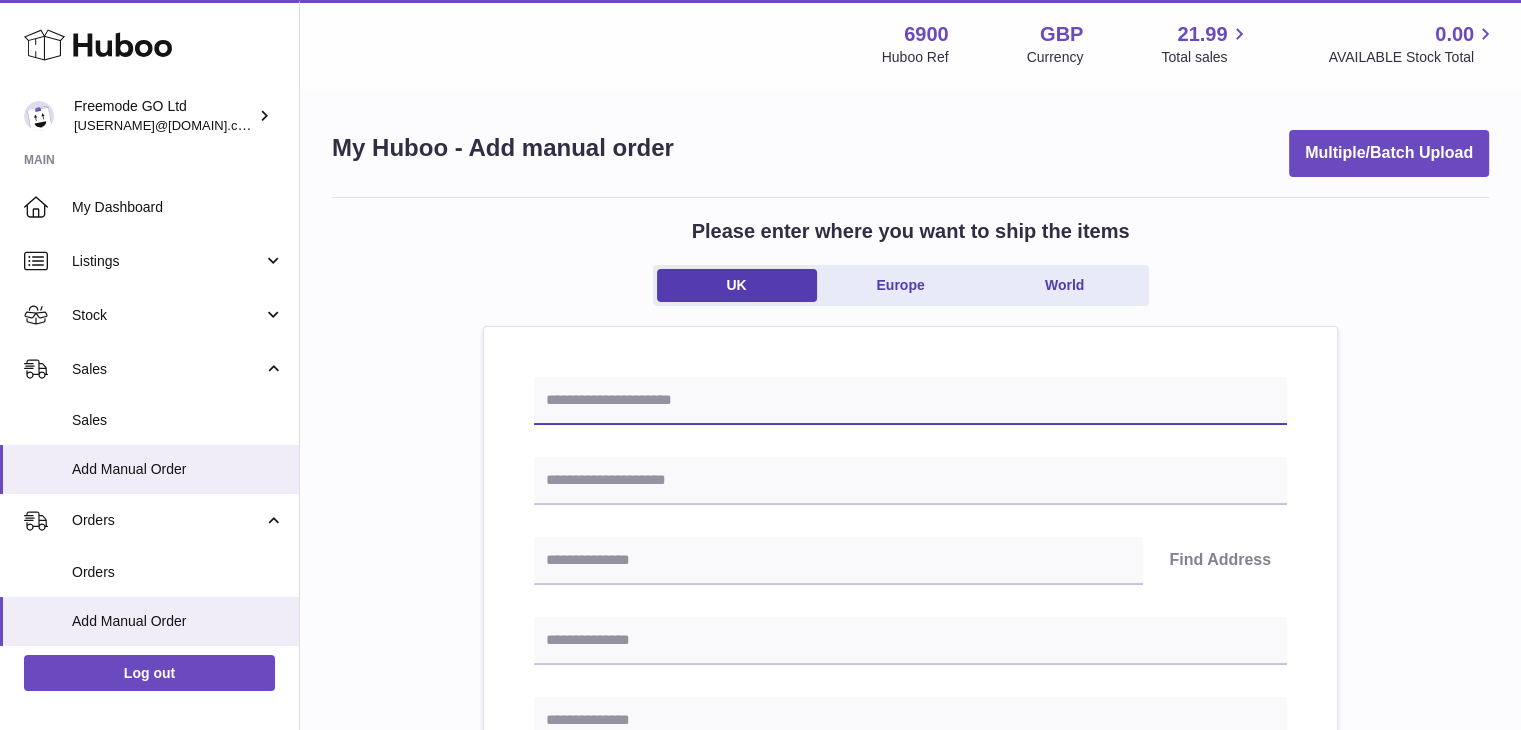 click at bounding box center (910, 401) 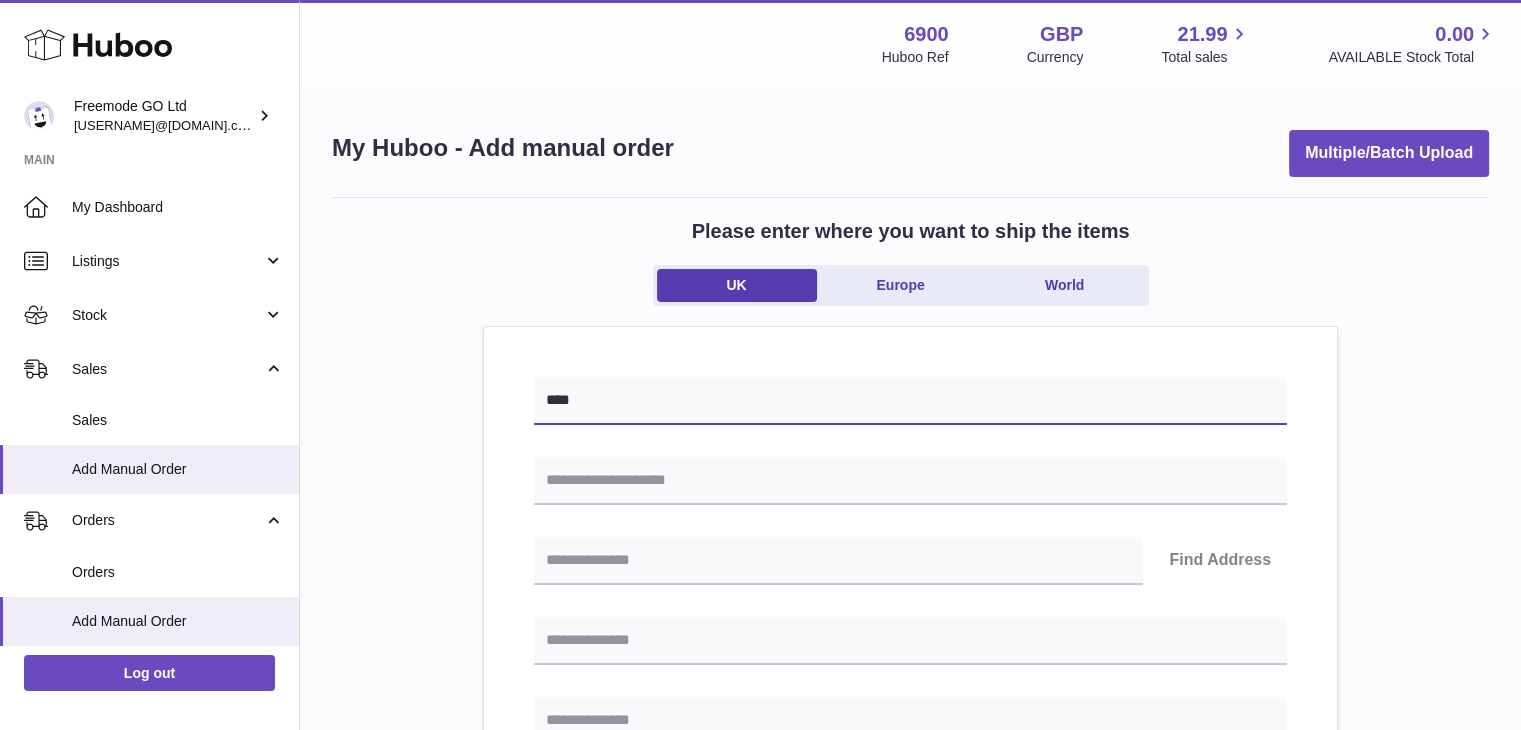 paste on "**********" 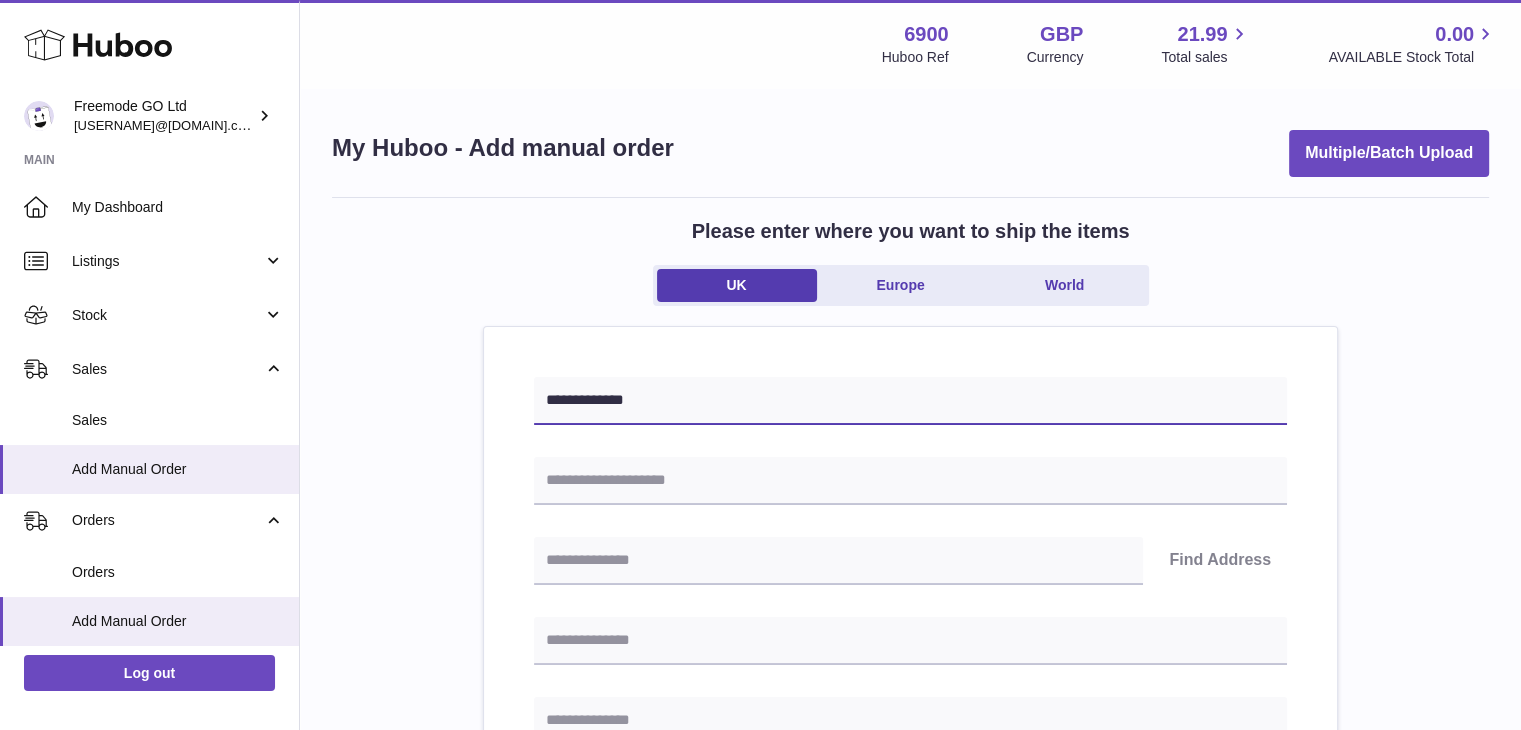 type on "**********" 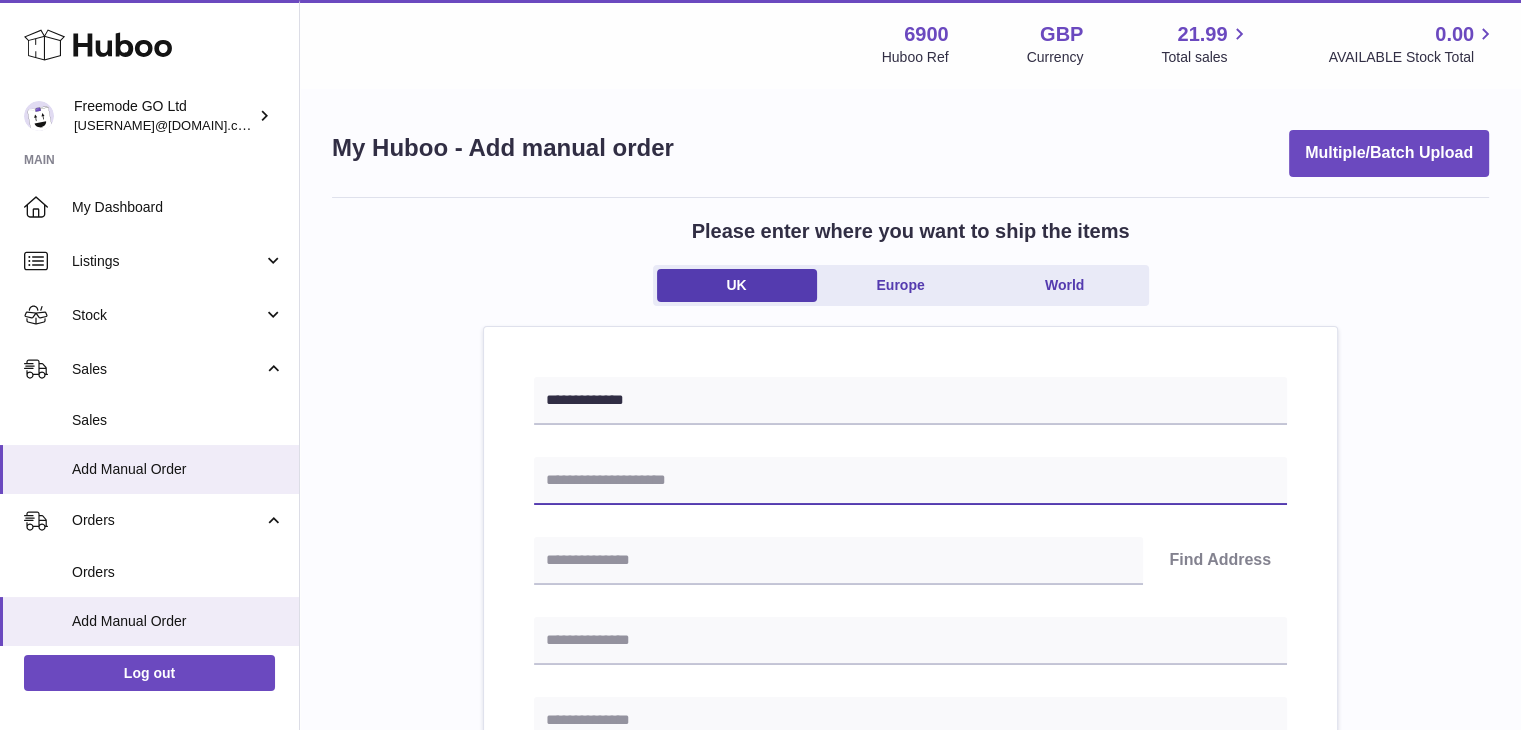 click at bounding box center (910, 481) 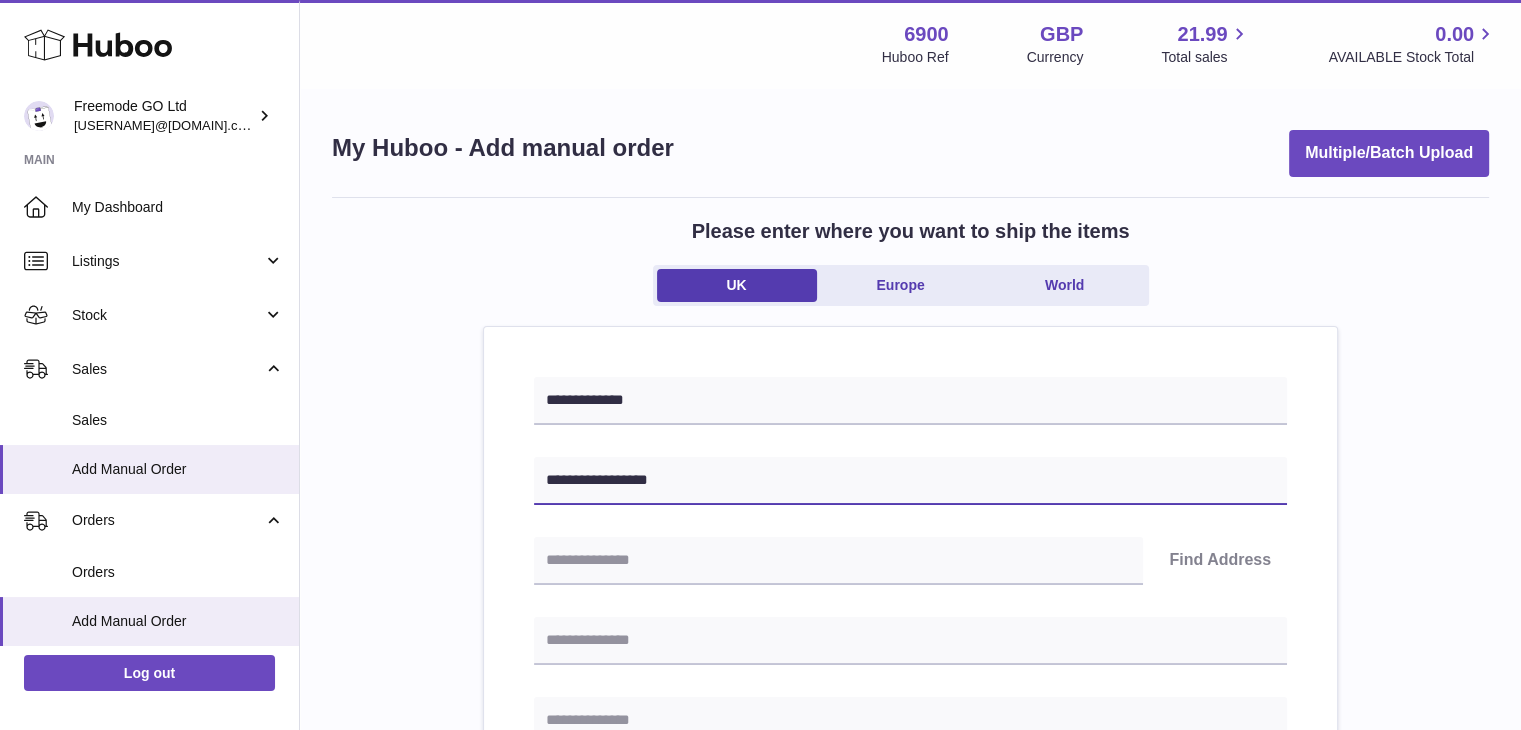 type on "**********" 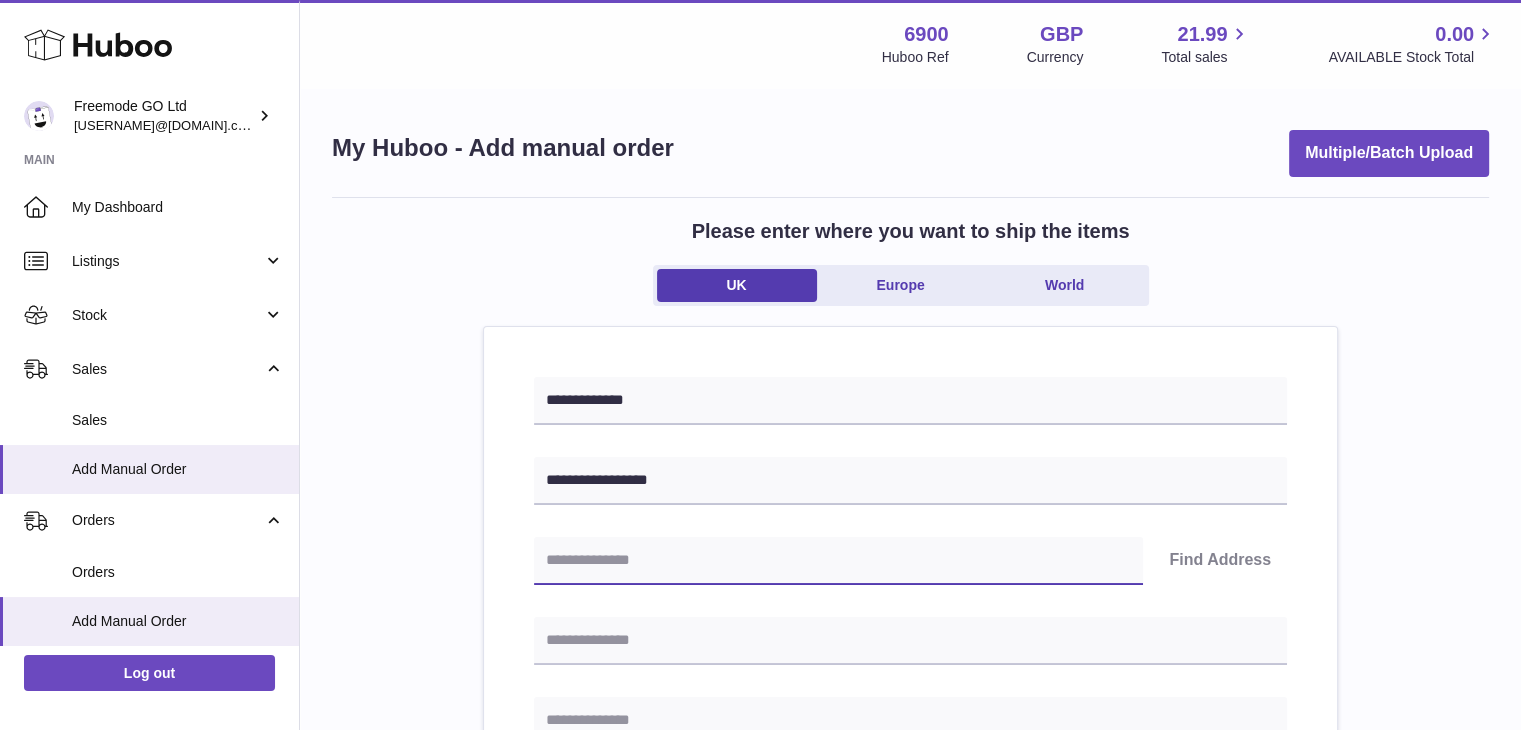 click at bounding box center (838, 561) 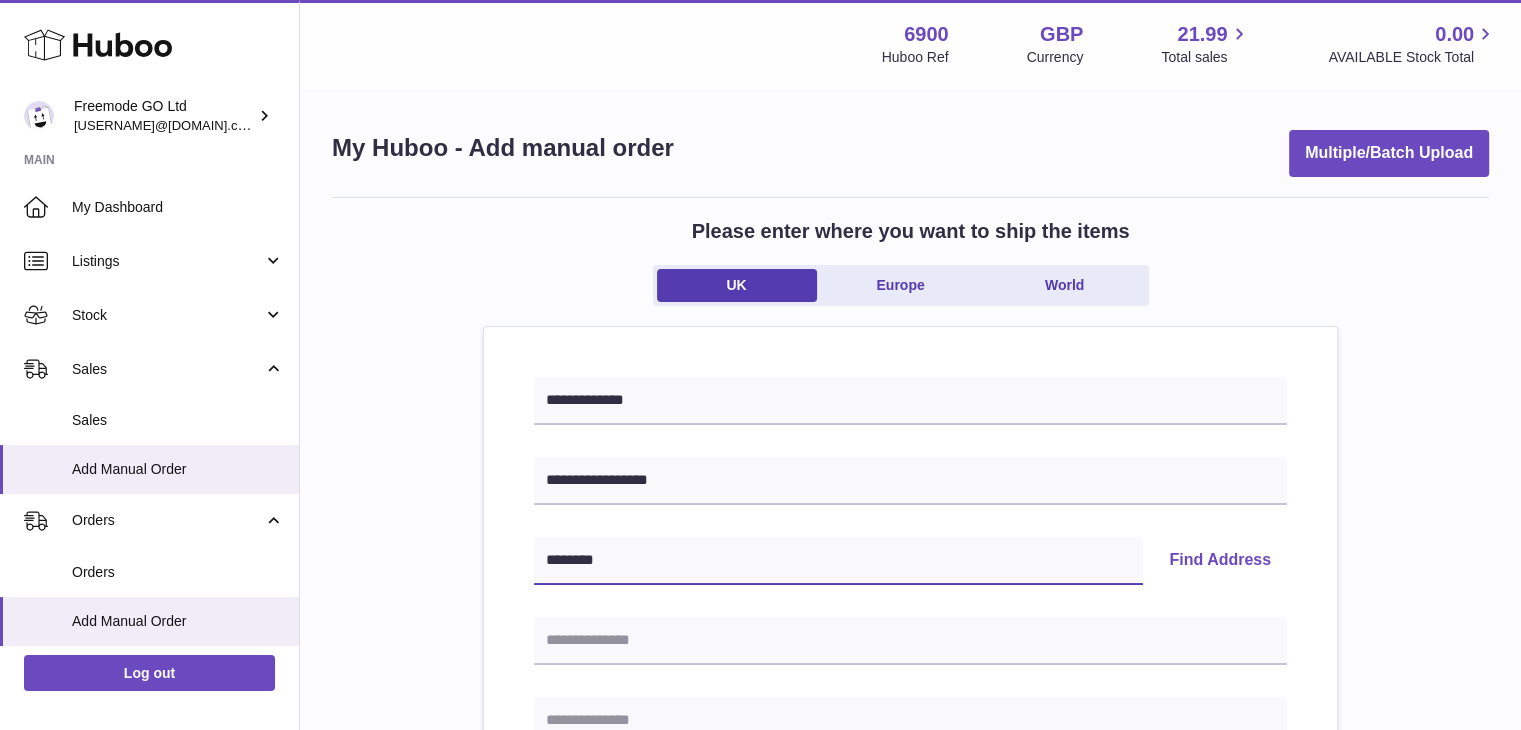 type on "********" 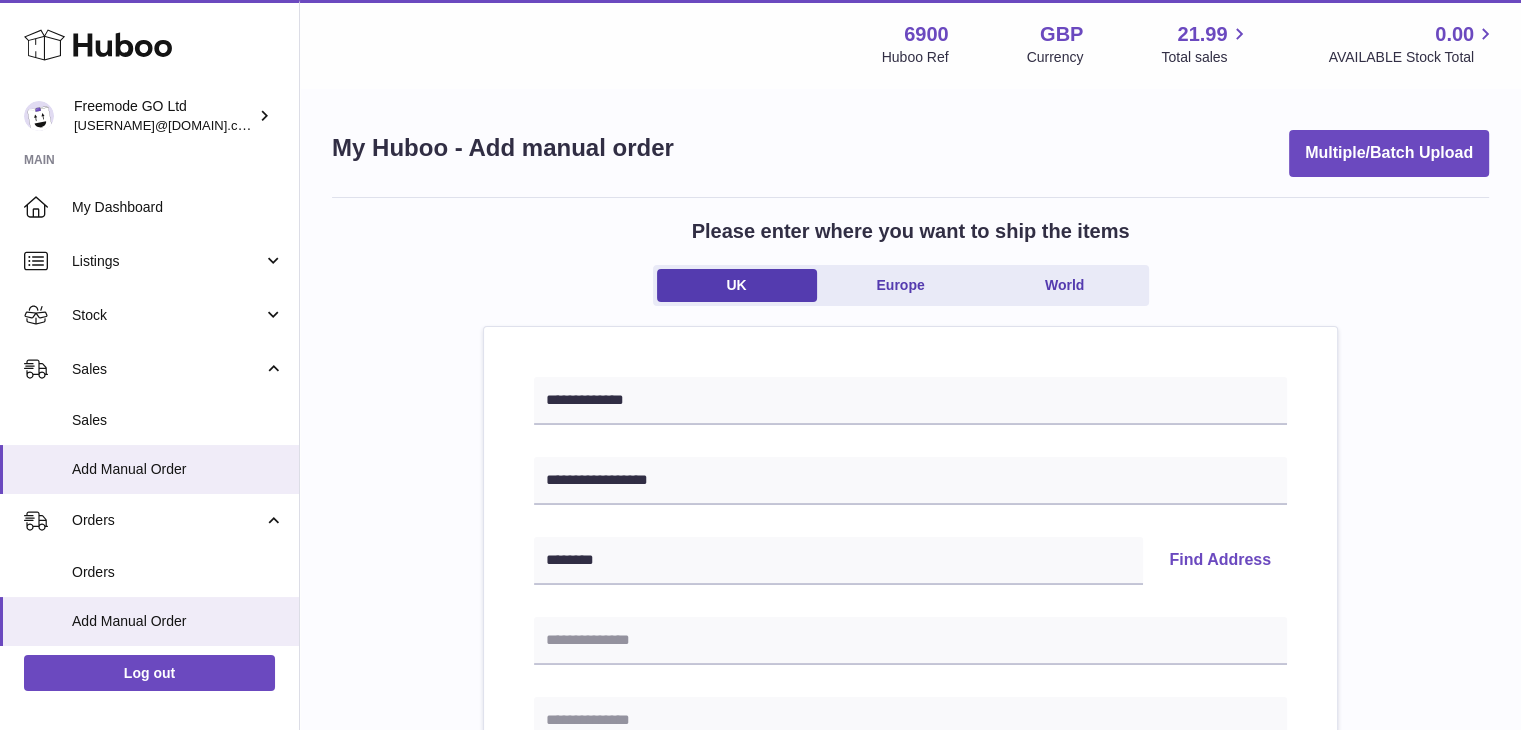 click on "Find Address" at bounding box center [1220, 561] 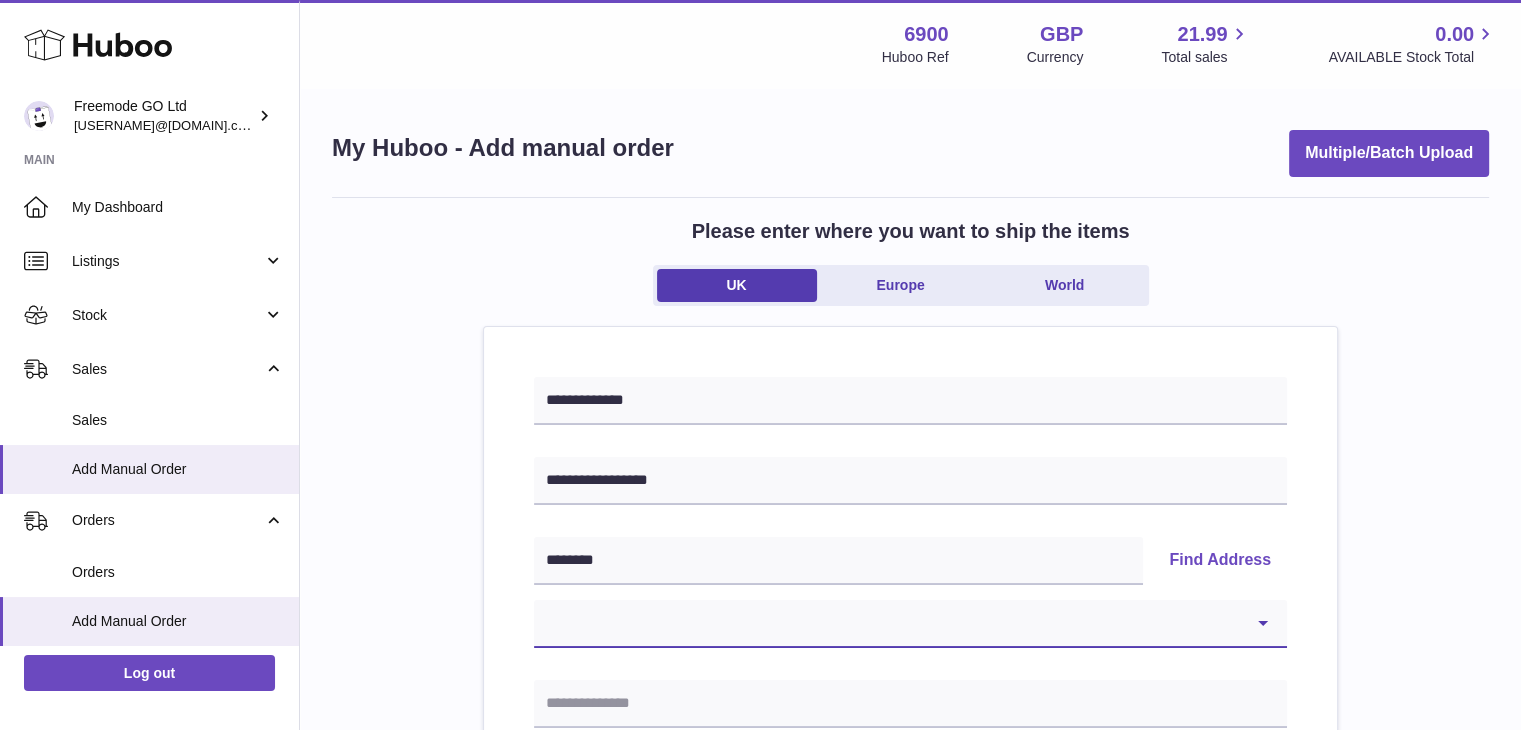 click on "**********" at bounding box center (910, 624) 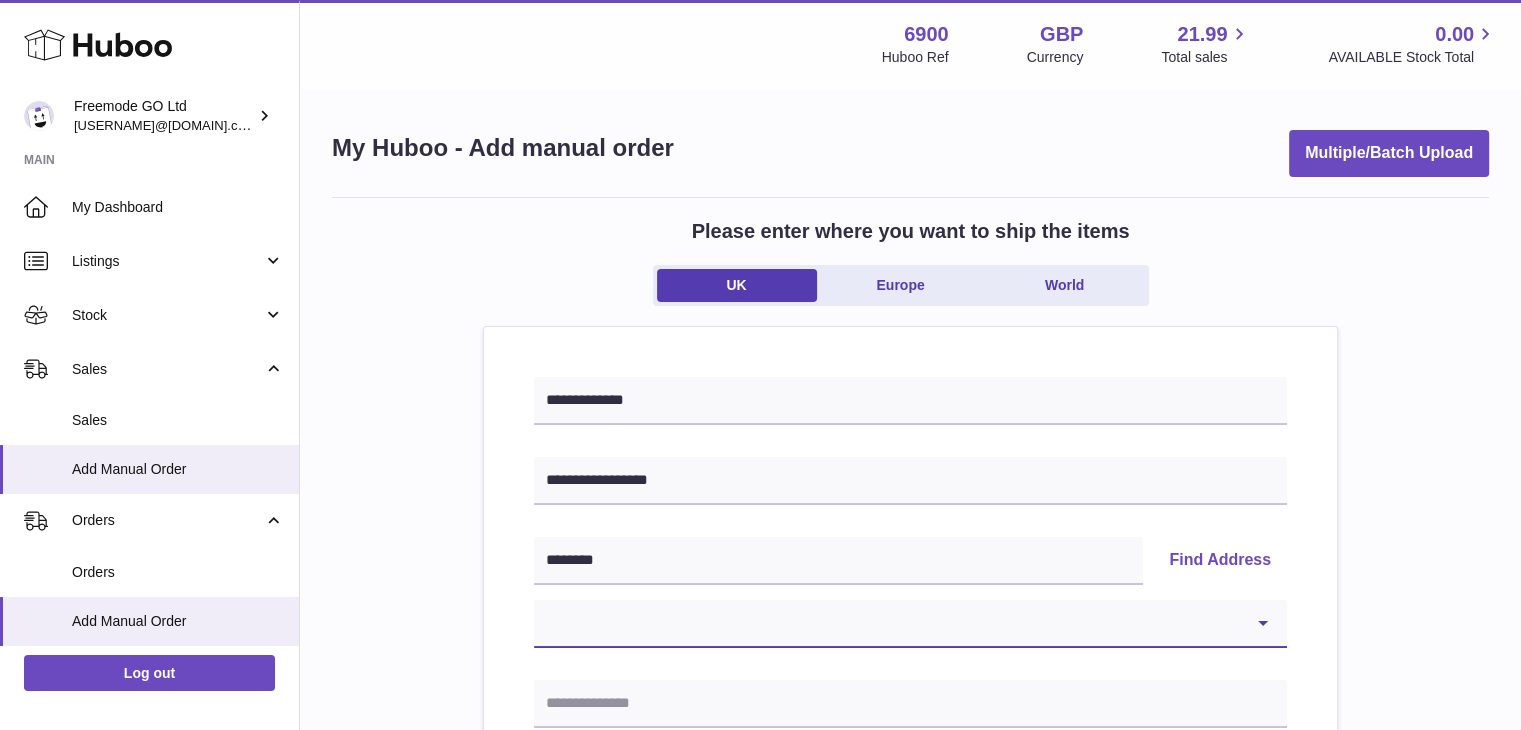 select on "**" 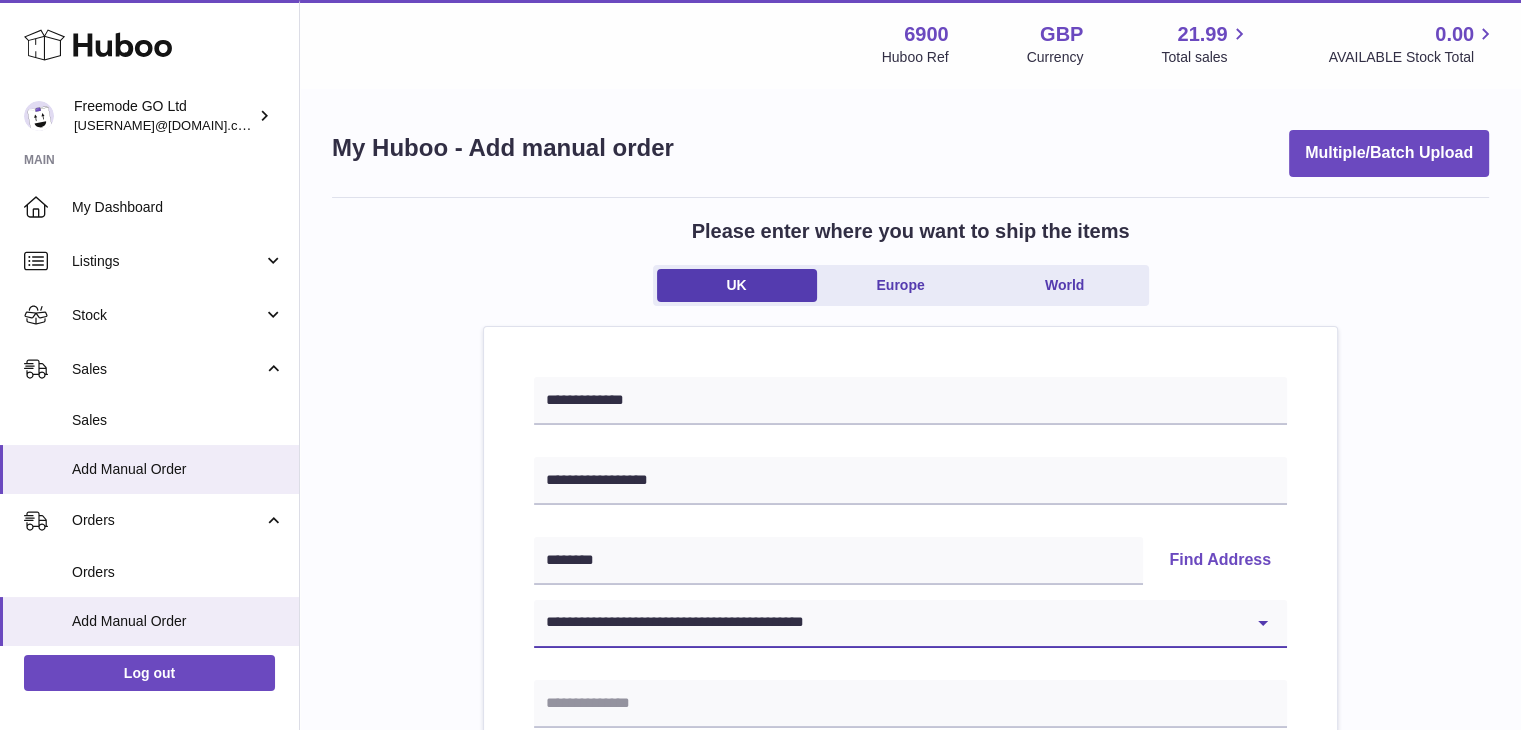 click on "**********" at bounding box center [910, 624] 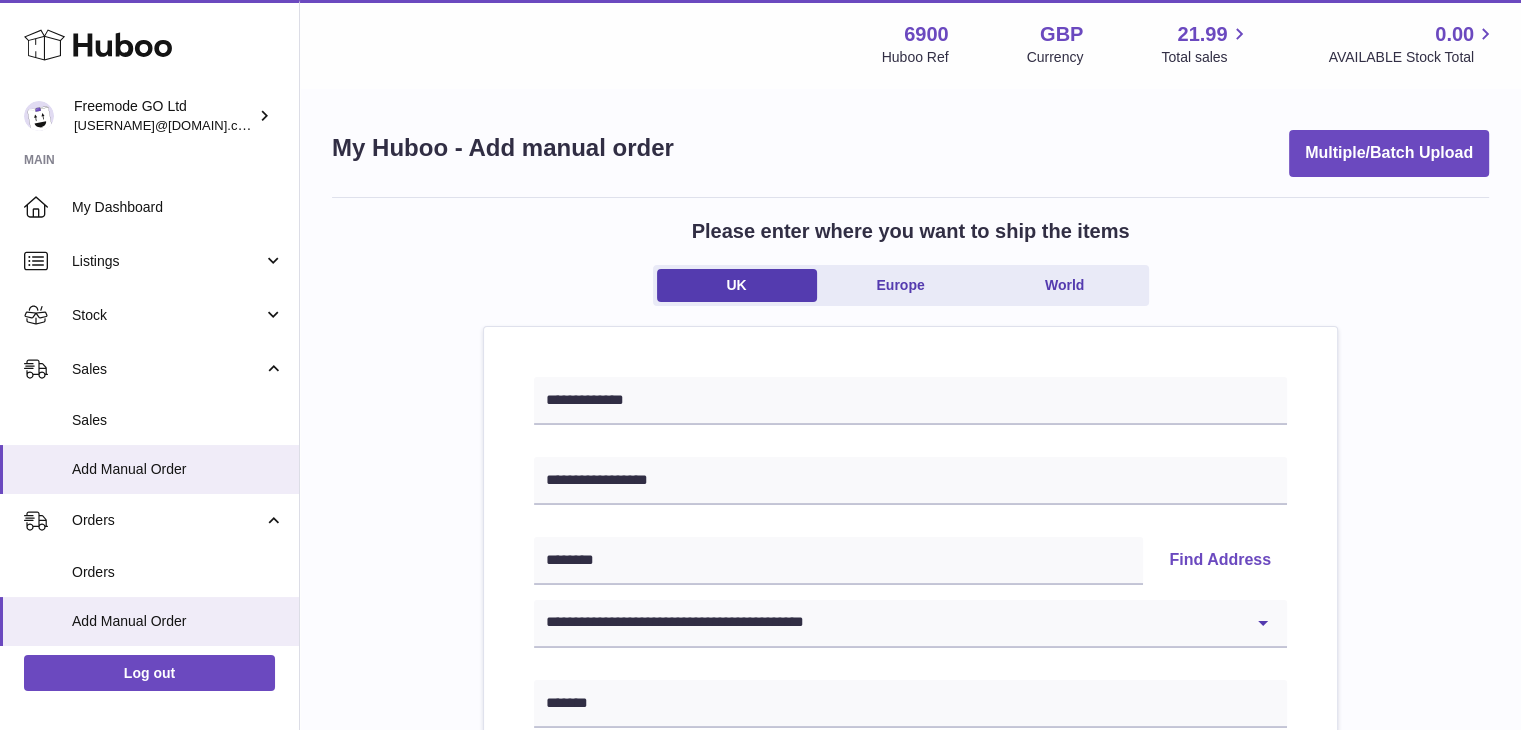click on "**********" at bounding box center [910, 989] 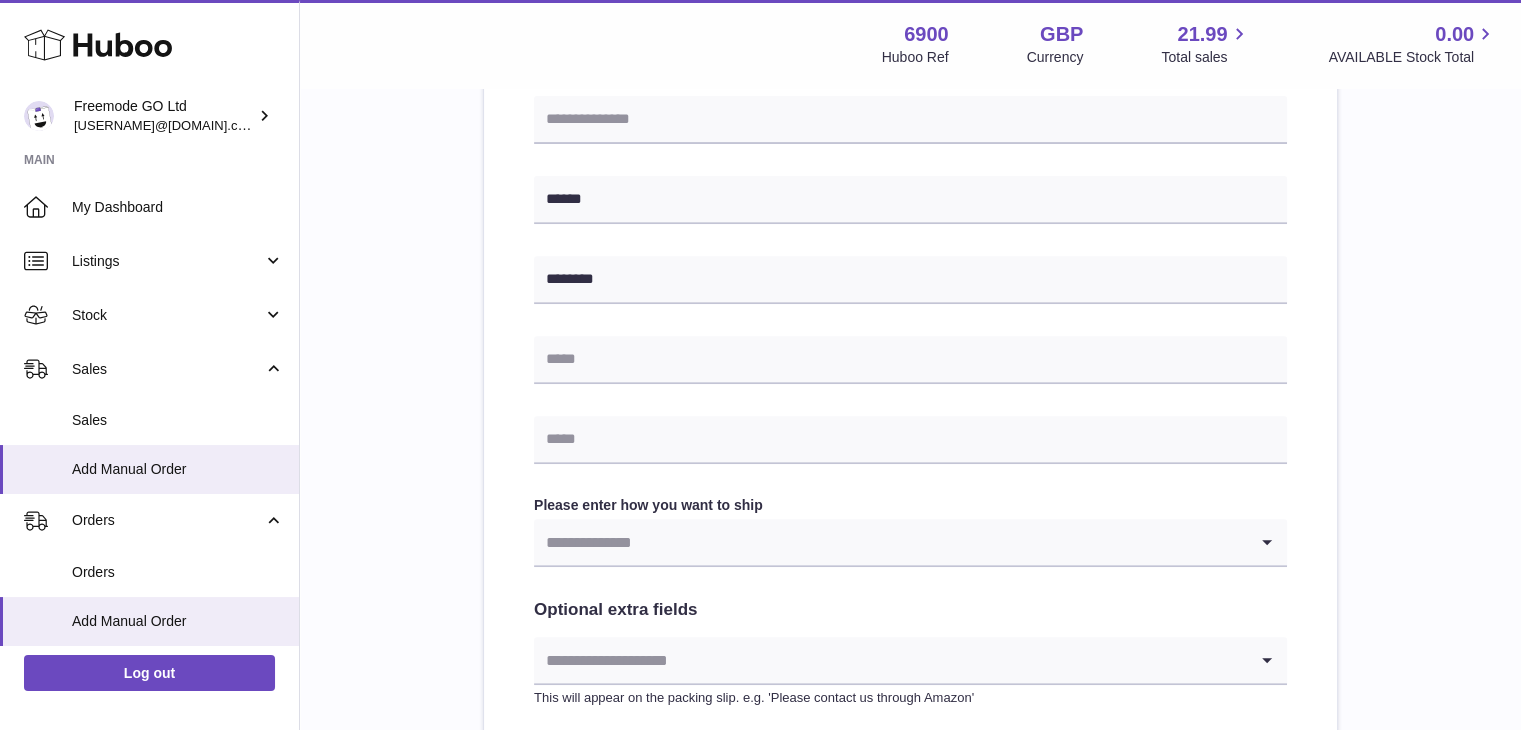 scroll, scrollTop: 752, scrollLeft: 0, axis: vertical 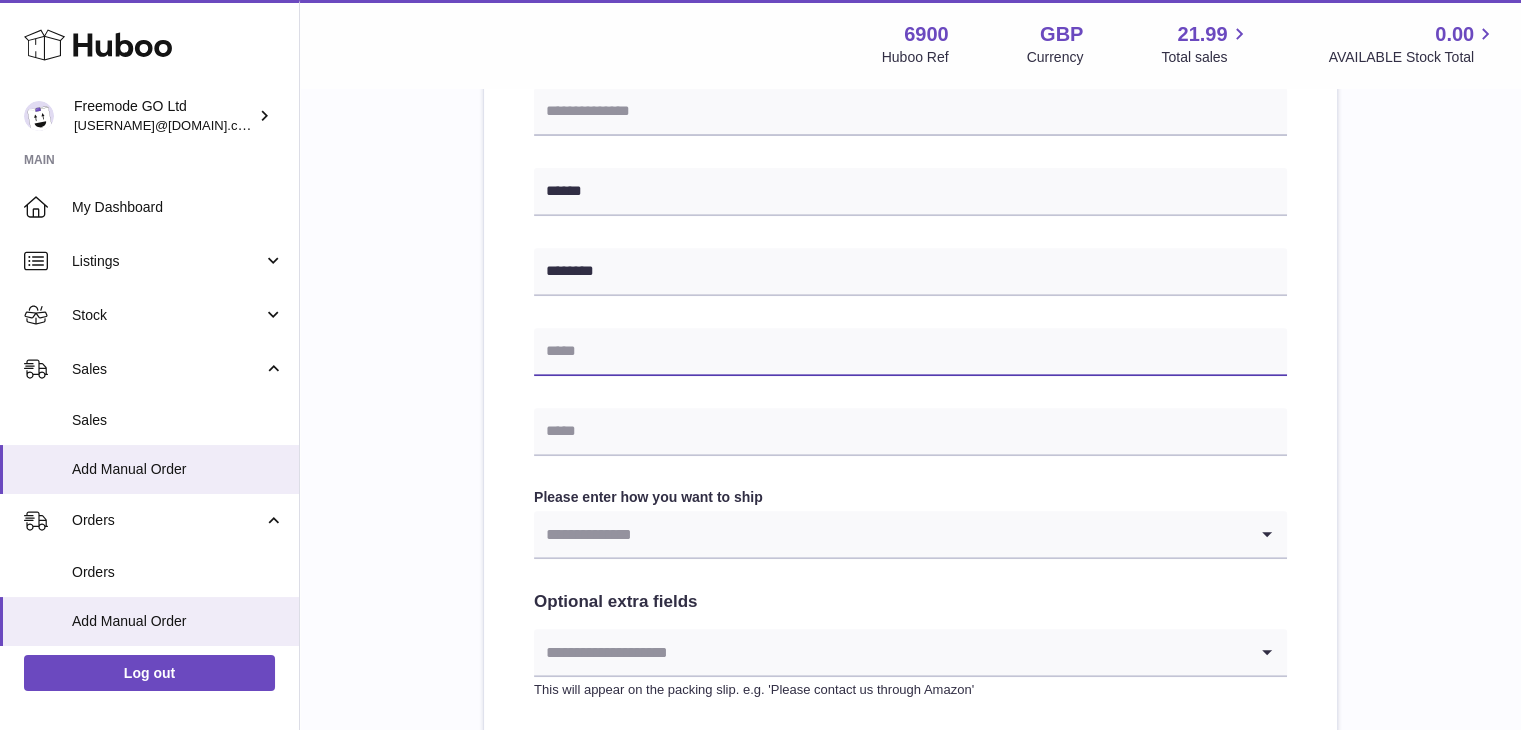 drag, startPoint x: 785, startPoint y: 333, endPoint x: 785, endPoint y: 345, distance: 12 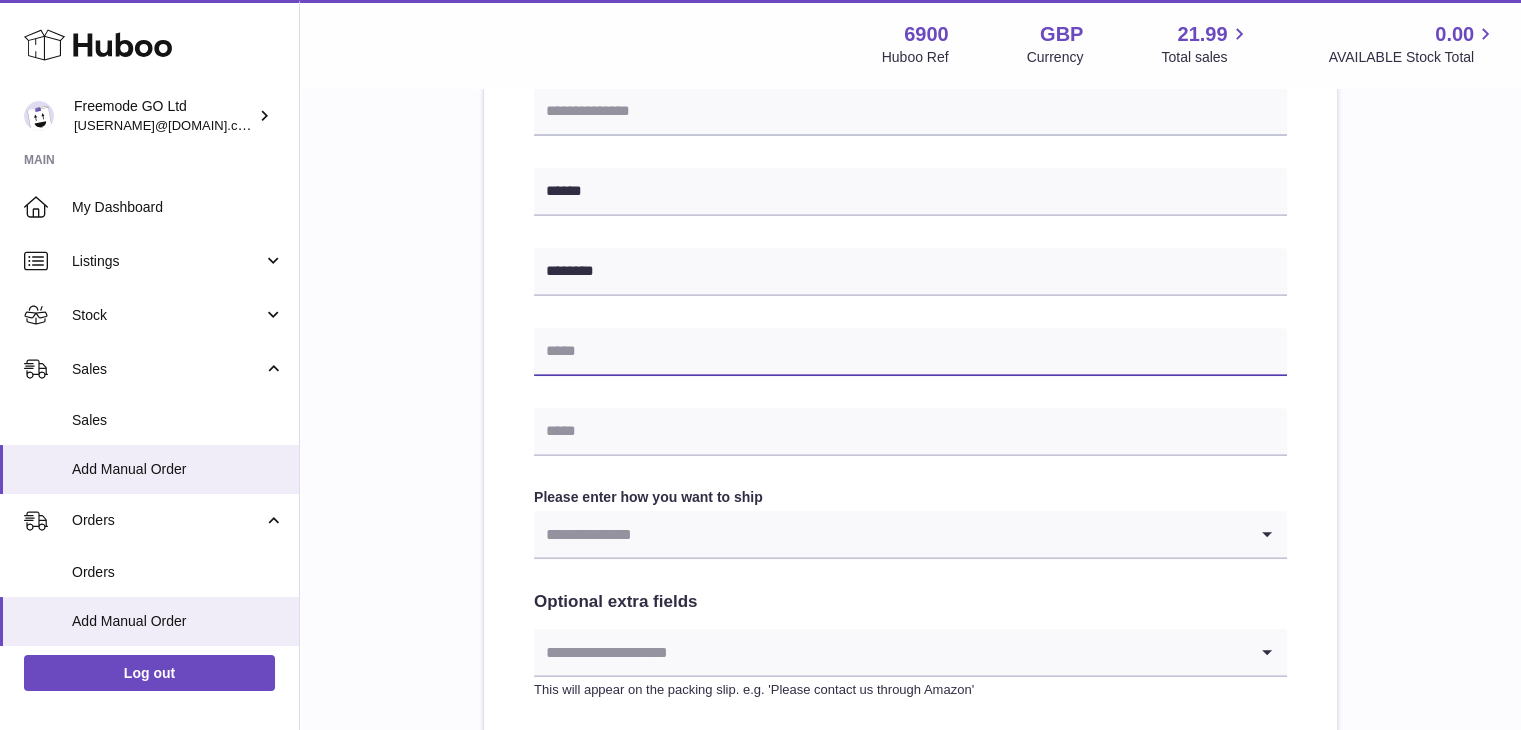 click at bounding box center (910, 352) 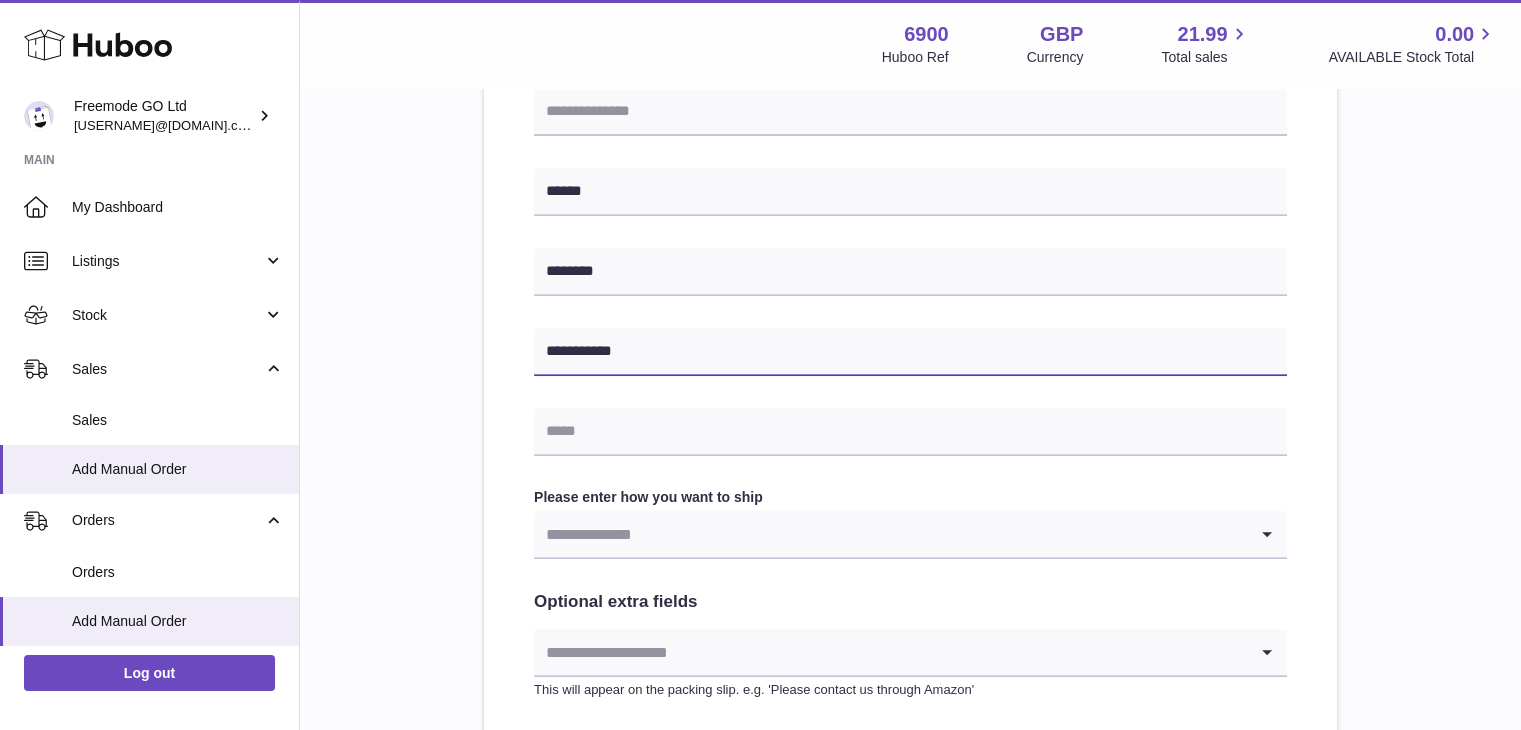 type on "**********" 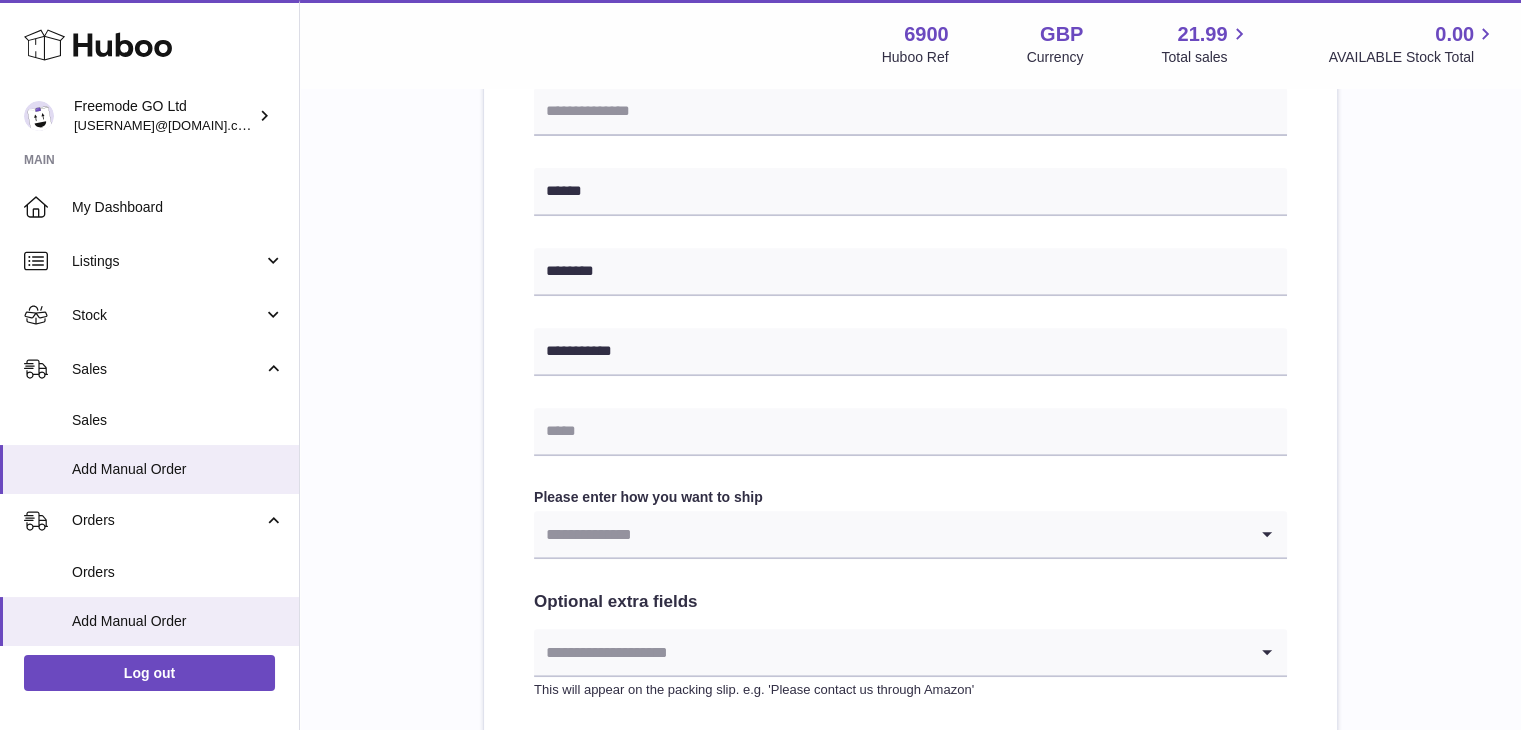 drag, startPoint x: 604, startPoint y: 540, endPoint x: 601, endPoint y: 550, distance: 10.440307 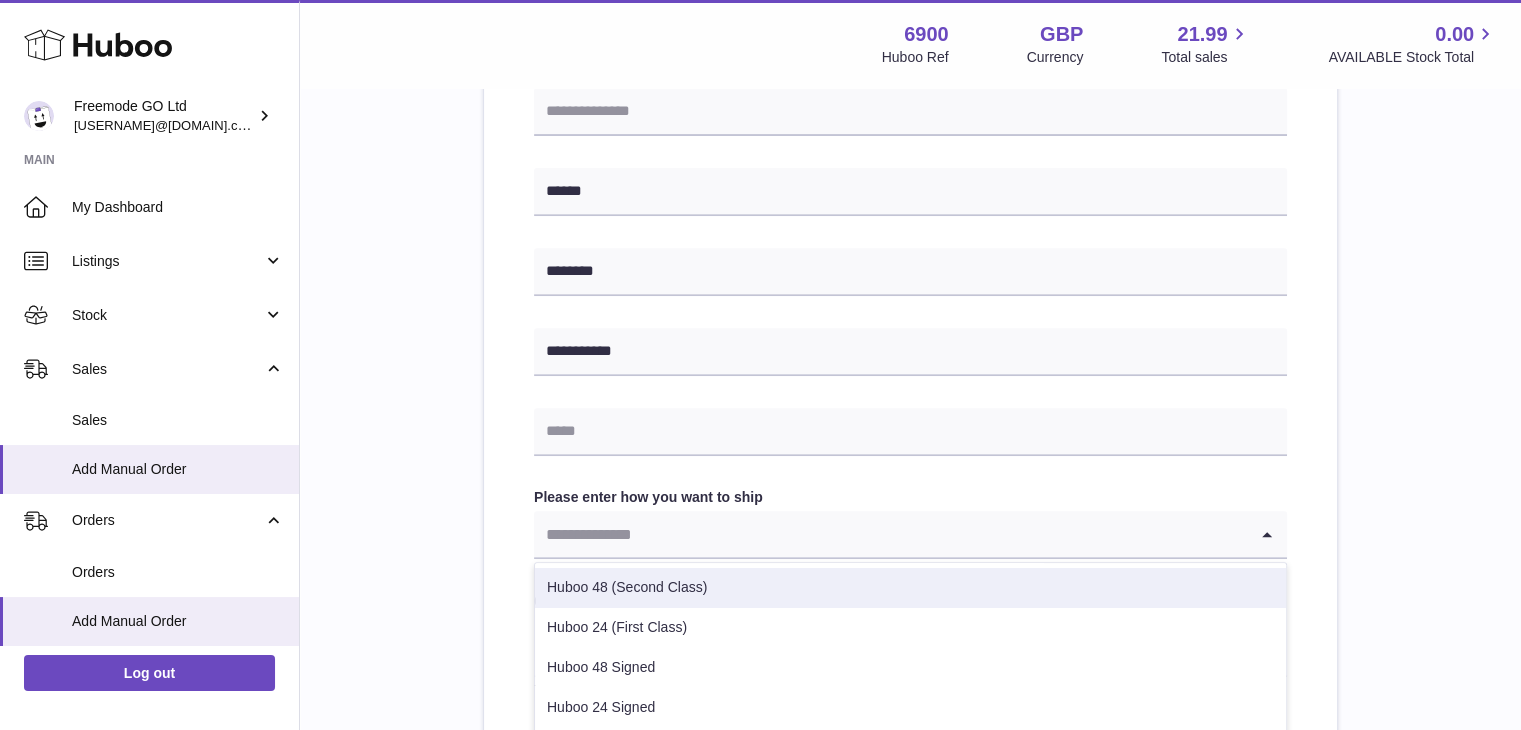 click on "Huboo 48 (Second Class)" at bounding box center (910, 588) 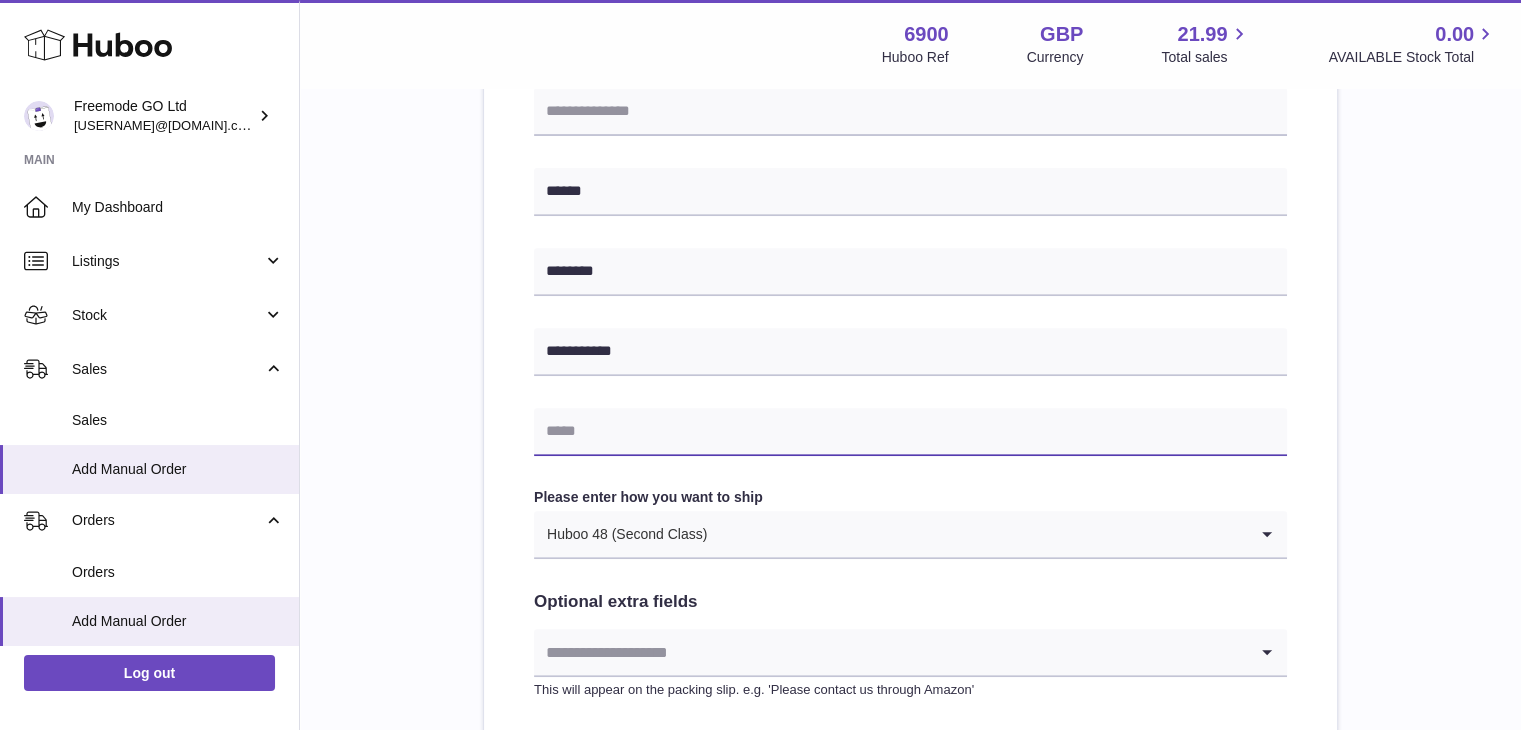 click at bounding box center (910, 432) 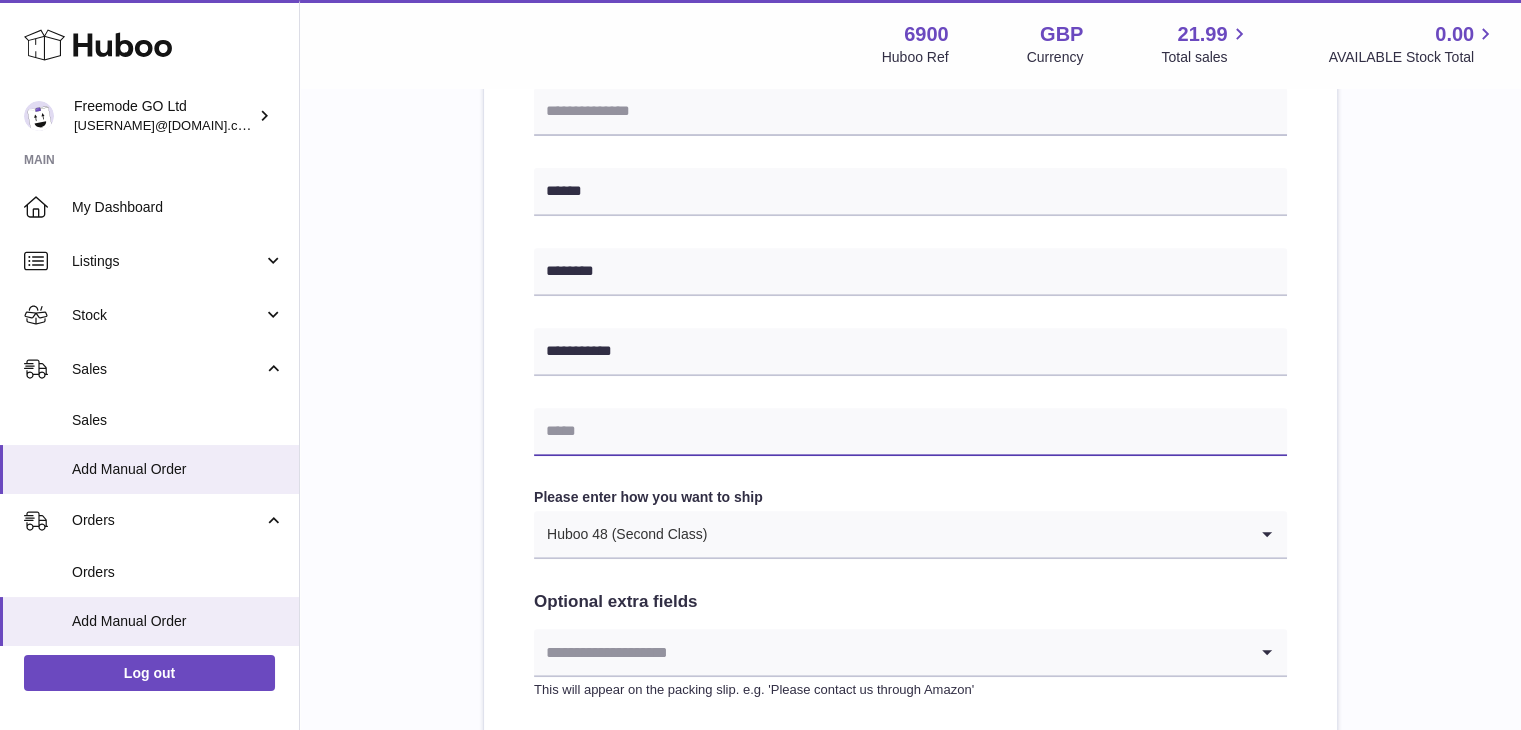 paste on "**********" 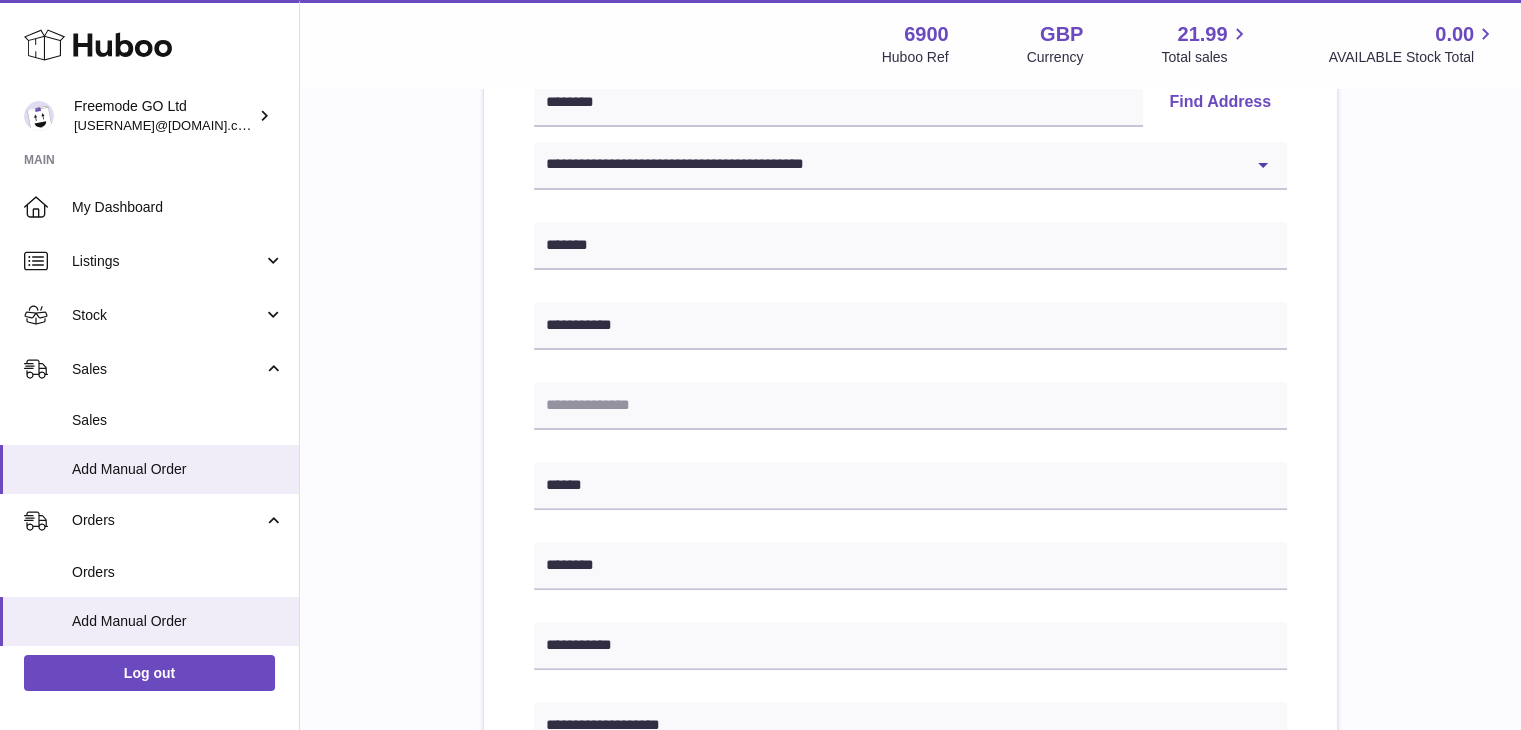 scroll, scrollTop: 1080, scrollLeft: 0, axis: vertical 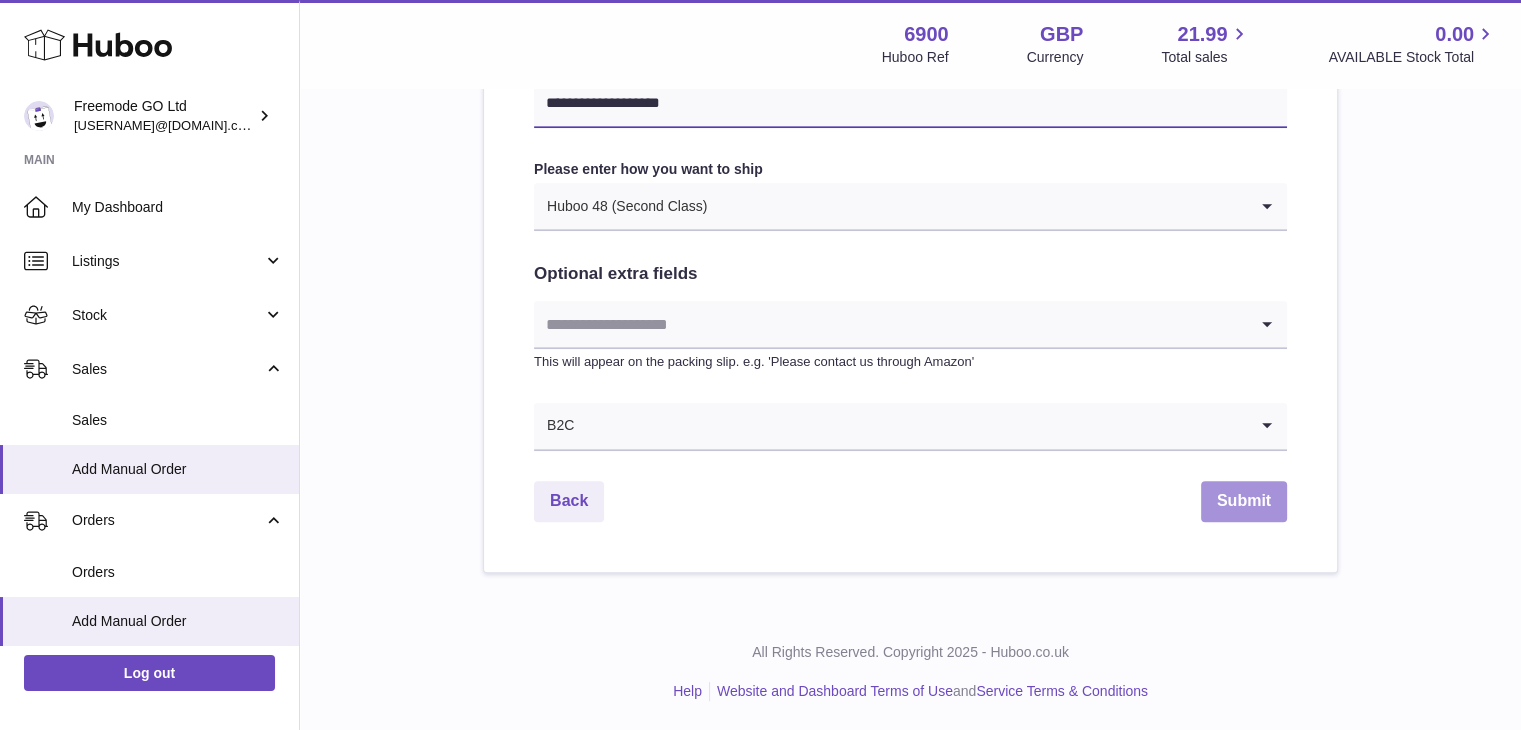 type on "**********" 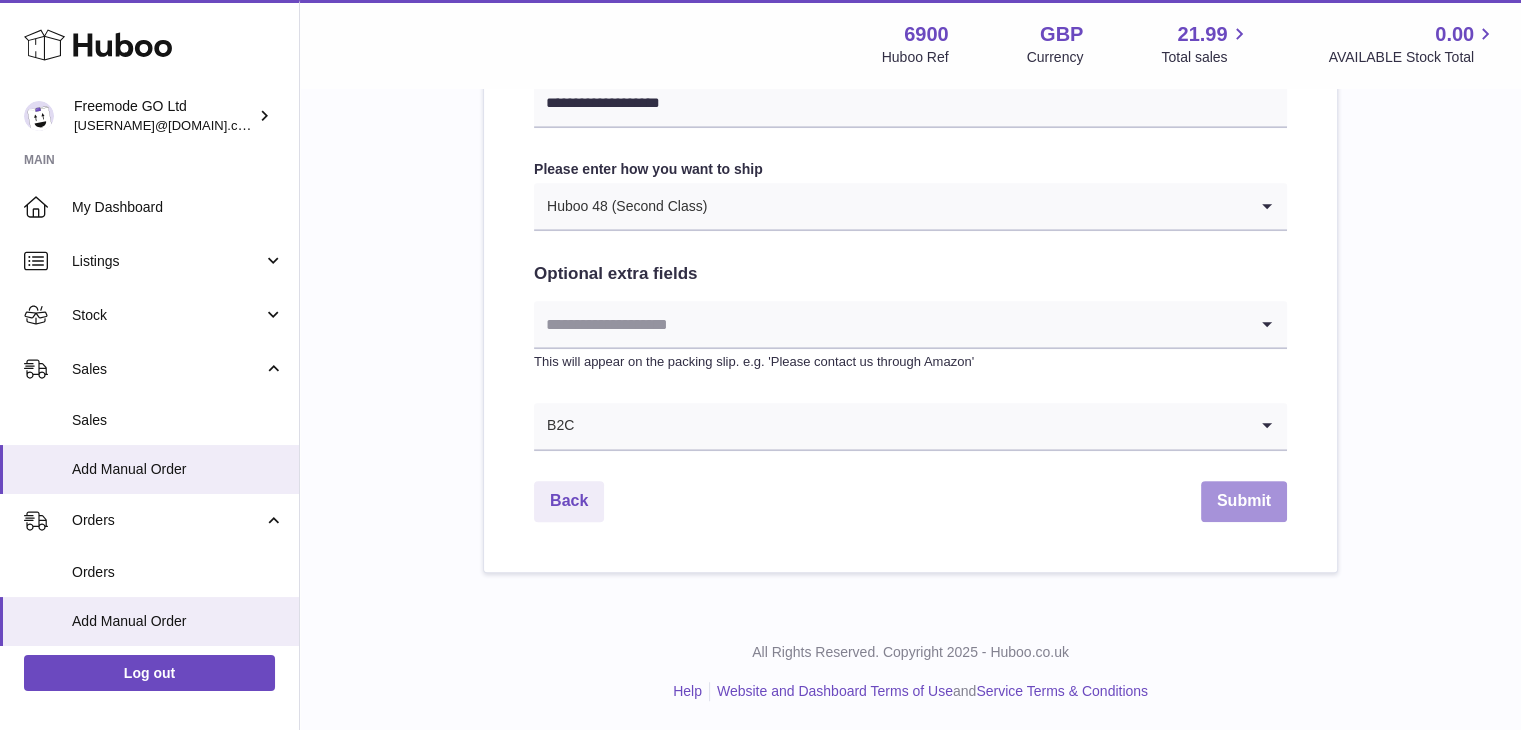click on "Submit" at bounding box center [1244, 501] 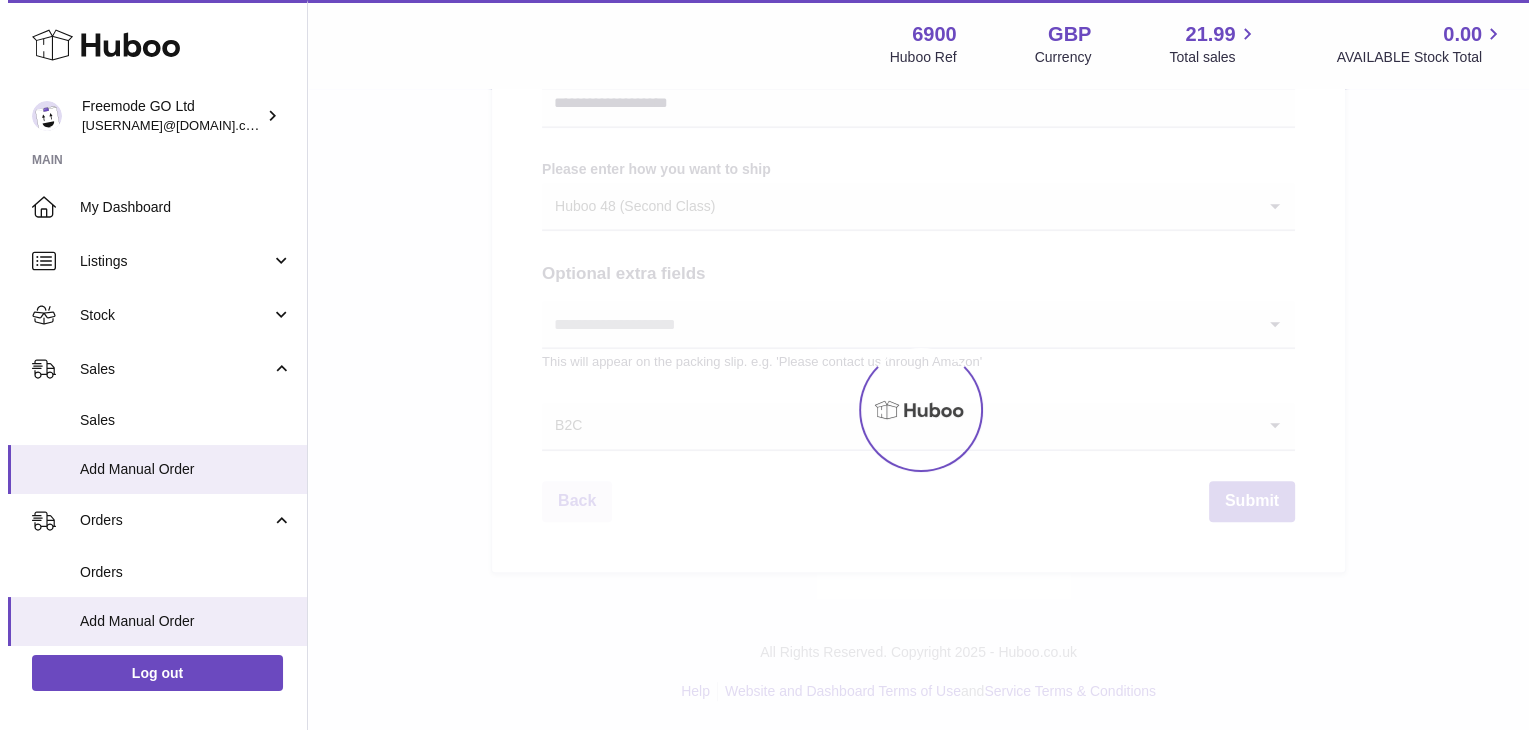 scroll, scrollTop: 0, scrollLeft: 0, axis: both 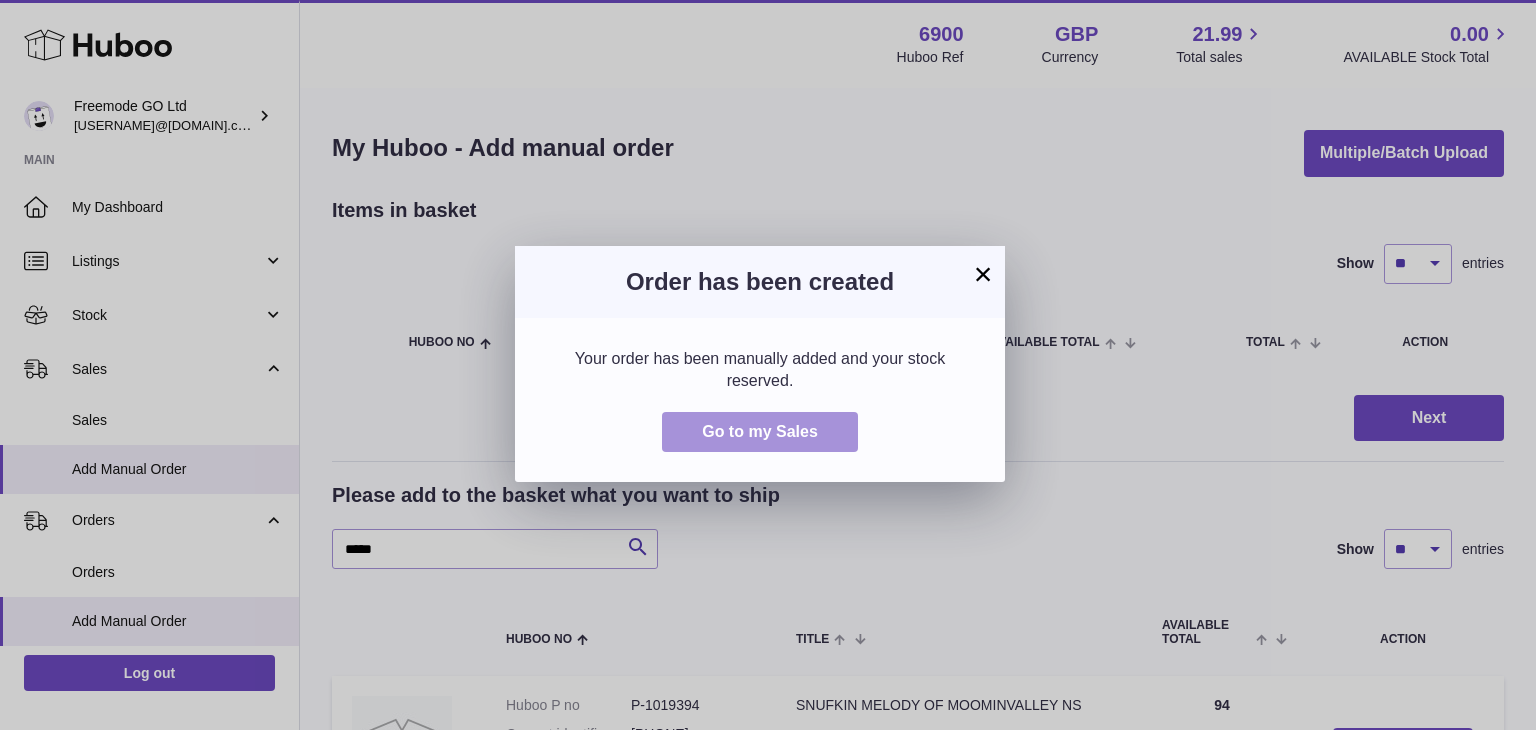 click on "Go to my Sales" at bounding box center (760, 432) 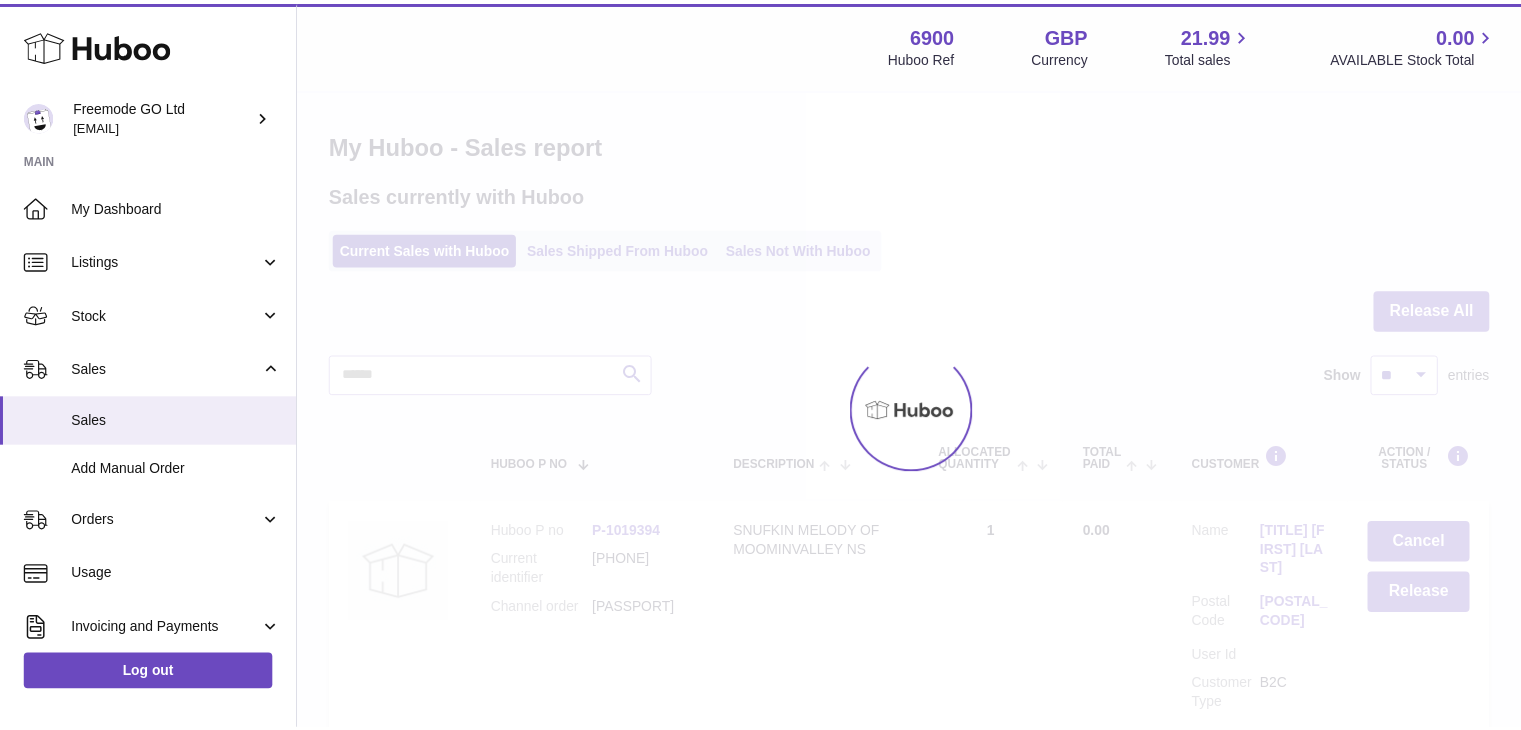 scroll, scrollTop: 0, scrollLeft: 0, axis: both 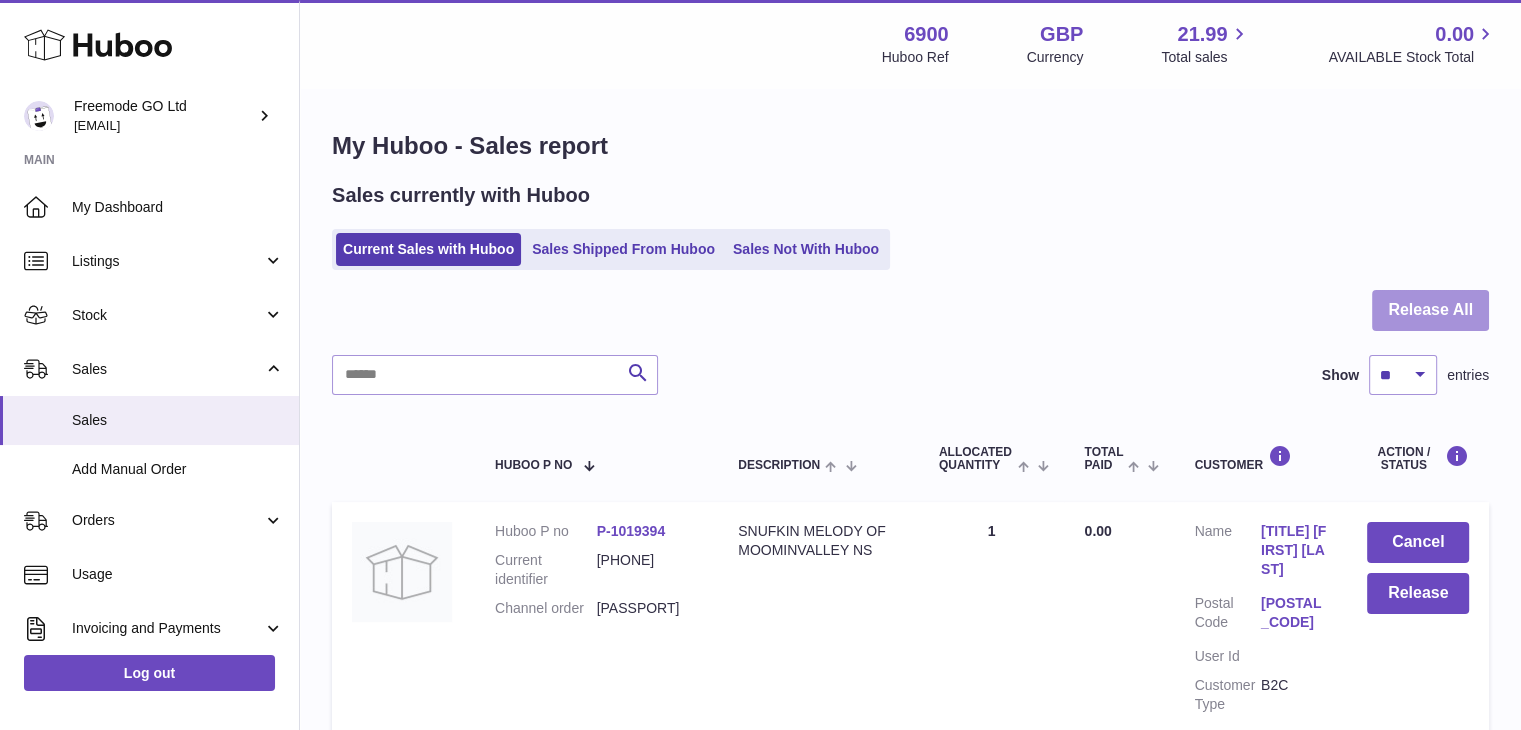 click on "Release All" at bounding box center (1430, 310) 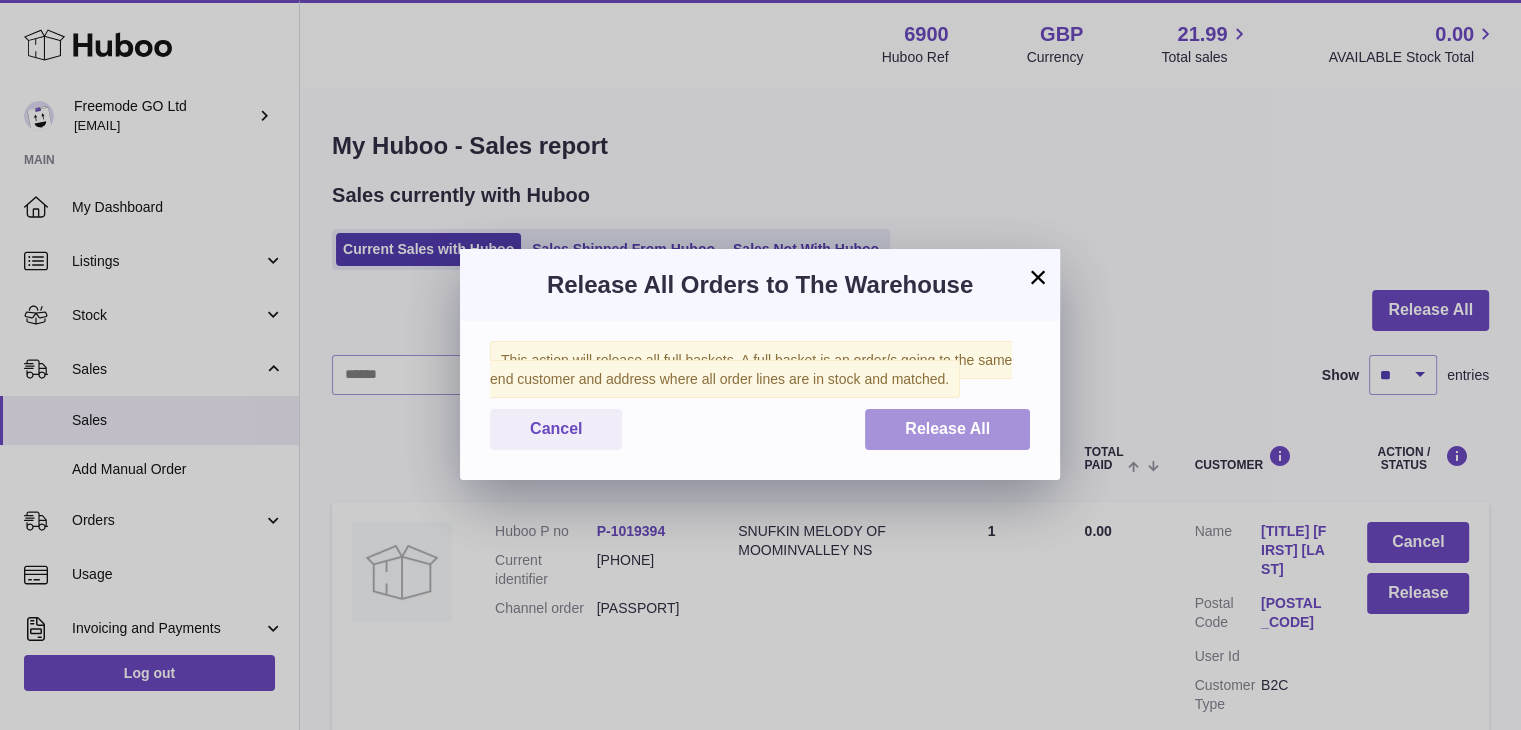 click on "Release All" at bounding box center [947, 428] 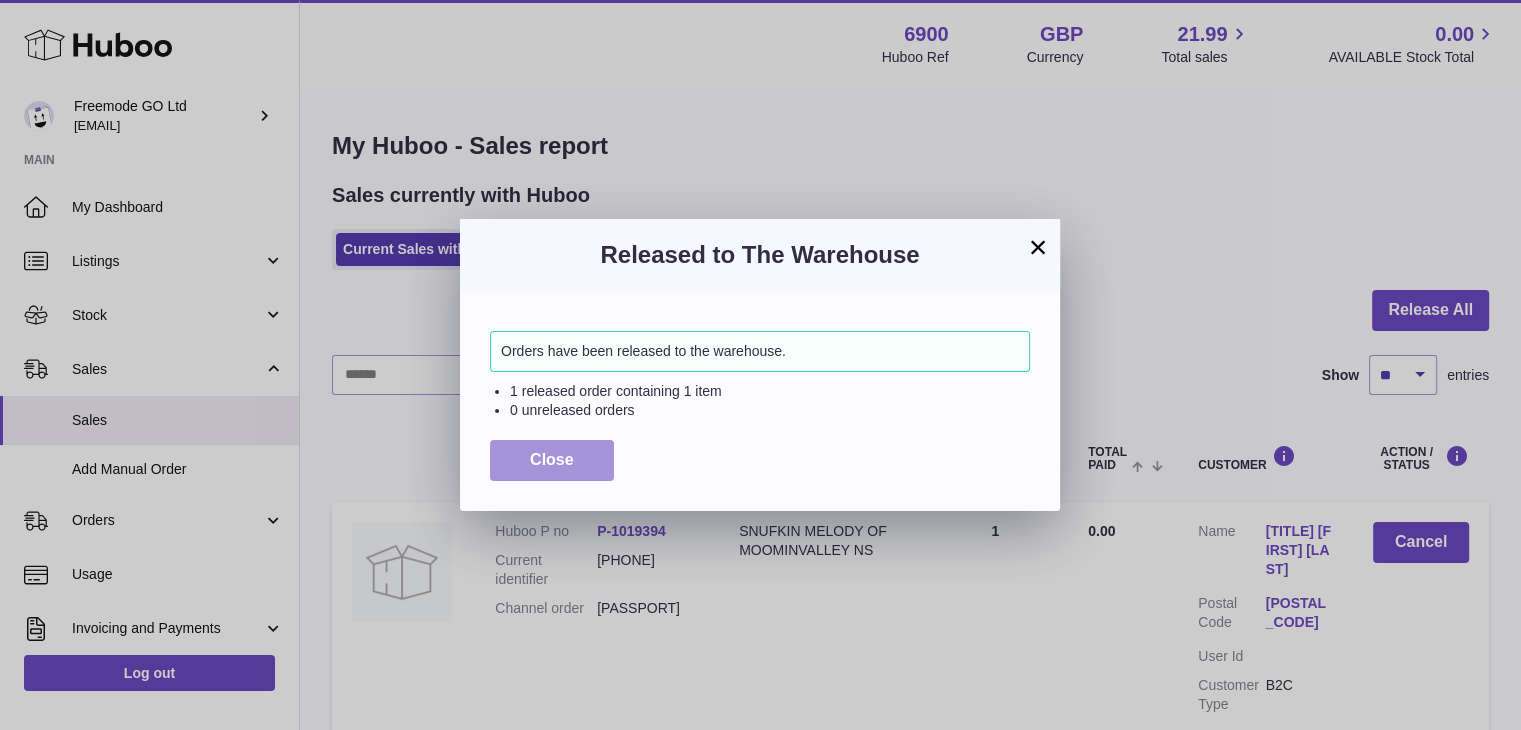 click on "Close" at bounding box center (552, 460) 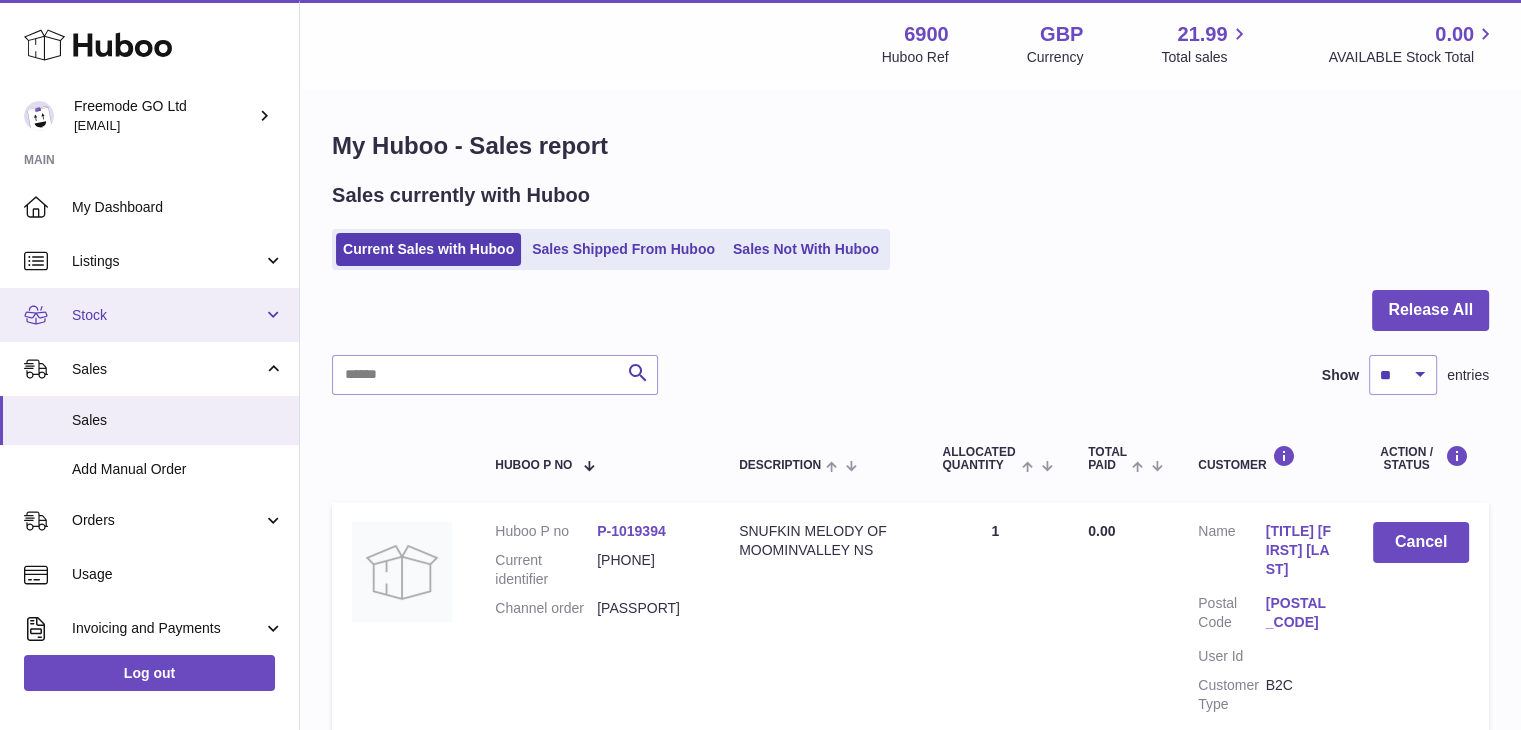 click on "Stock" at bounding box center (167, 315) 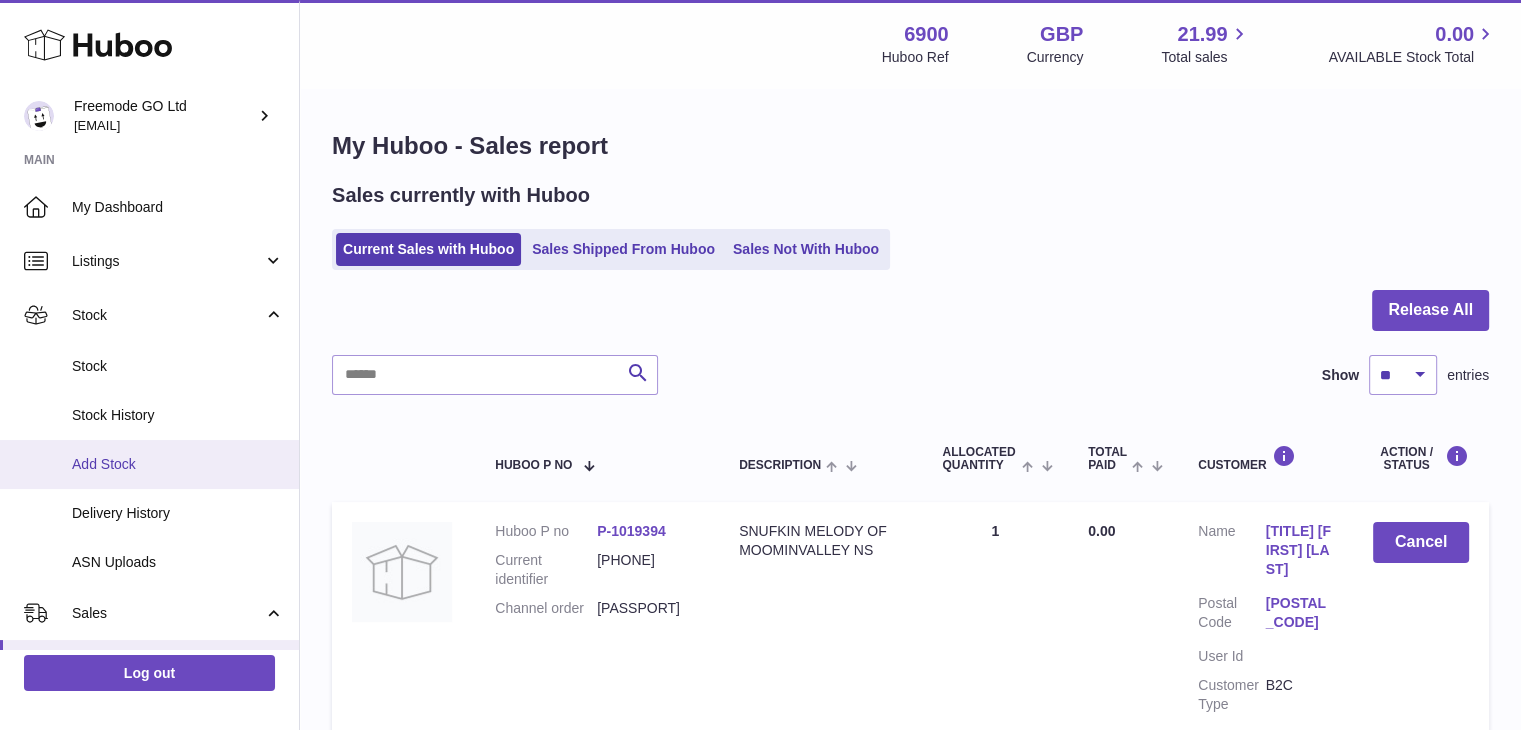 click on "Add Stock" at bounding box center [178, 464] 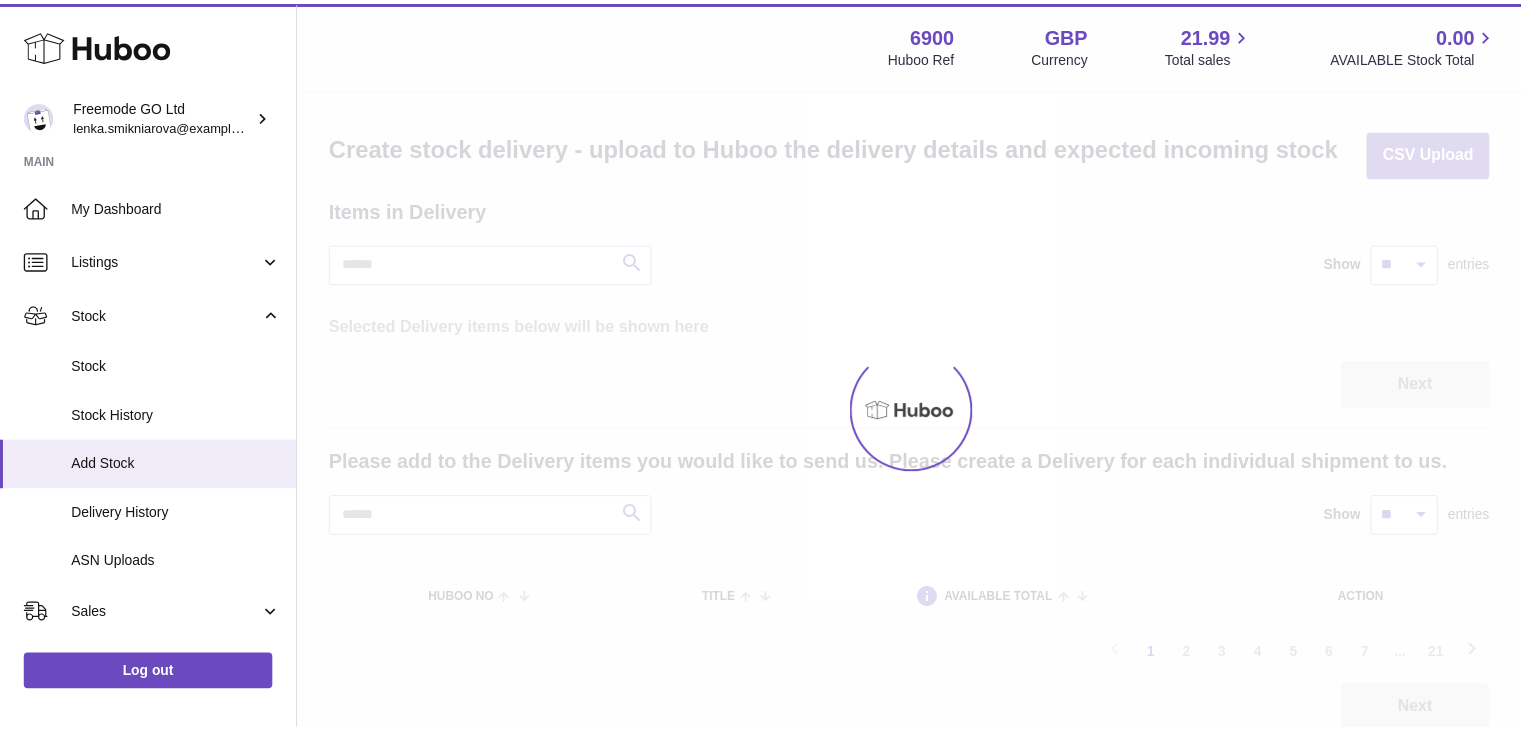 scroll, scrollTop: 0, scrollLeft: 0, axis: both 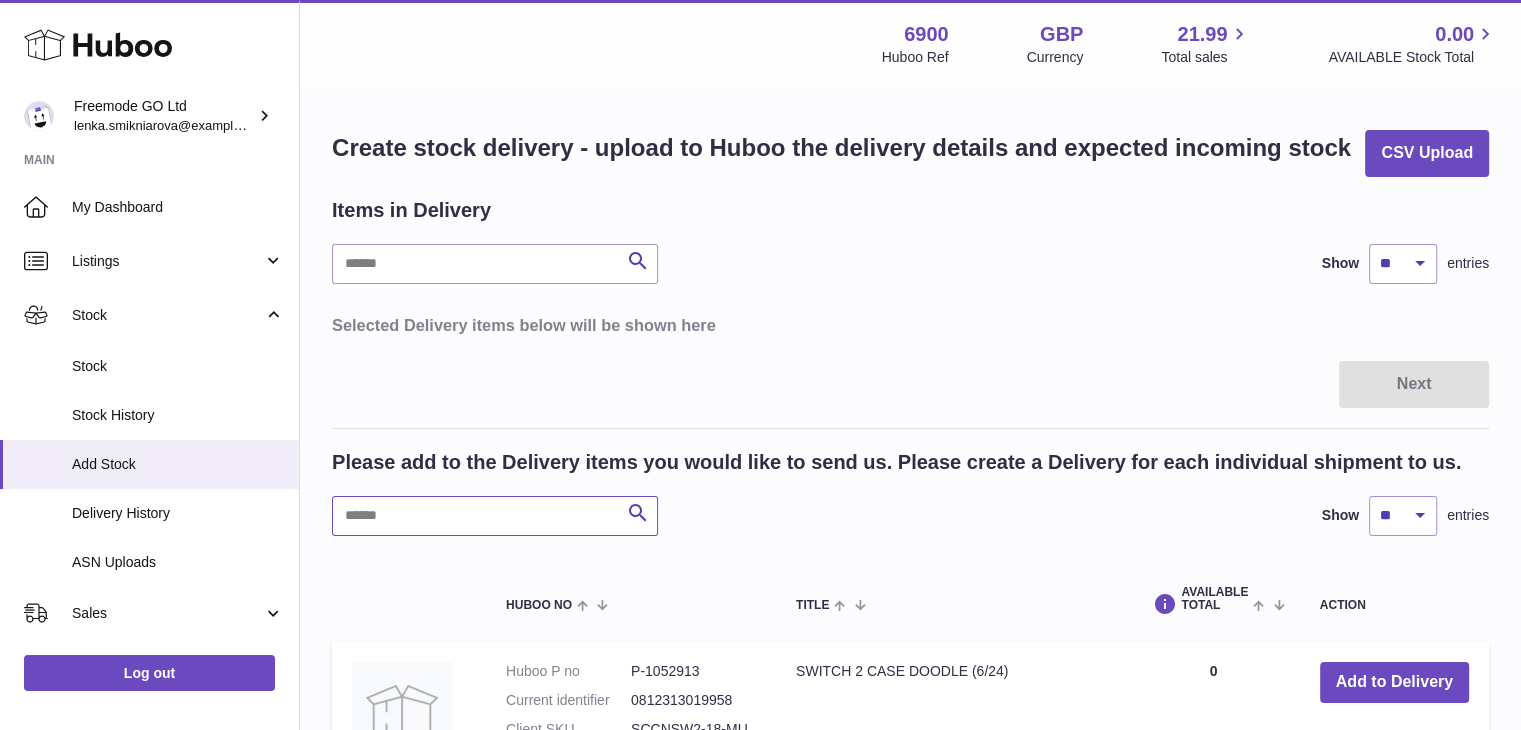click at bounding box center [495, 516] 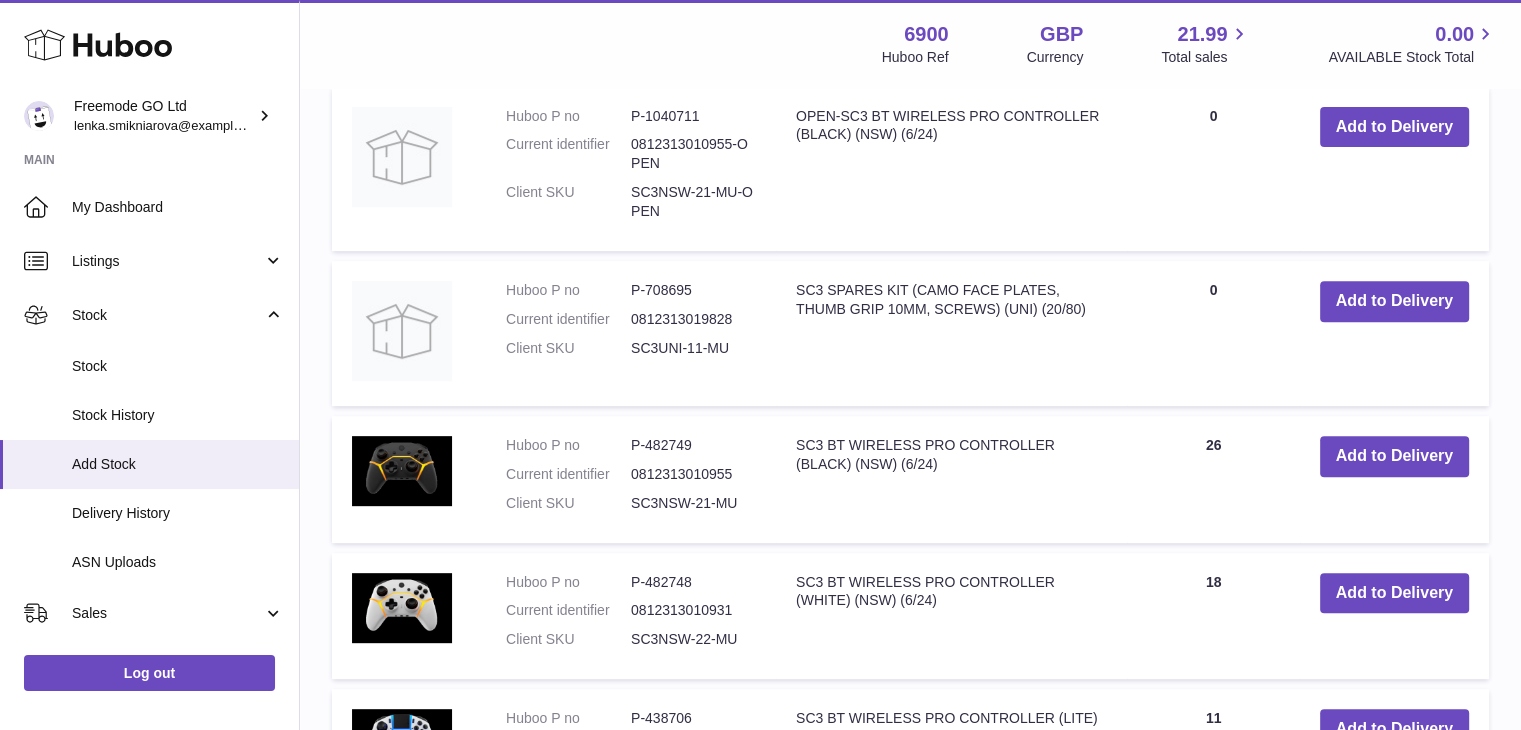scroll, scrollTop: 726, scrollLeft: 0, axis: vertical 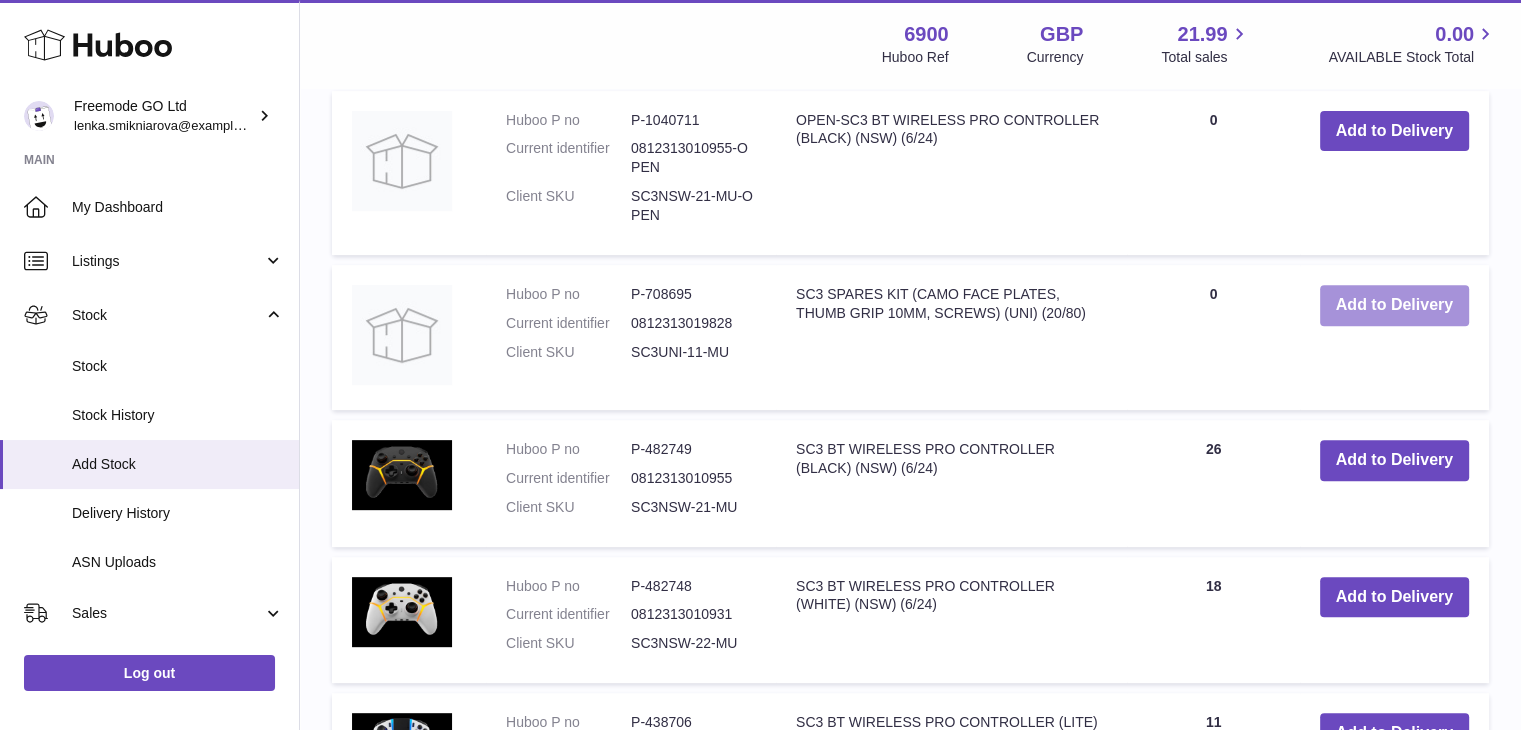 type on "***" 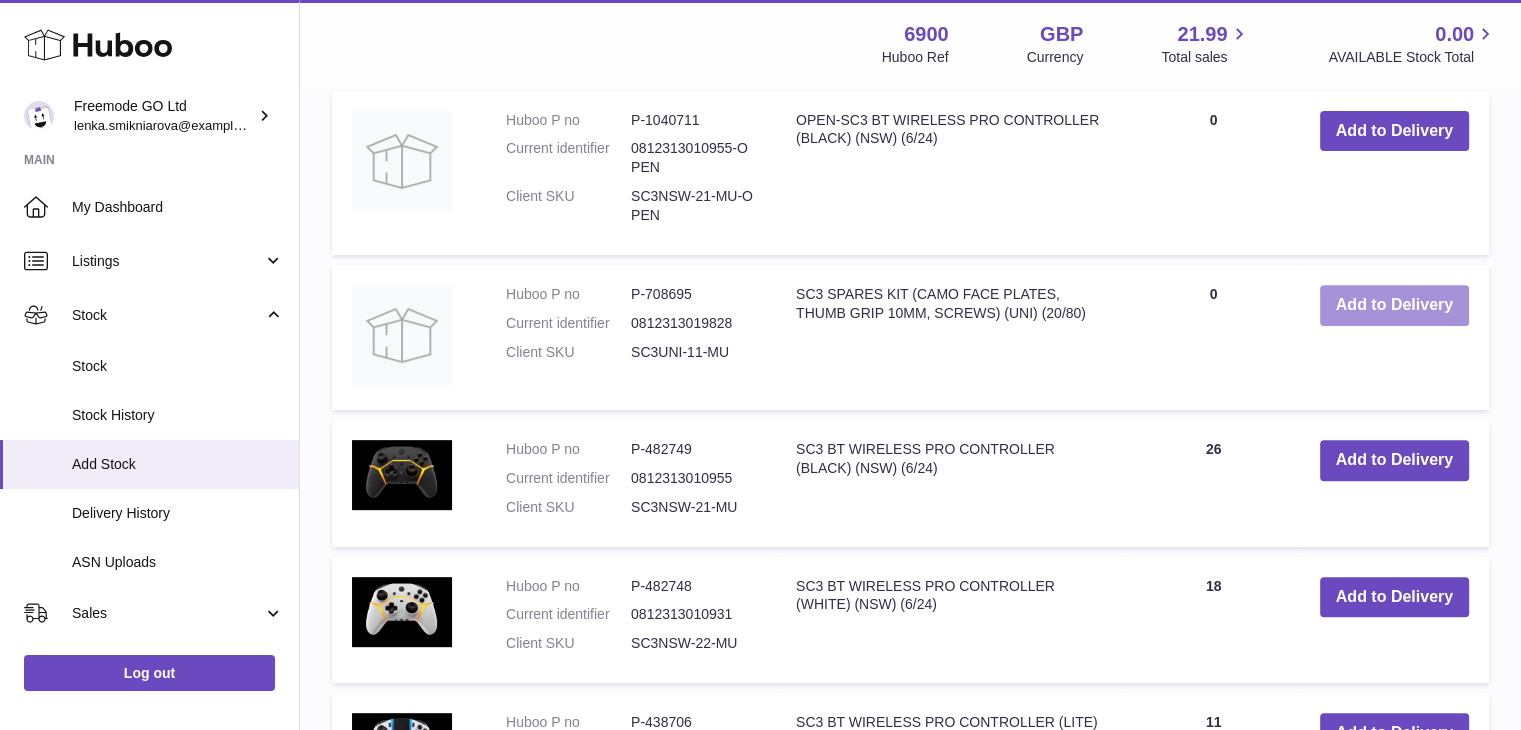 click on "Add to Delivery" at bounding box center (1394, 305) 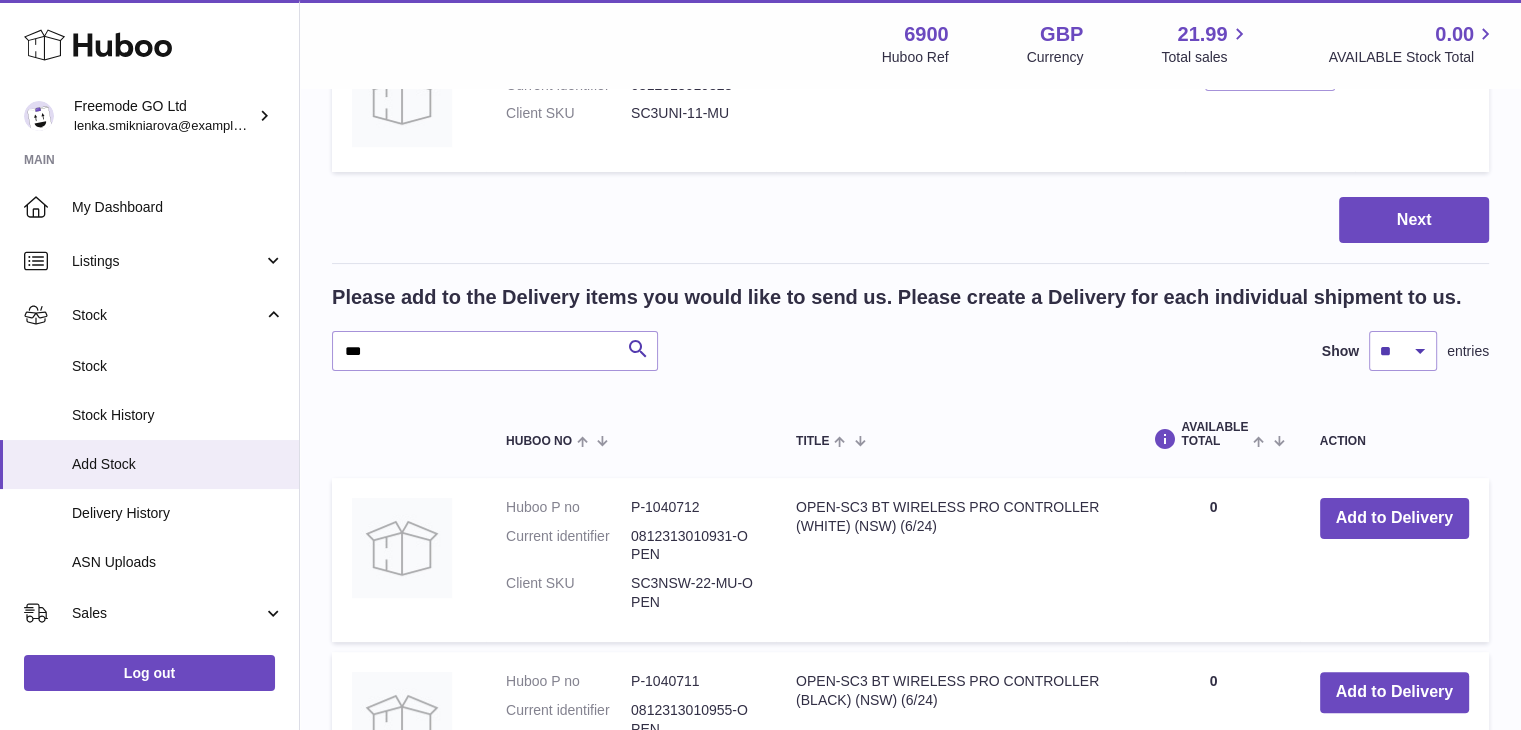 scroll, scrollTop: 0, scrollLeft: 0, axis: both 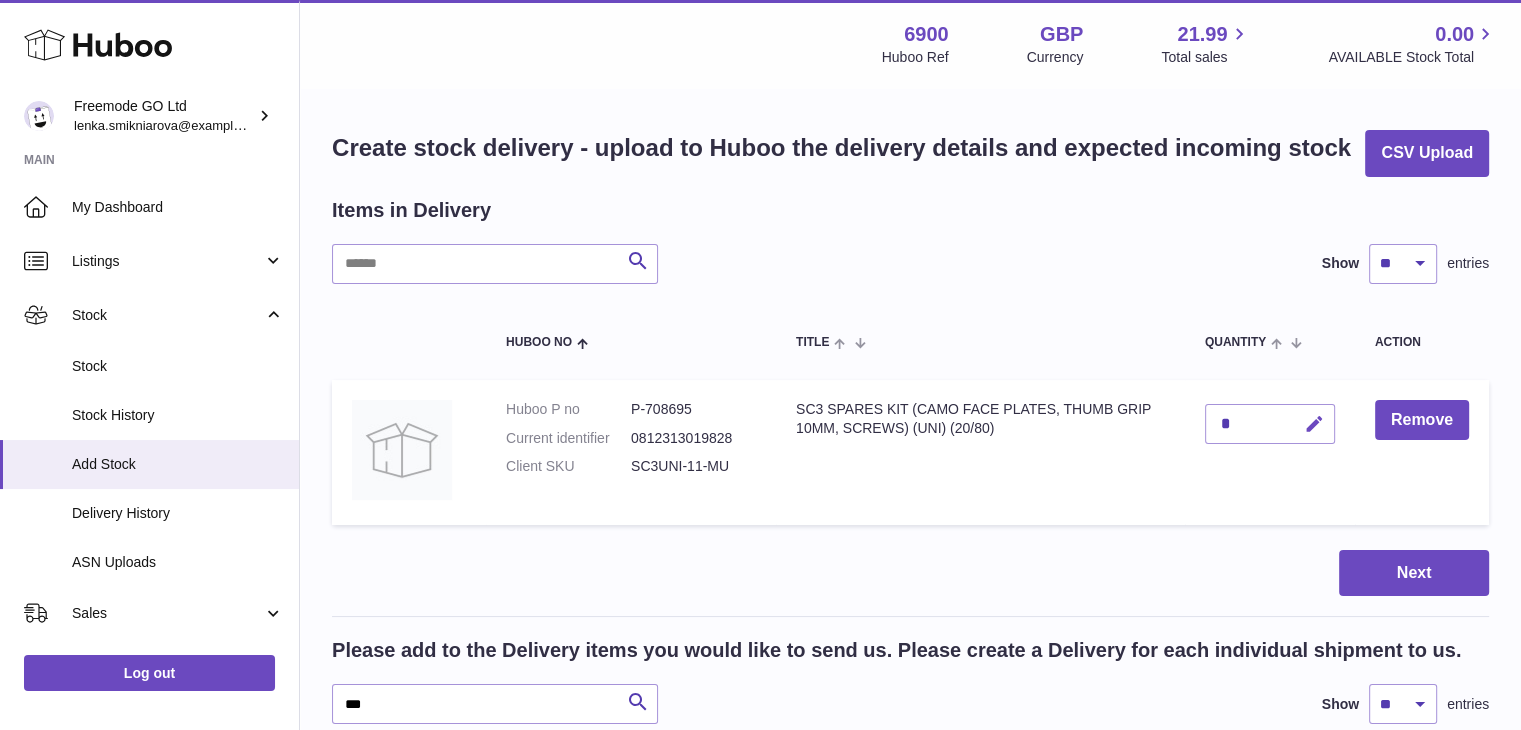click at bounding box center (1311, 424) 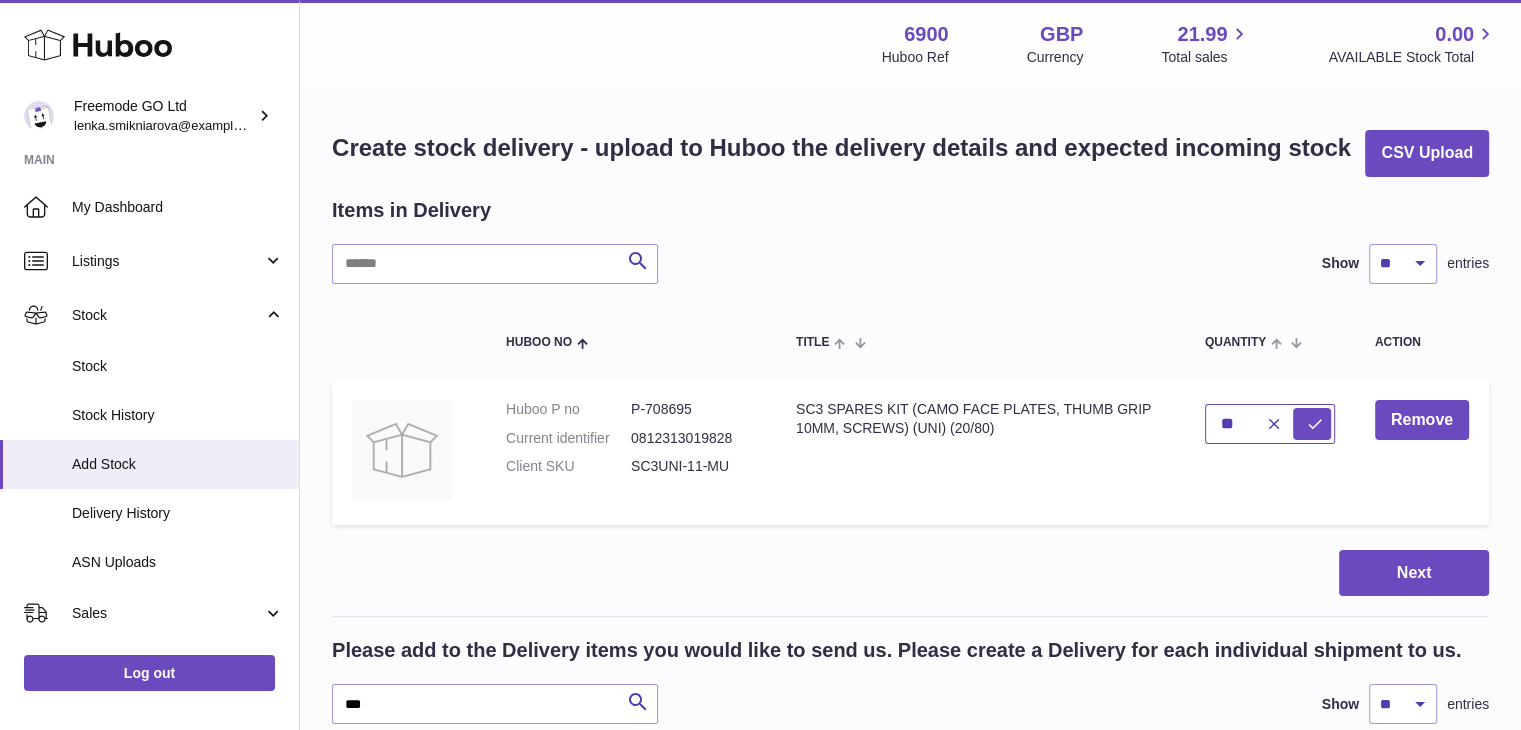 type on "**" 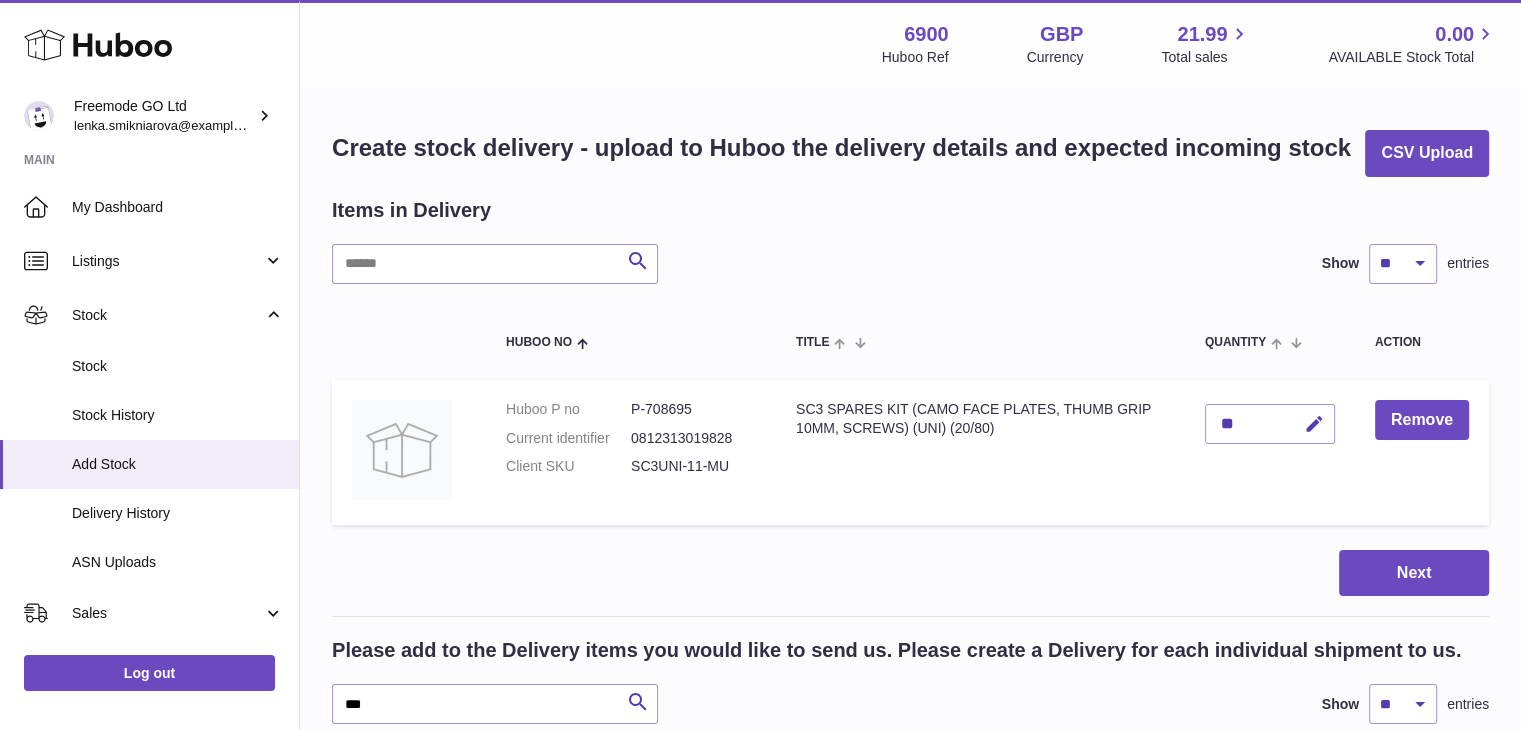 click on "Search
Show
** ** ** ***
entries" at bounding box center (910, 264) 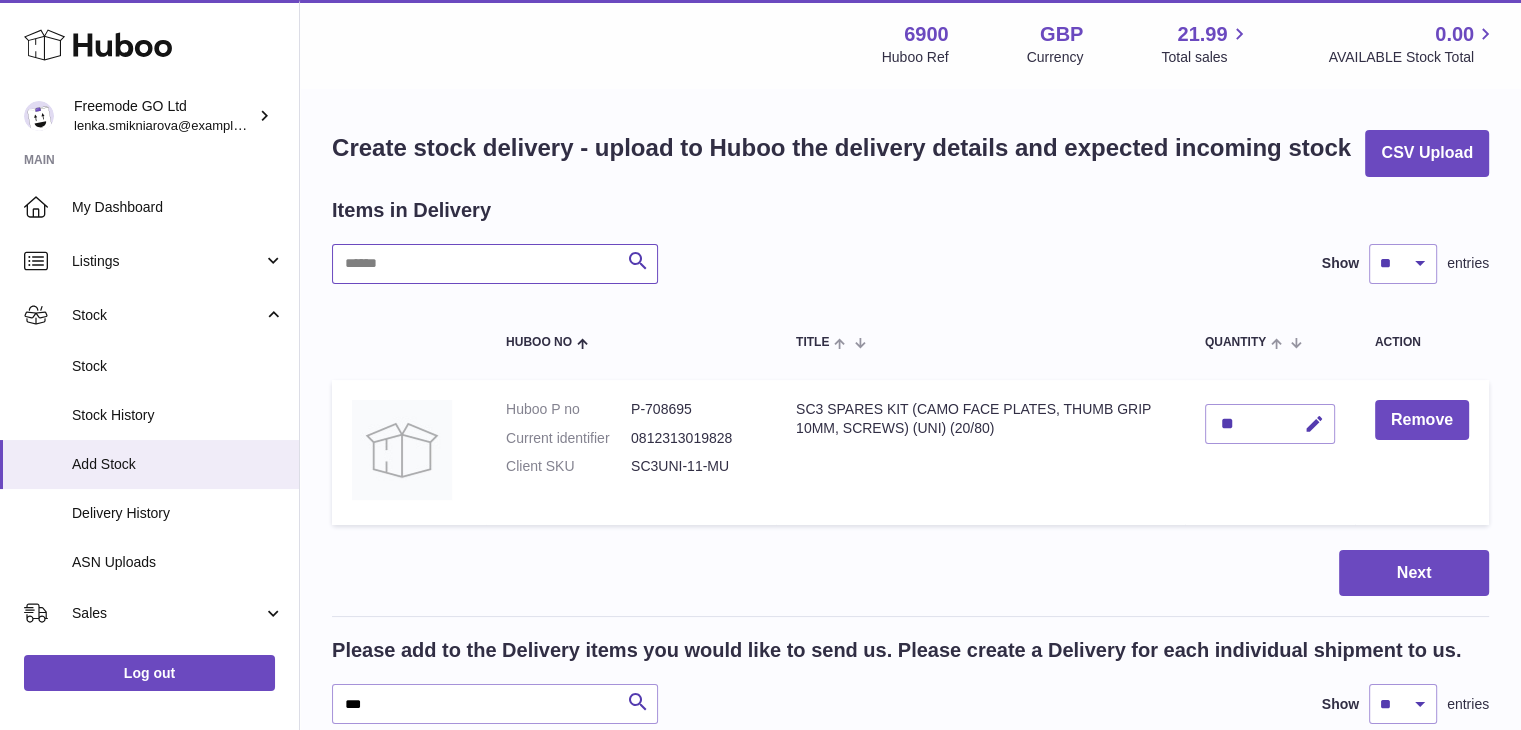 click at bounding box center (495, 264) 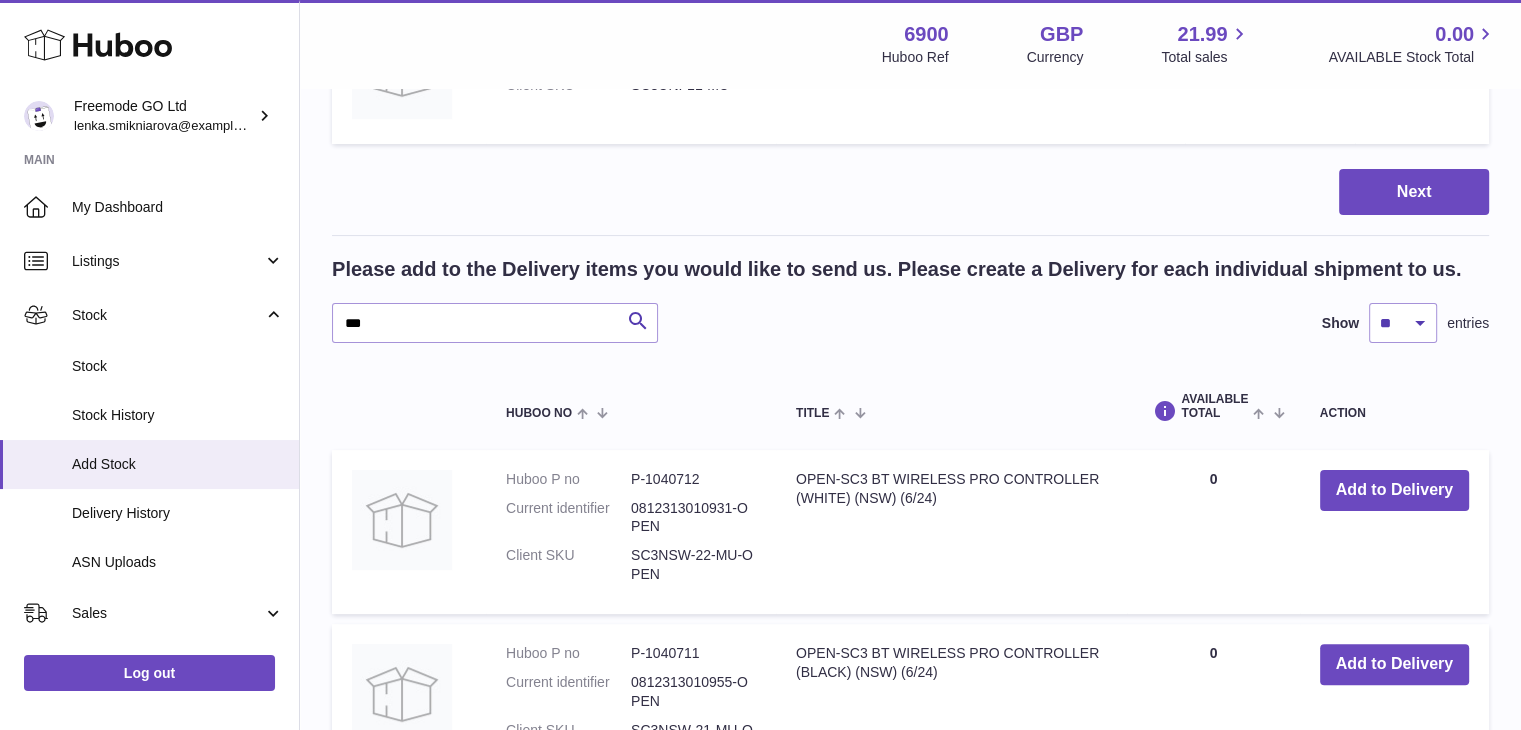 scroll, scrollTop: 388, scrollLeft: 0, axis: vertical 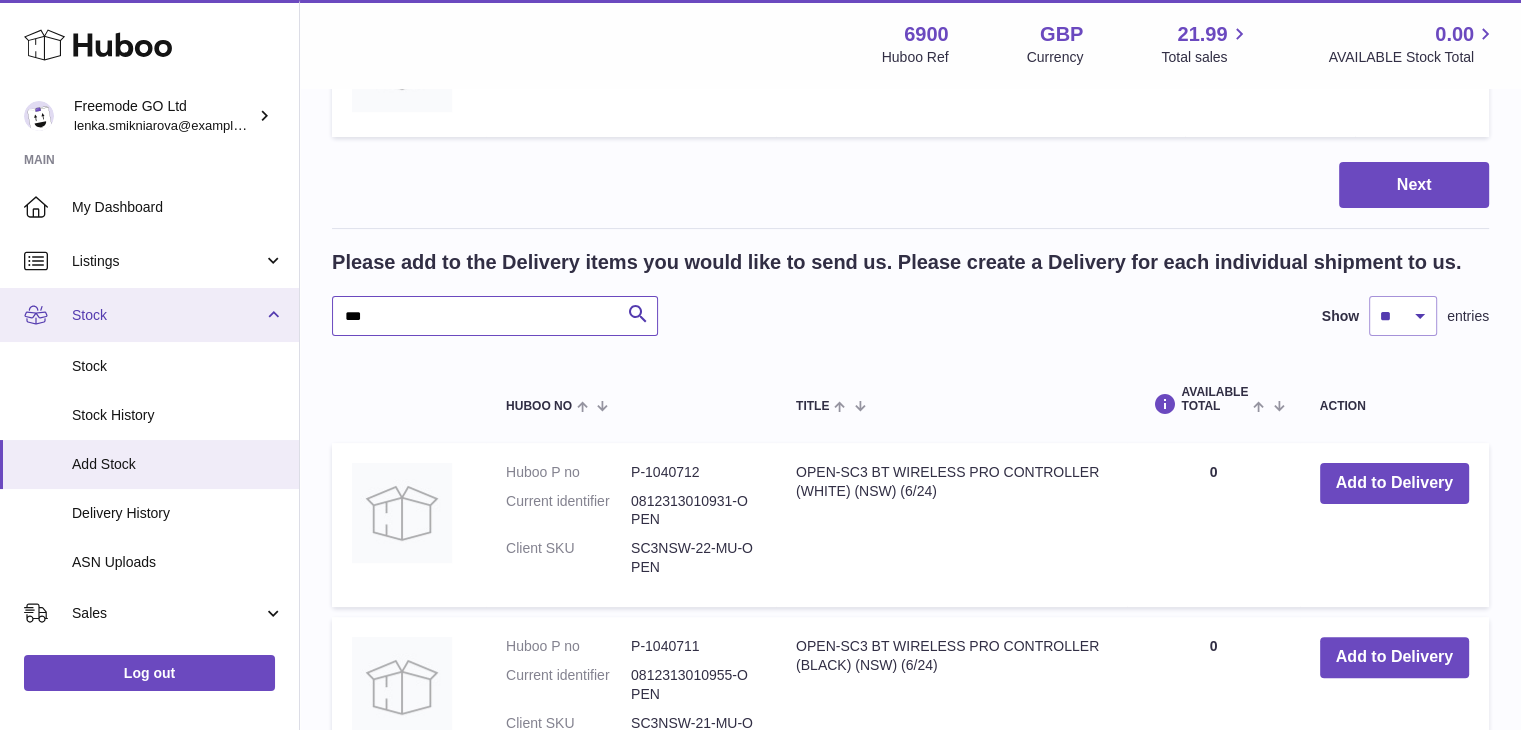 drag, startPoint x: 512, startPoint y: 321, endPoint x: 238, endPoint y: 329, distance: 274.11676 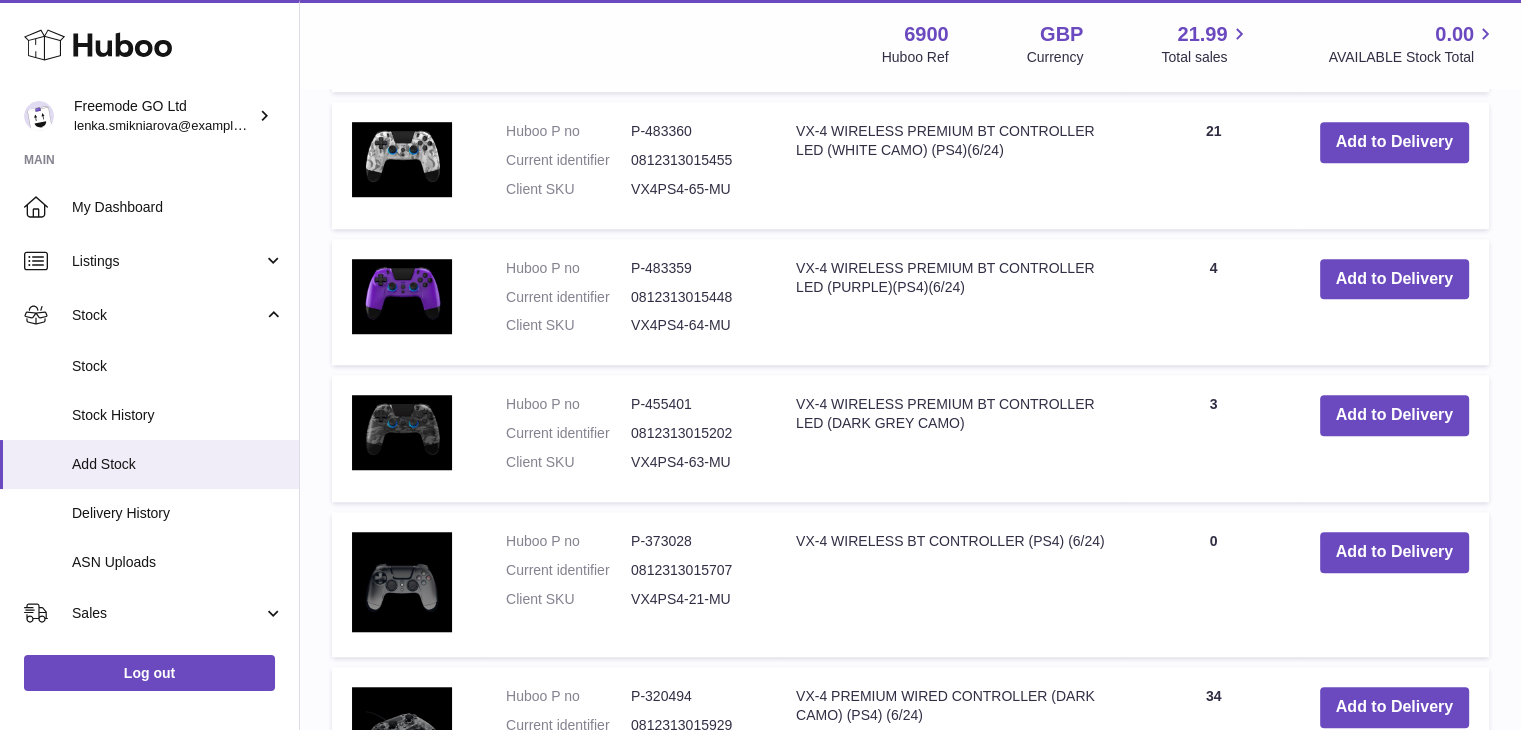 scroll, scrollTop: 1458, scrollLeft: 0, axis: vertical 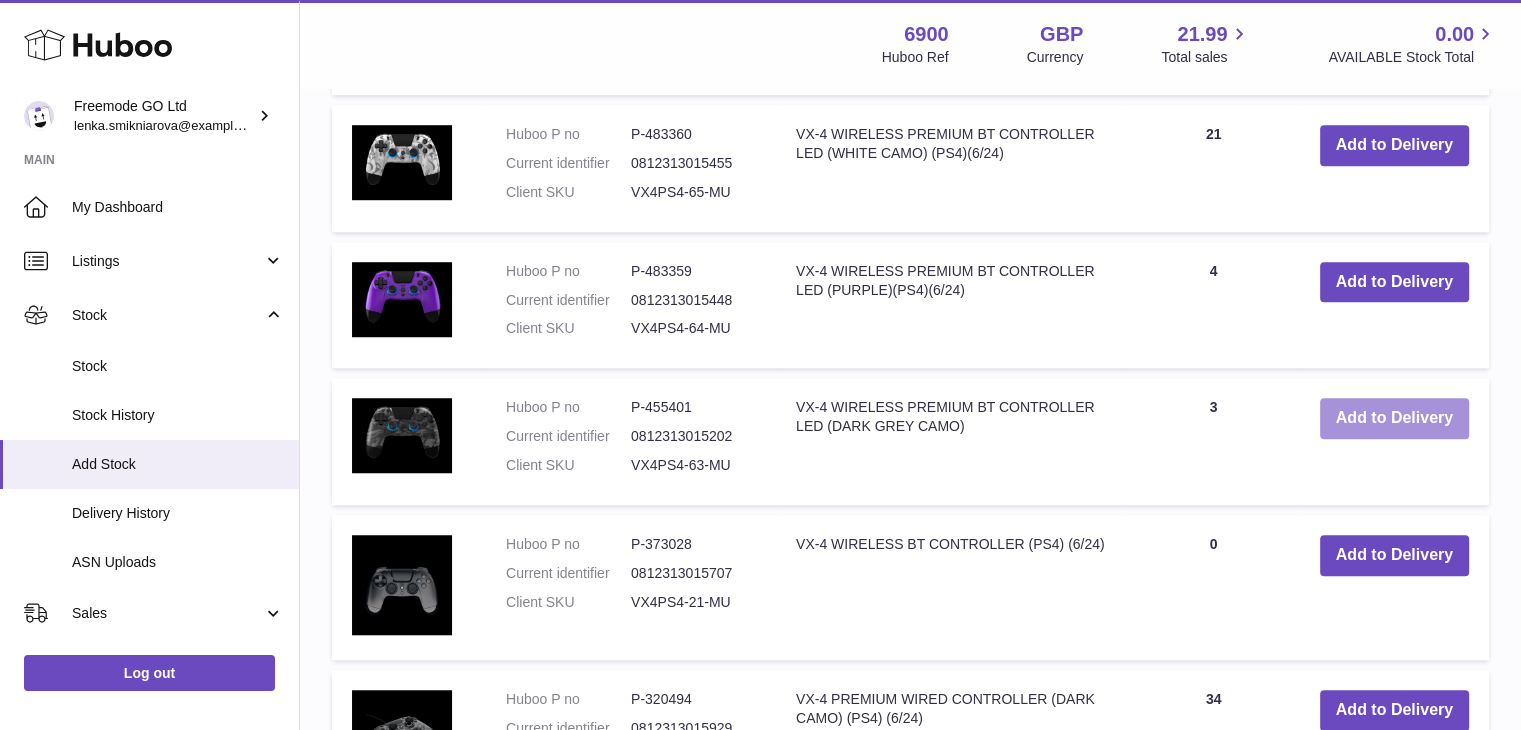 type on "***" 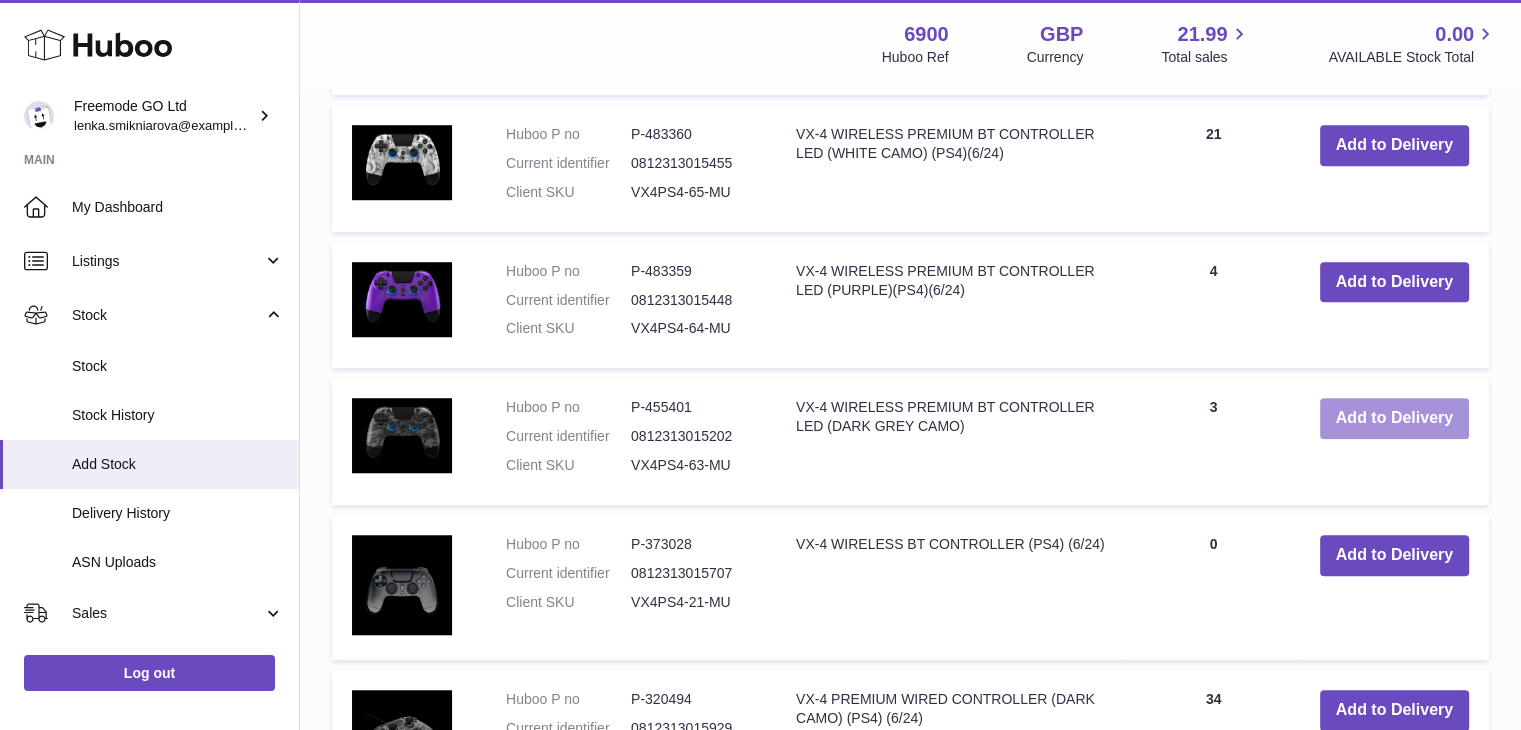 click on "Add to Delivery" at bounding box center (1394, 418) 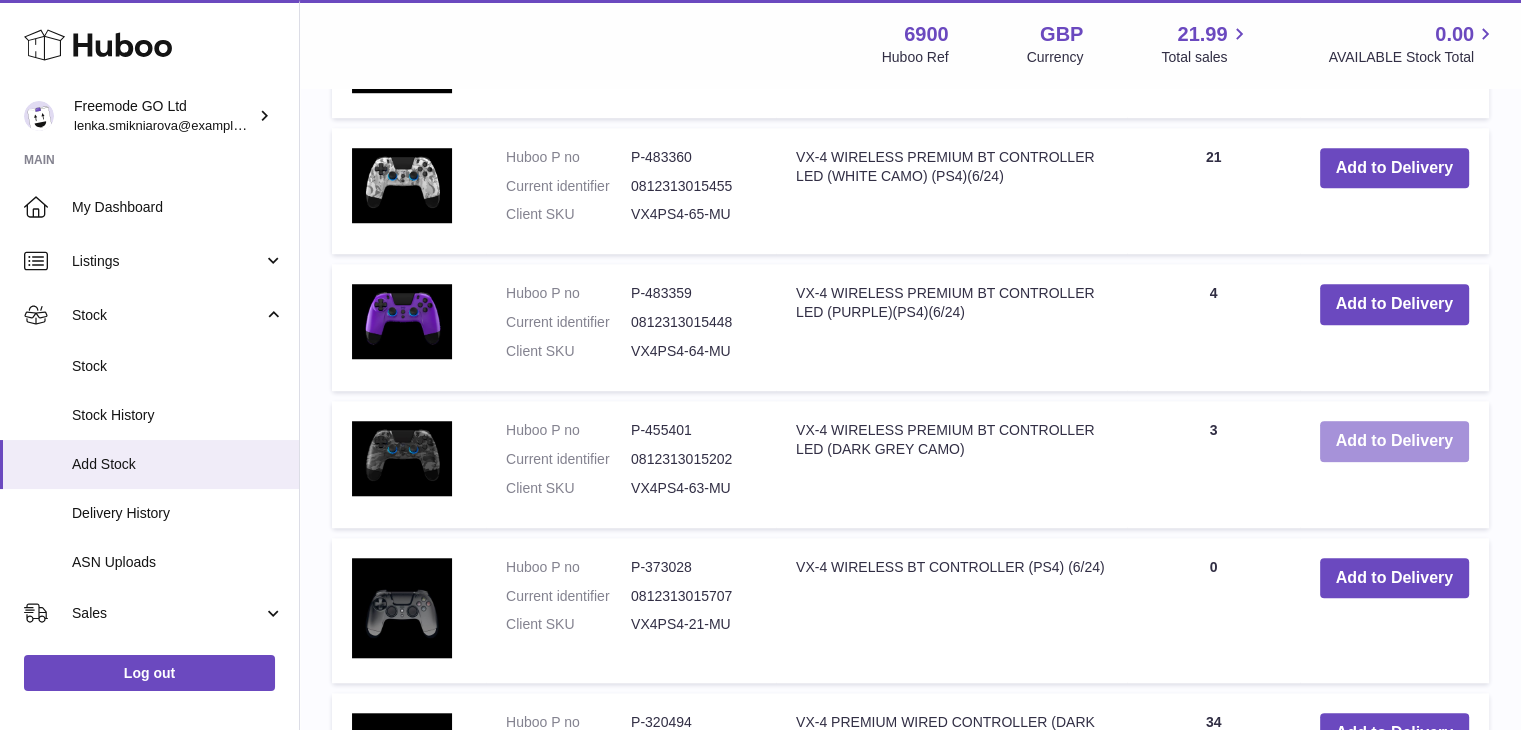 scroll, scrollTop: 0, scrollLeft: 0, axis: both 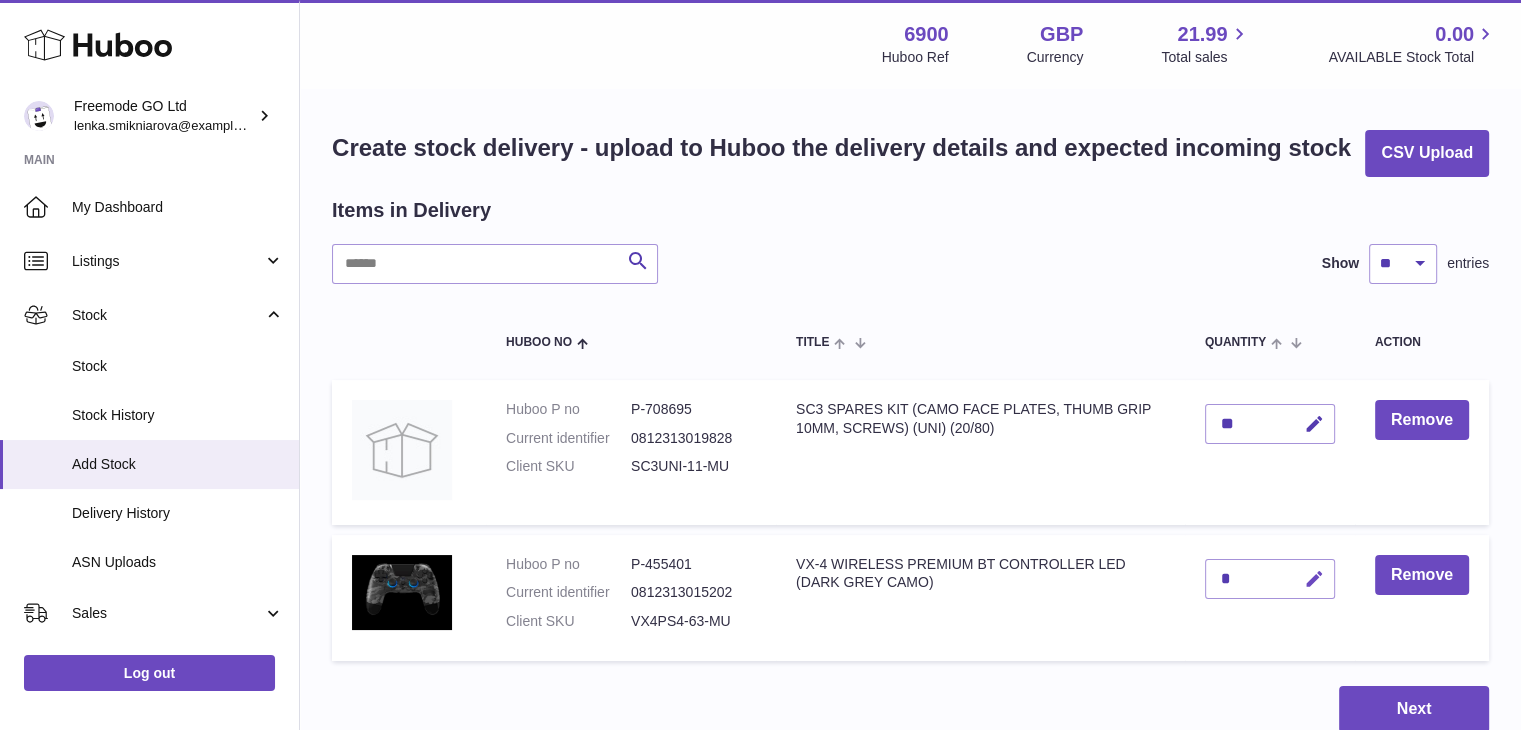 click at bounding box center [1314, 579] 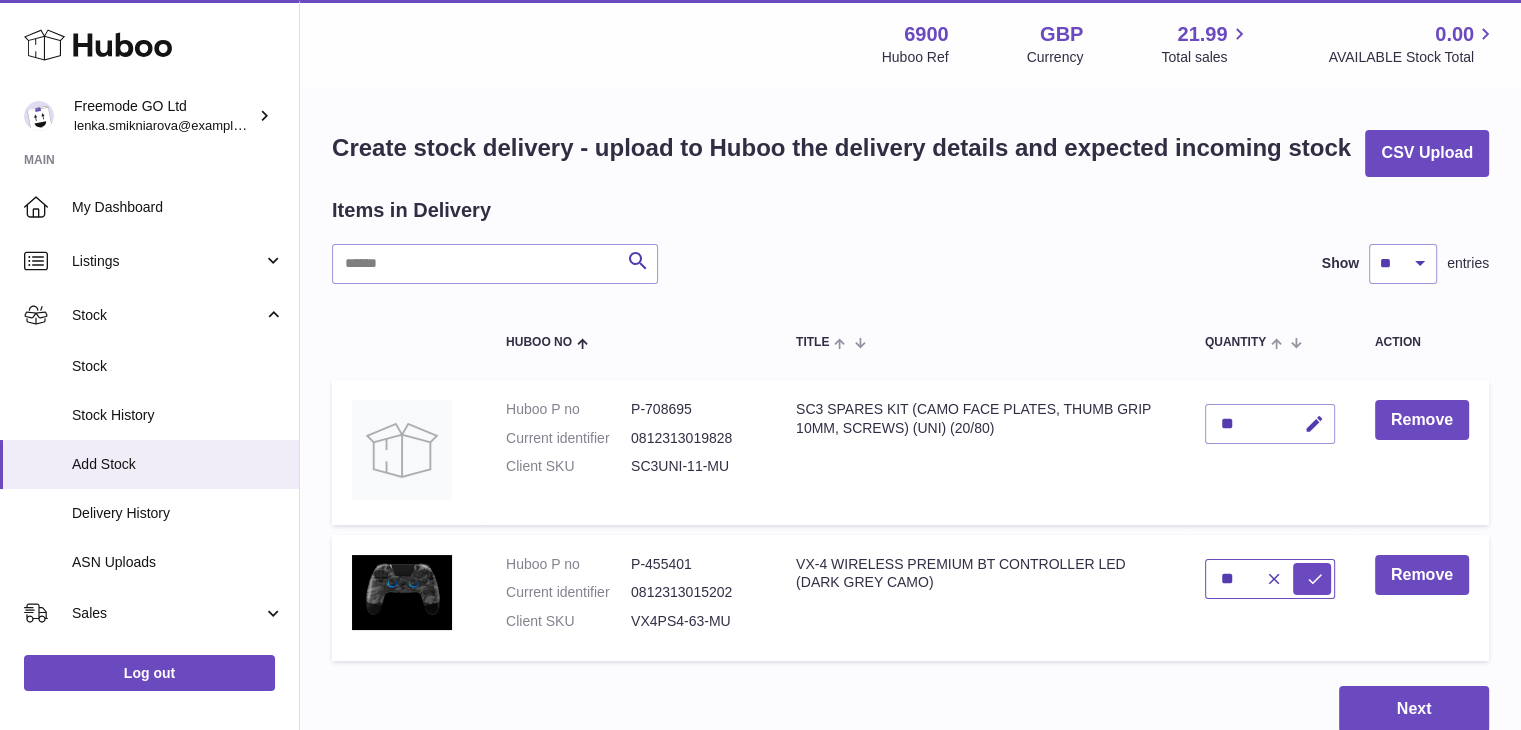 type on "**" 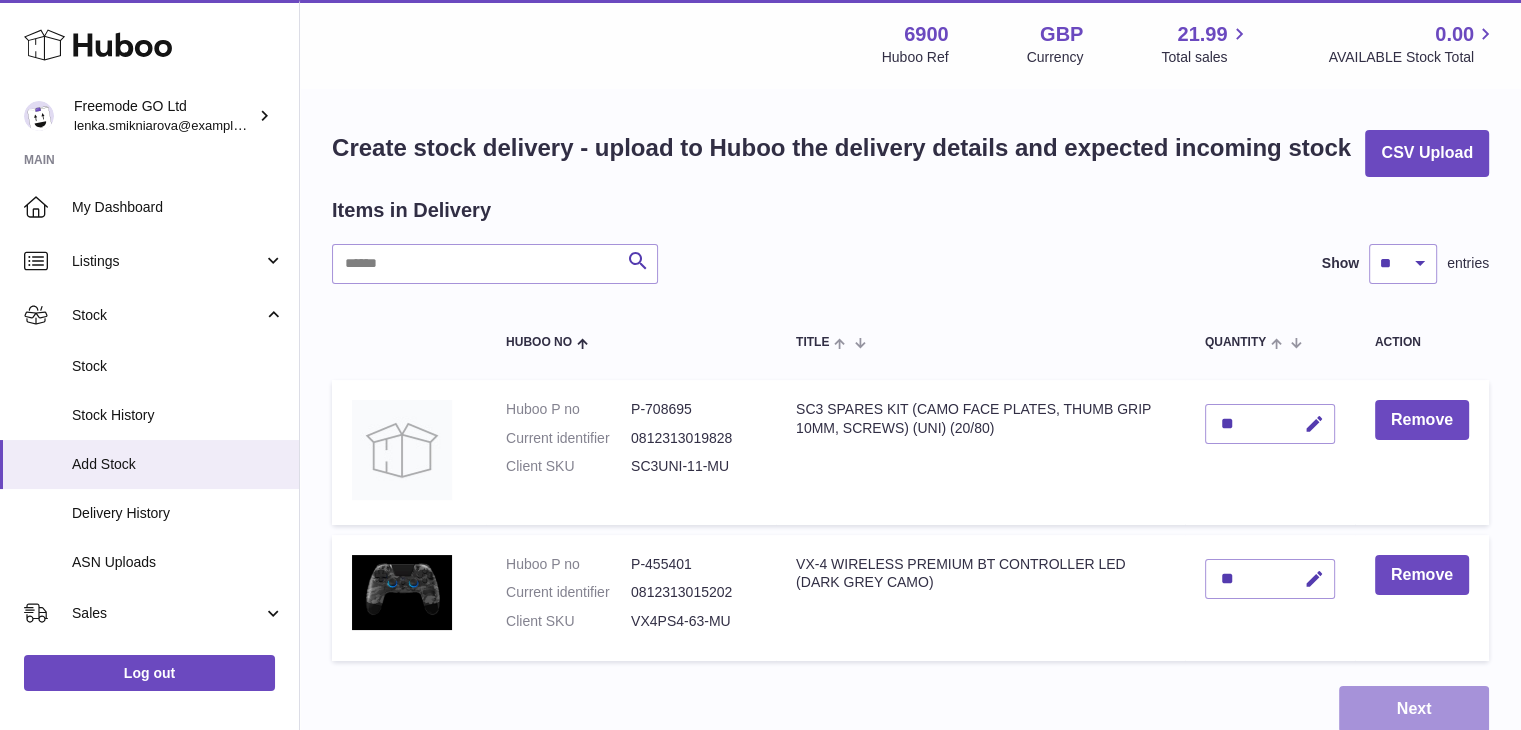 click on "Next" at bounding box center (1414, 709) 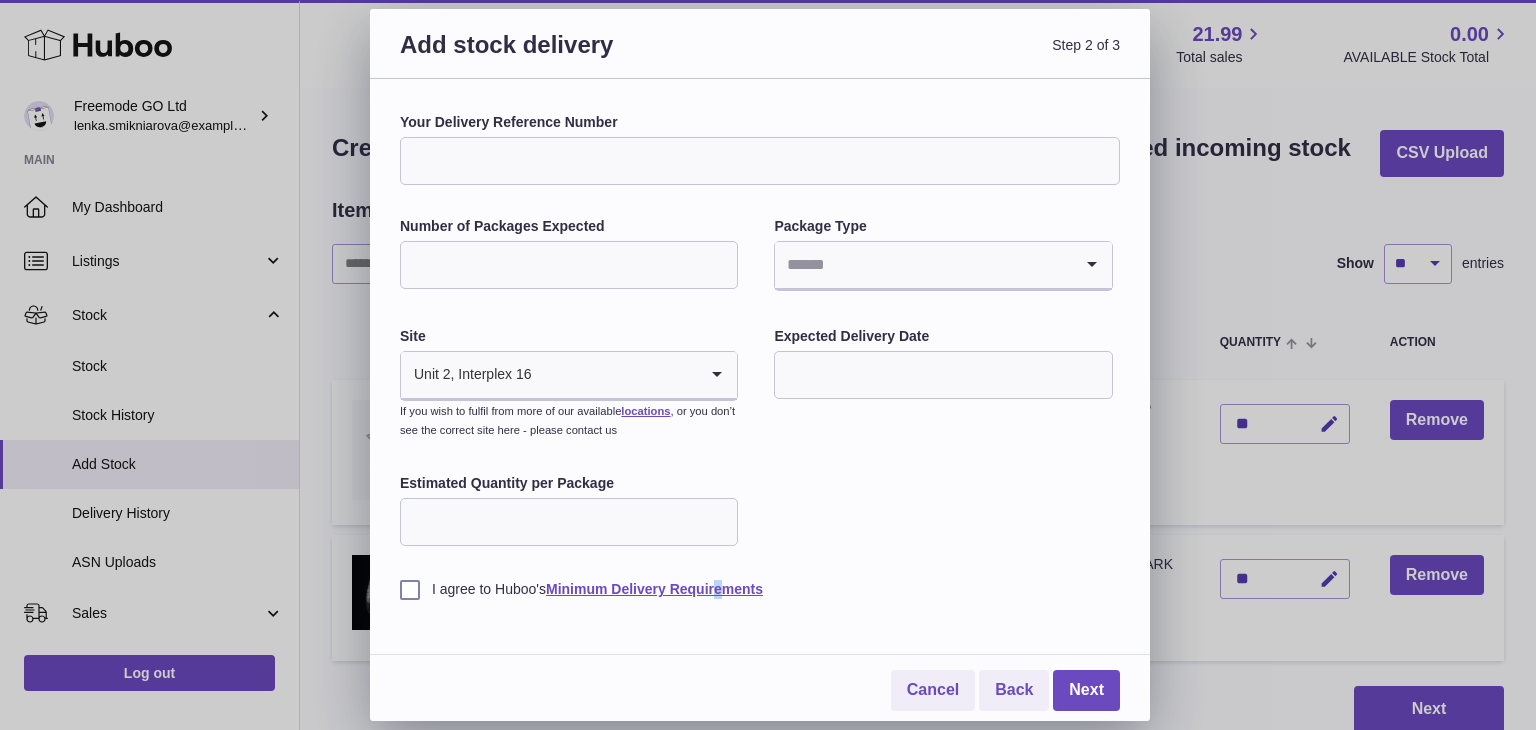 click on "Your Delivery Reference Number
Number of Packages Expected
Package Type
Loading...
Site
Unit 2, Interplex 16
Loading...       If you wish to fulfil from more of our available  locations , or you don’t see the correct site here - please contact us
Expected Delivery Date
Estimated Quantity per Package
I agree to Huboo's
Minimum Delivery Requirements" at bounding box center [760, 356] 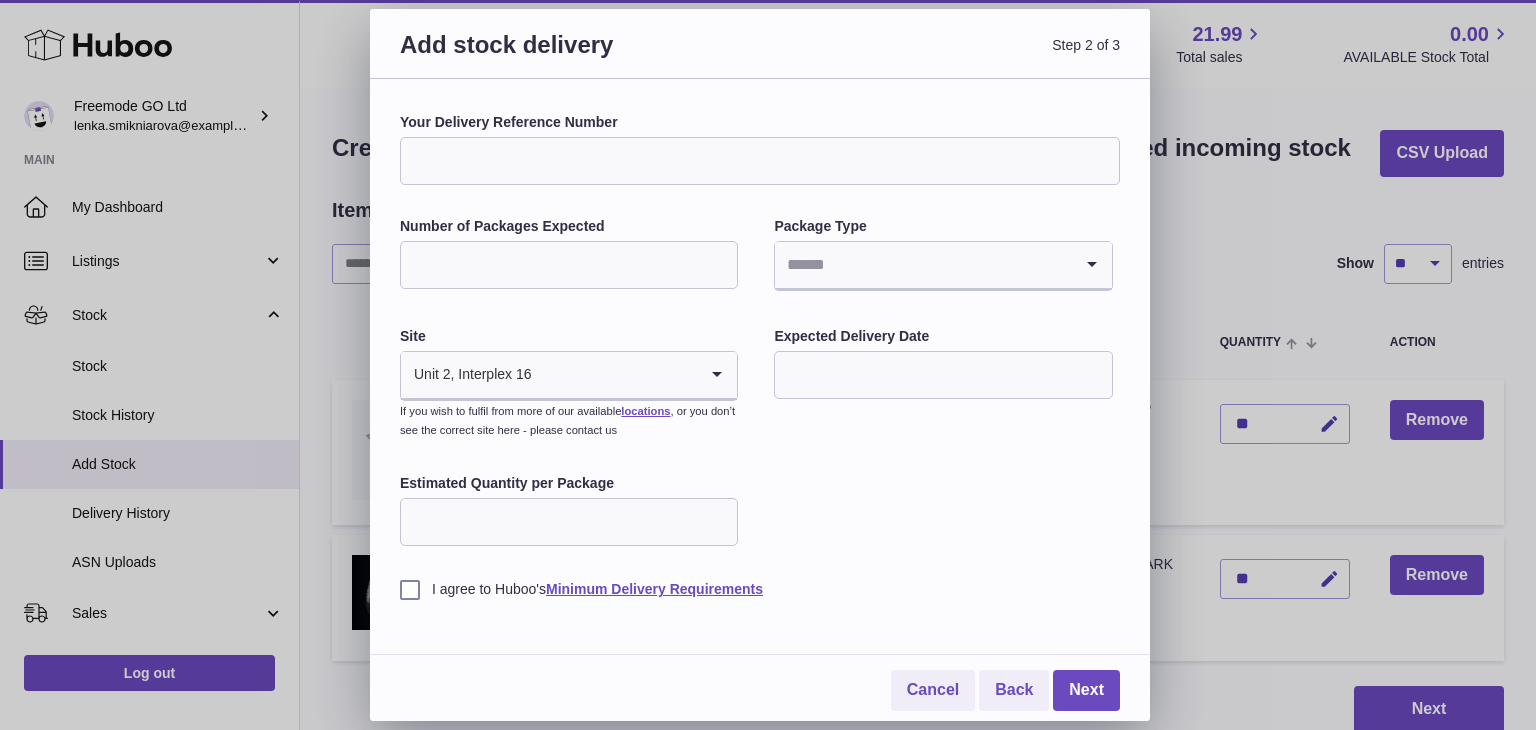 drag, startPoint x: 608, startPoint y: 174, endPoint x: 603, endPoint y: 183, distance: 10.29563 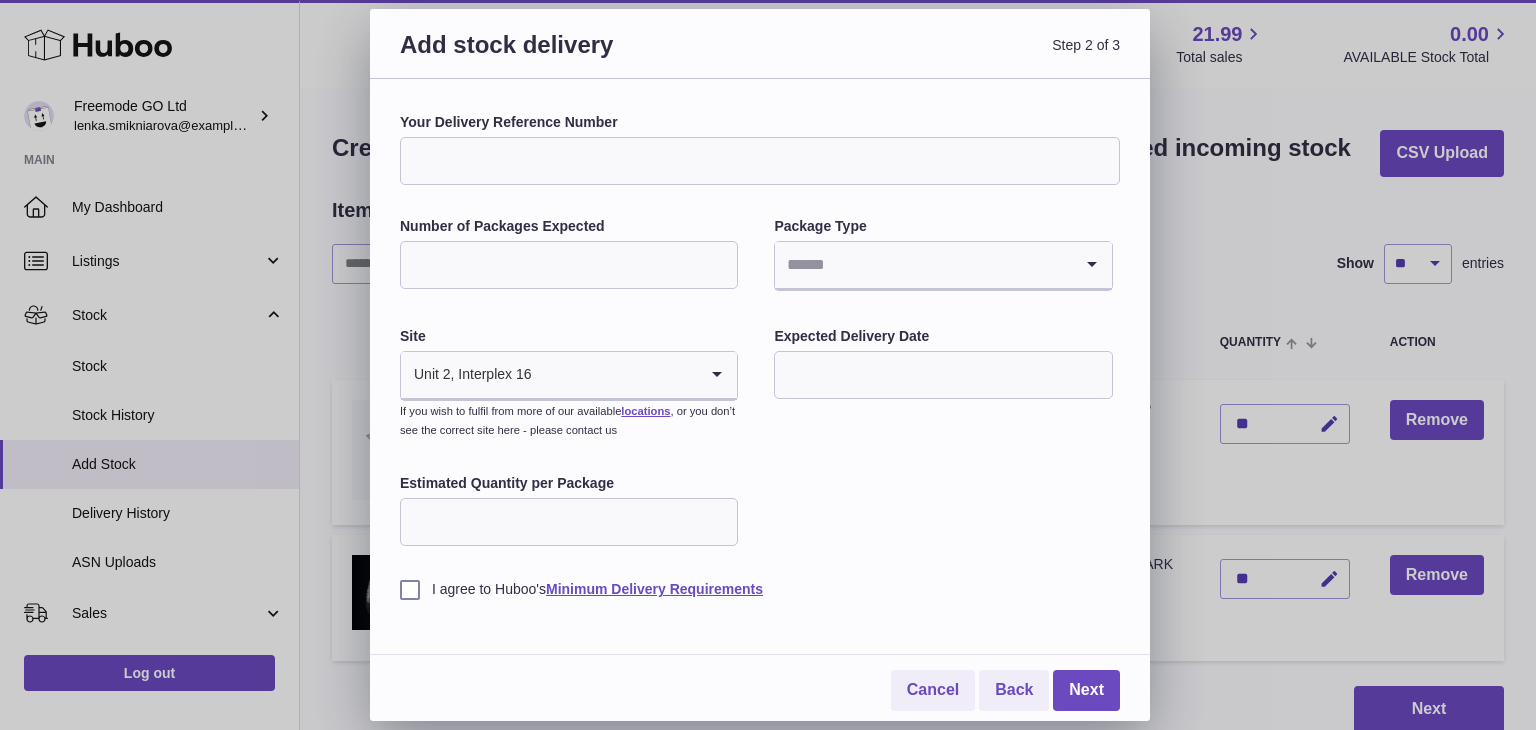 type on "*" 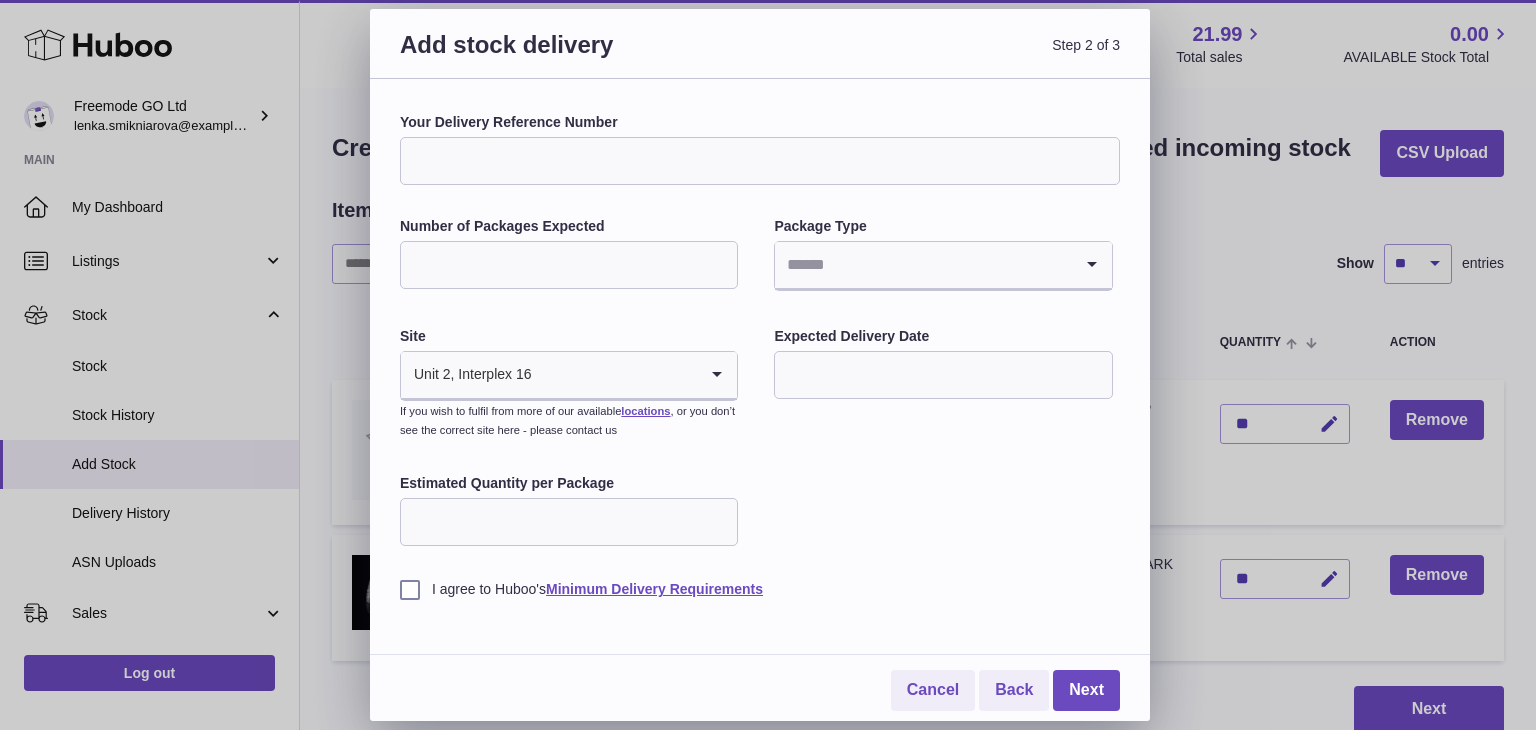 click at bounding box center [923, 265] 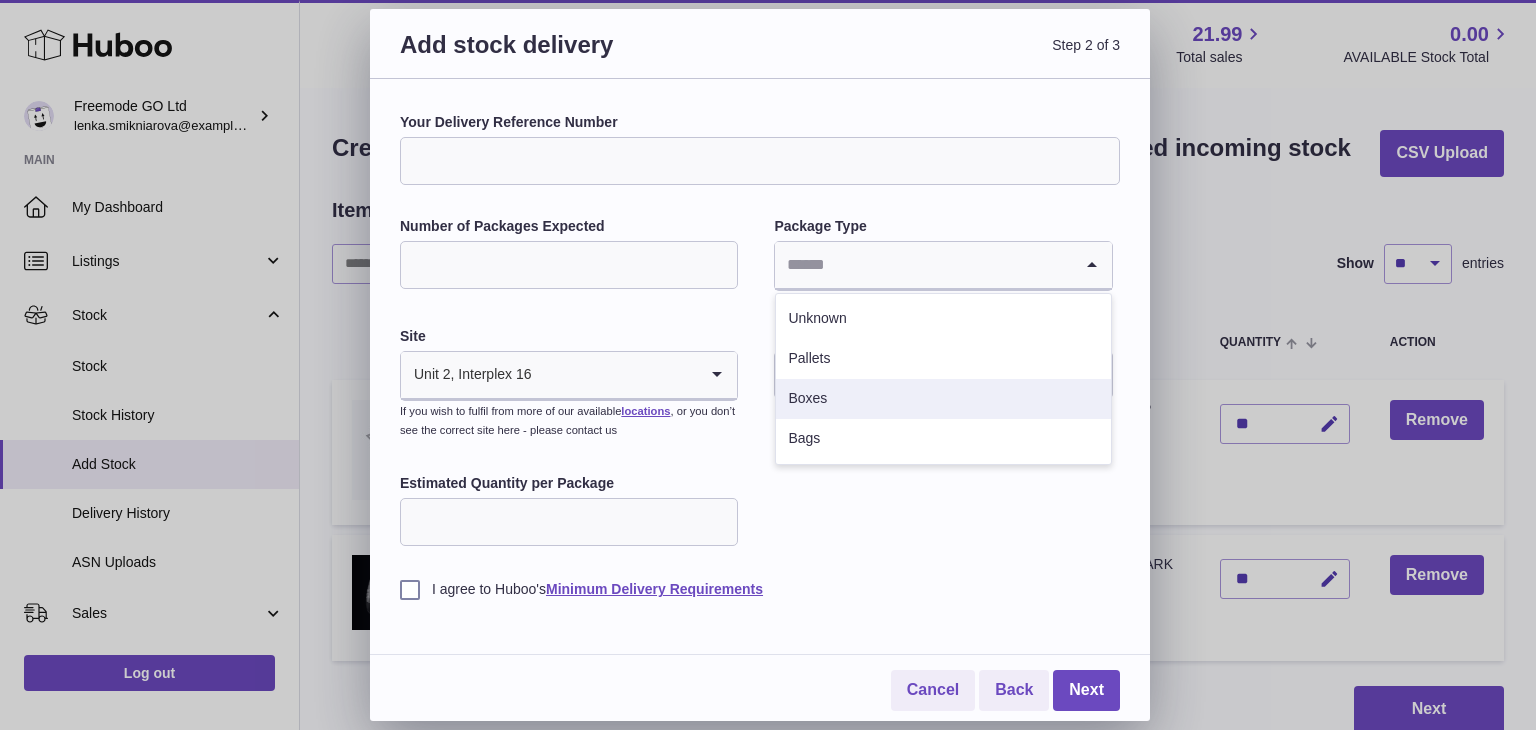 click on "Boxes" at bounding box center [943, 399] 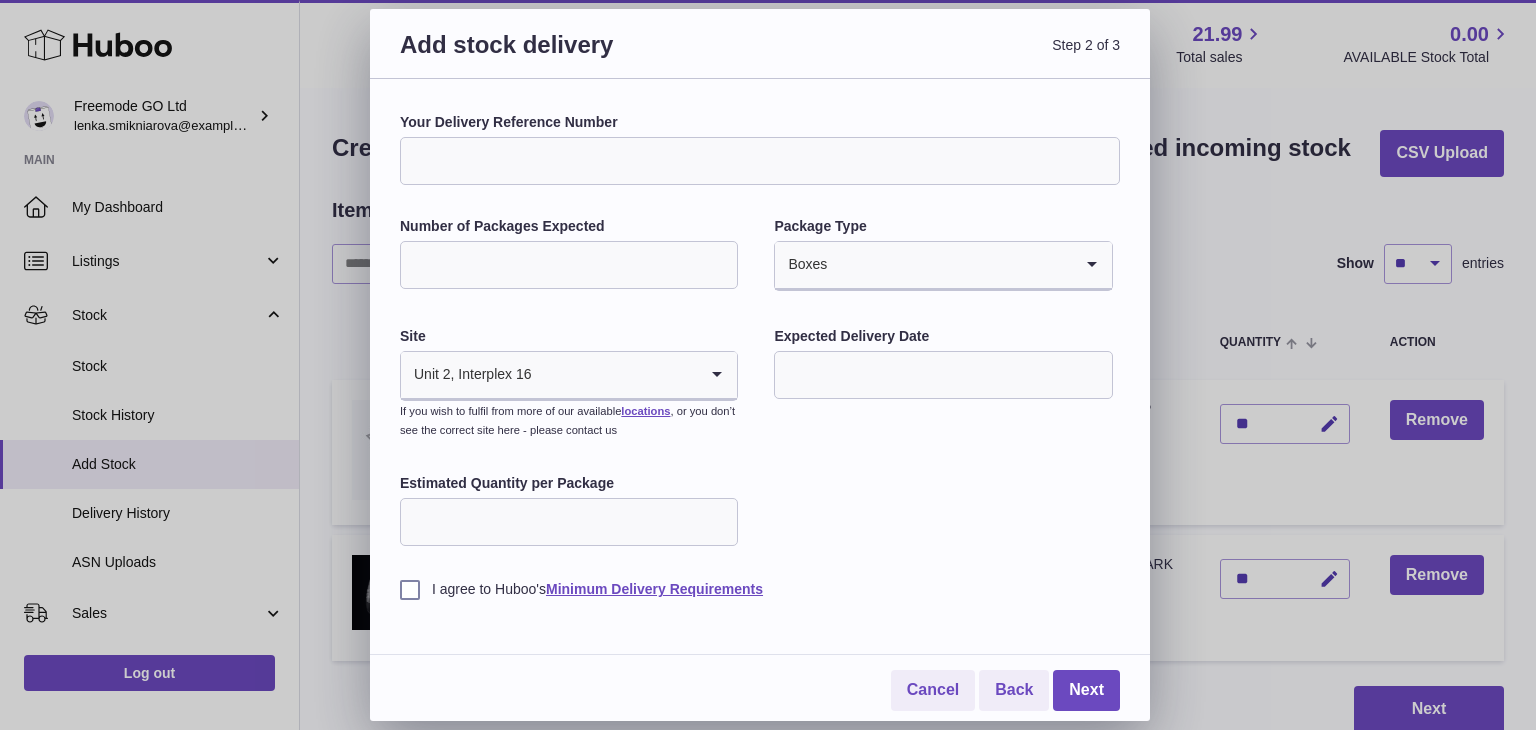 click at bounding box center [943, 375] 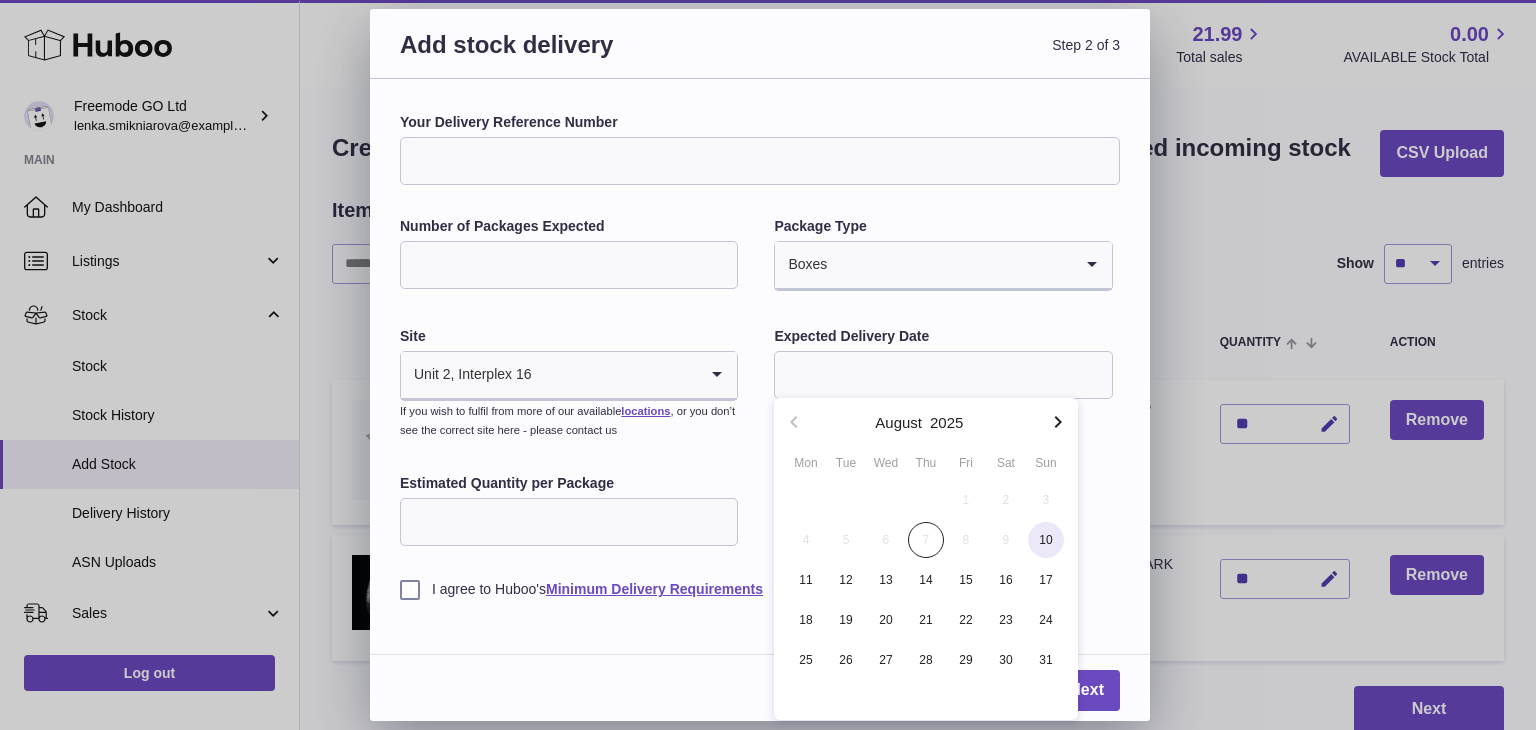 click on "10" at bounding box center (1046, 540) 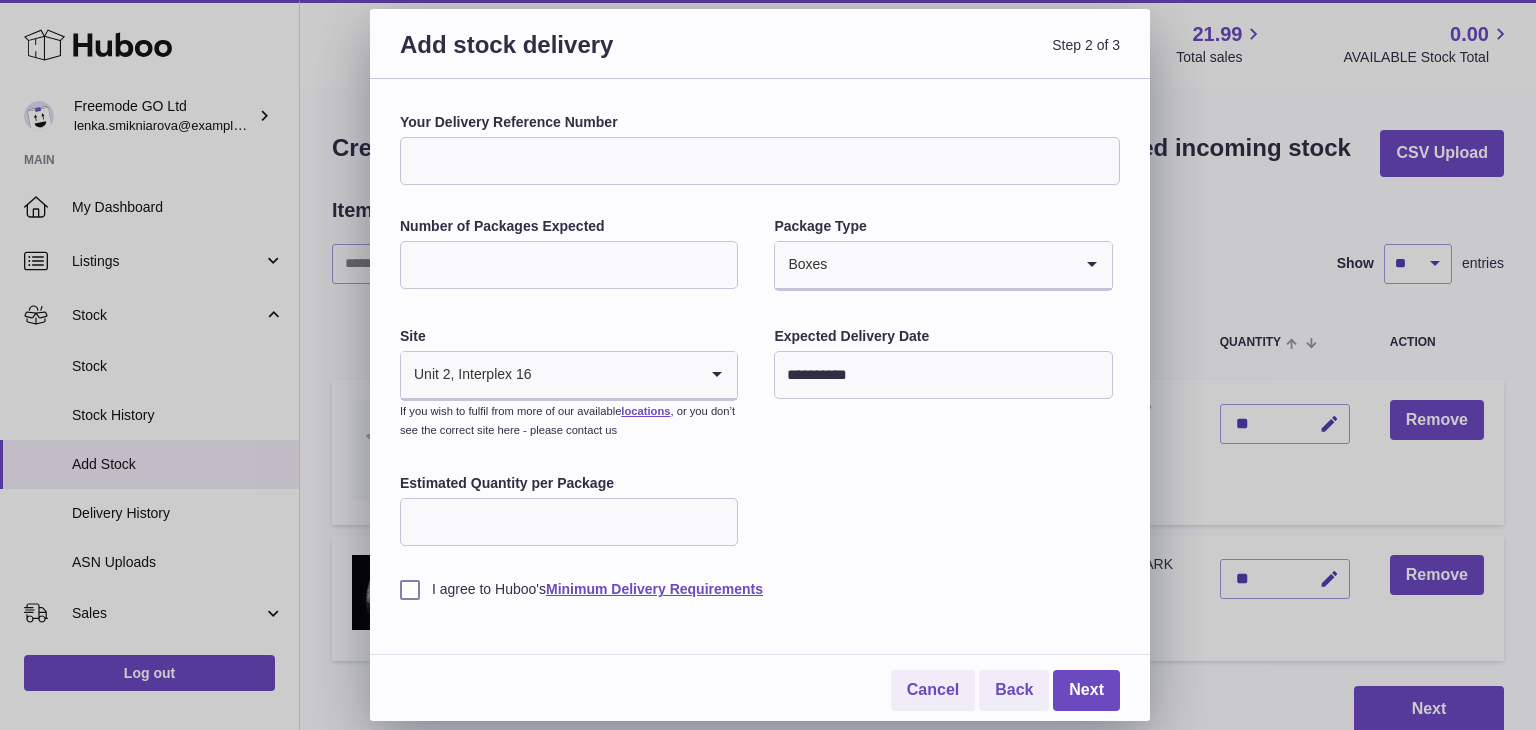 click on "**********" at bounding box center (943, 375) 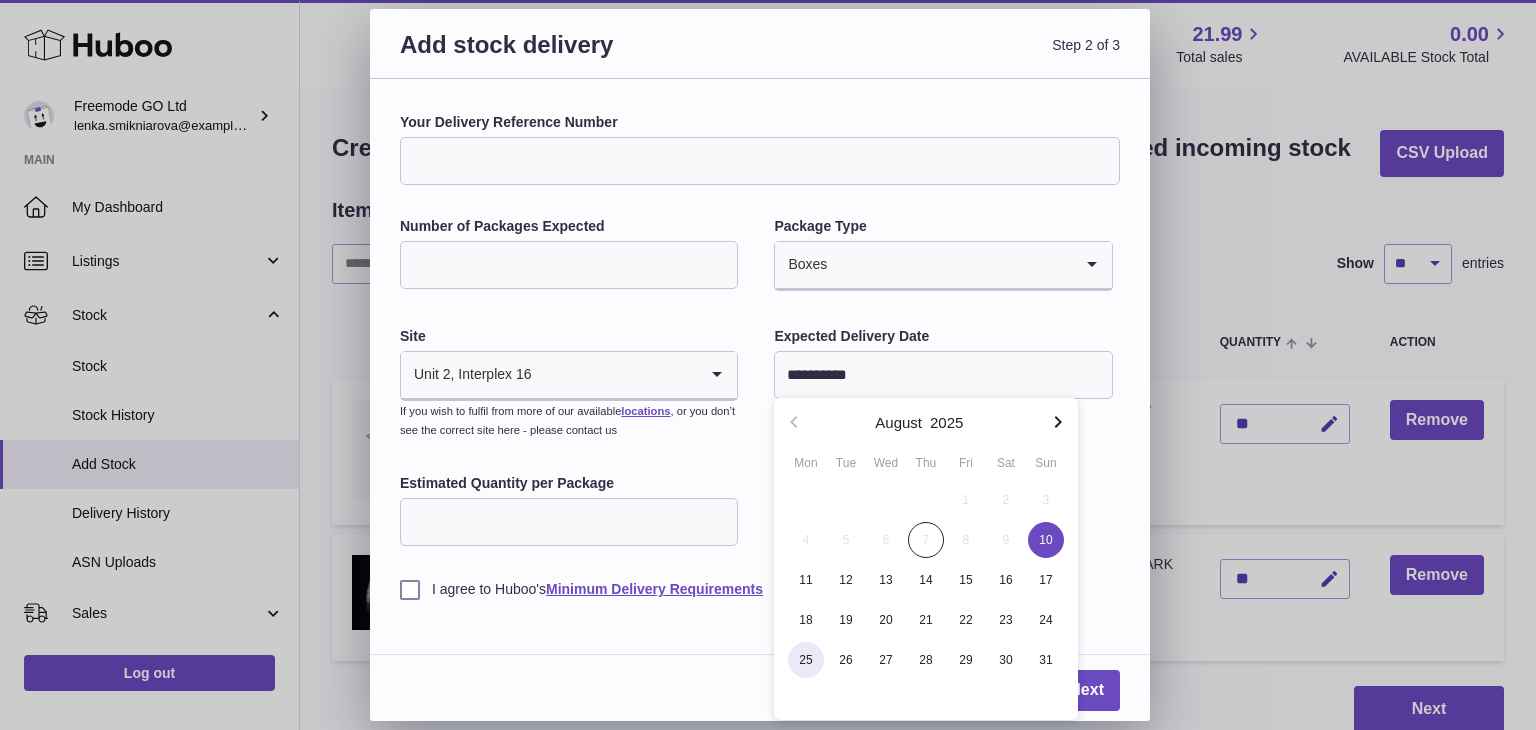 click on "11" at bounding box center [806, 580] 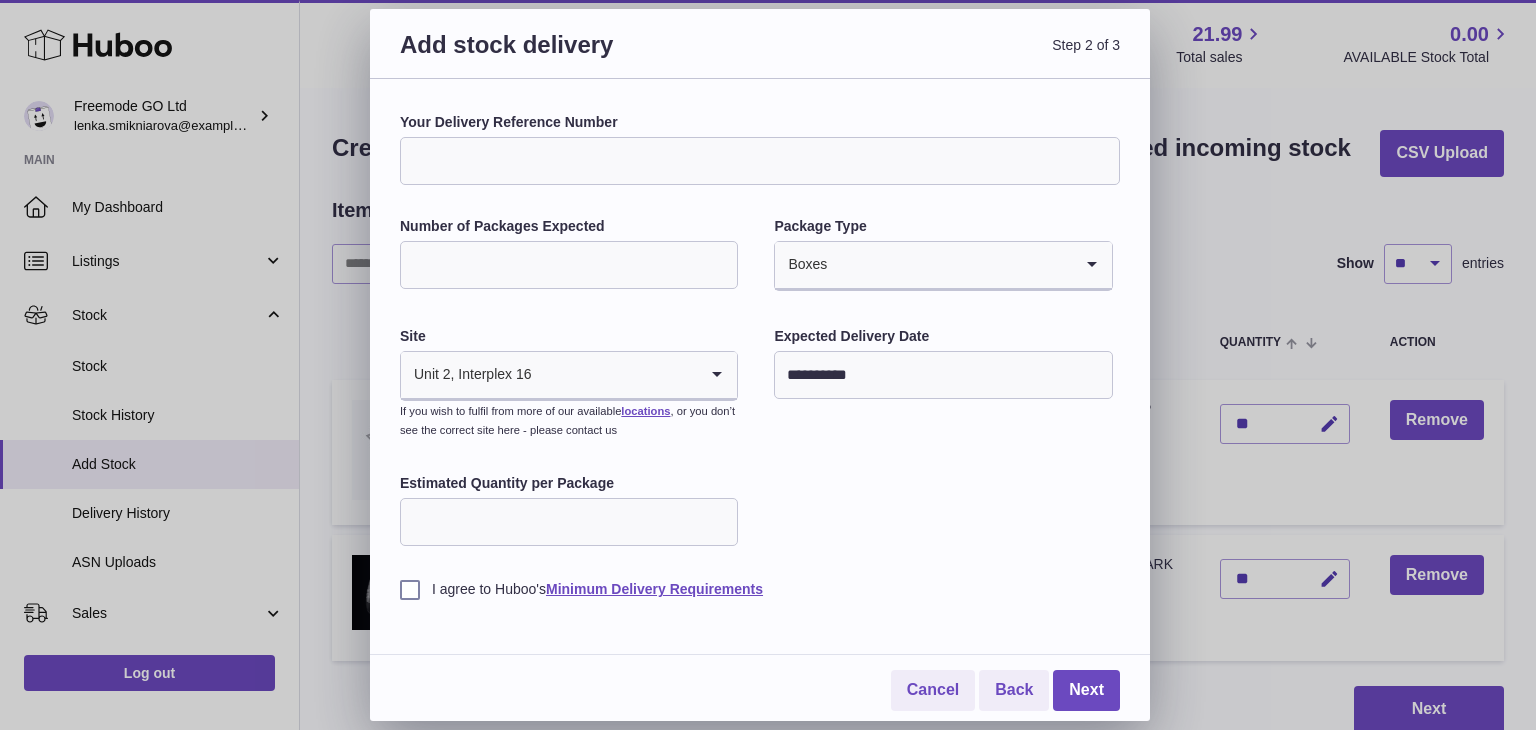 click on "Estimated Quantity per Package" at bounding box center (569, 522) 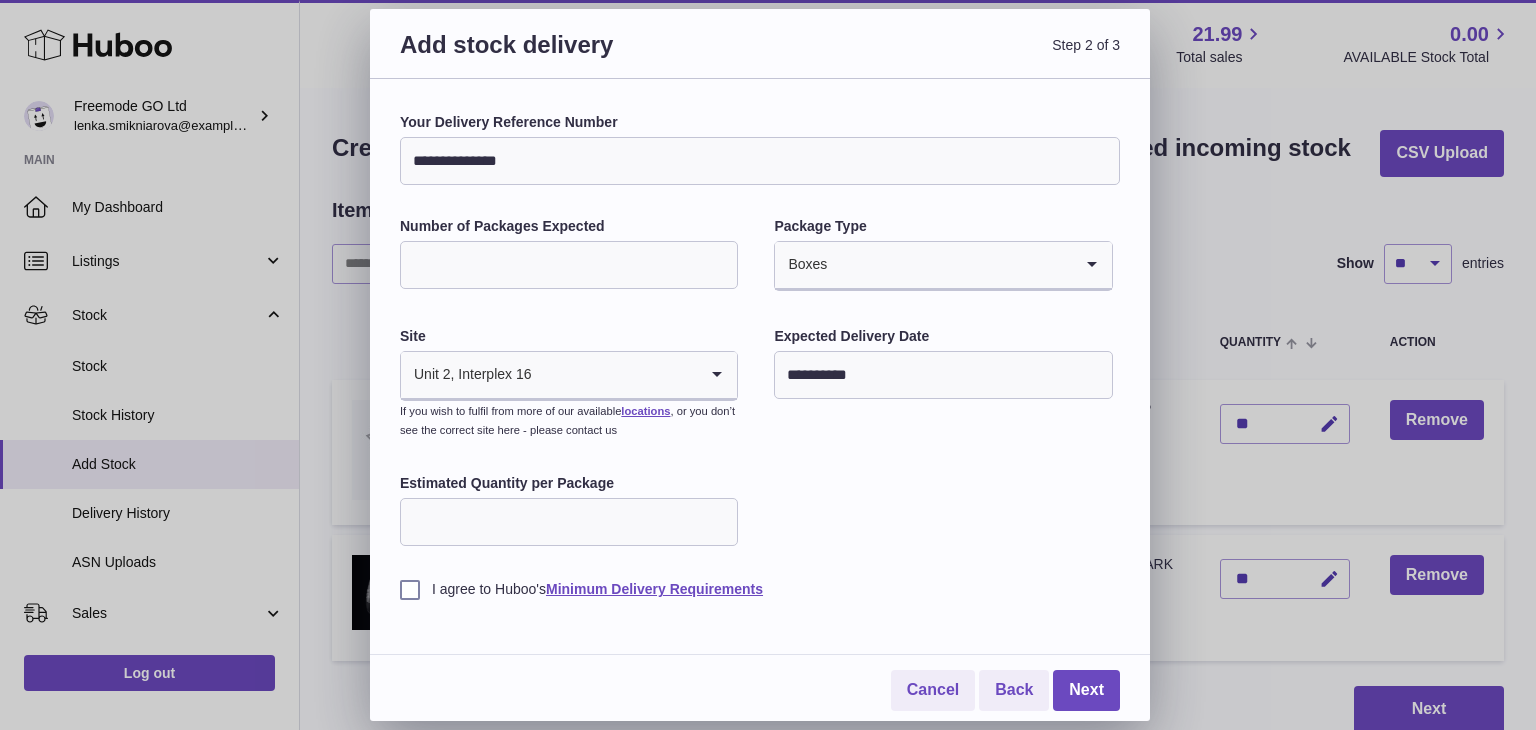 click on "**********" at bounding box center [760, 356] 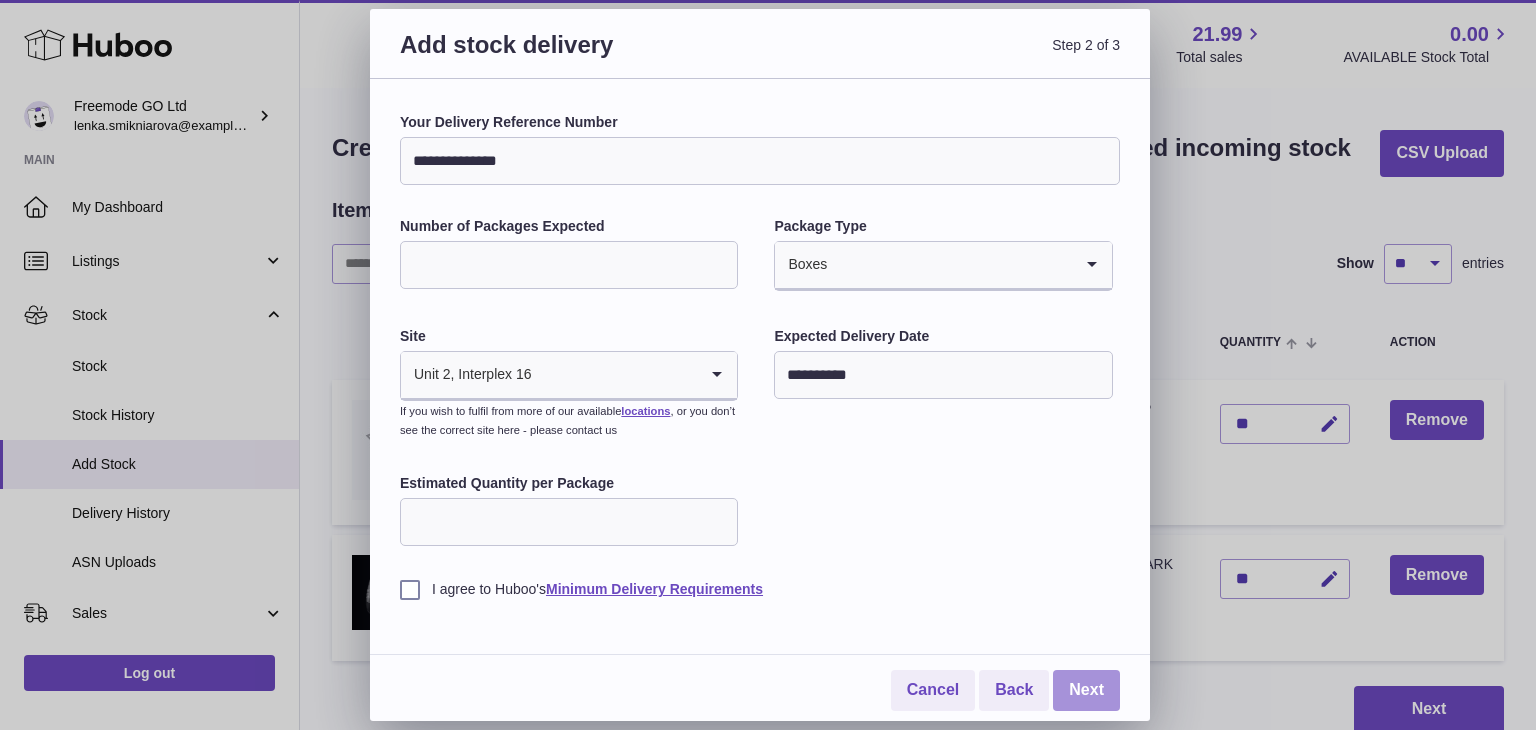 click on "Next" at bounding box center [1086, 690] 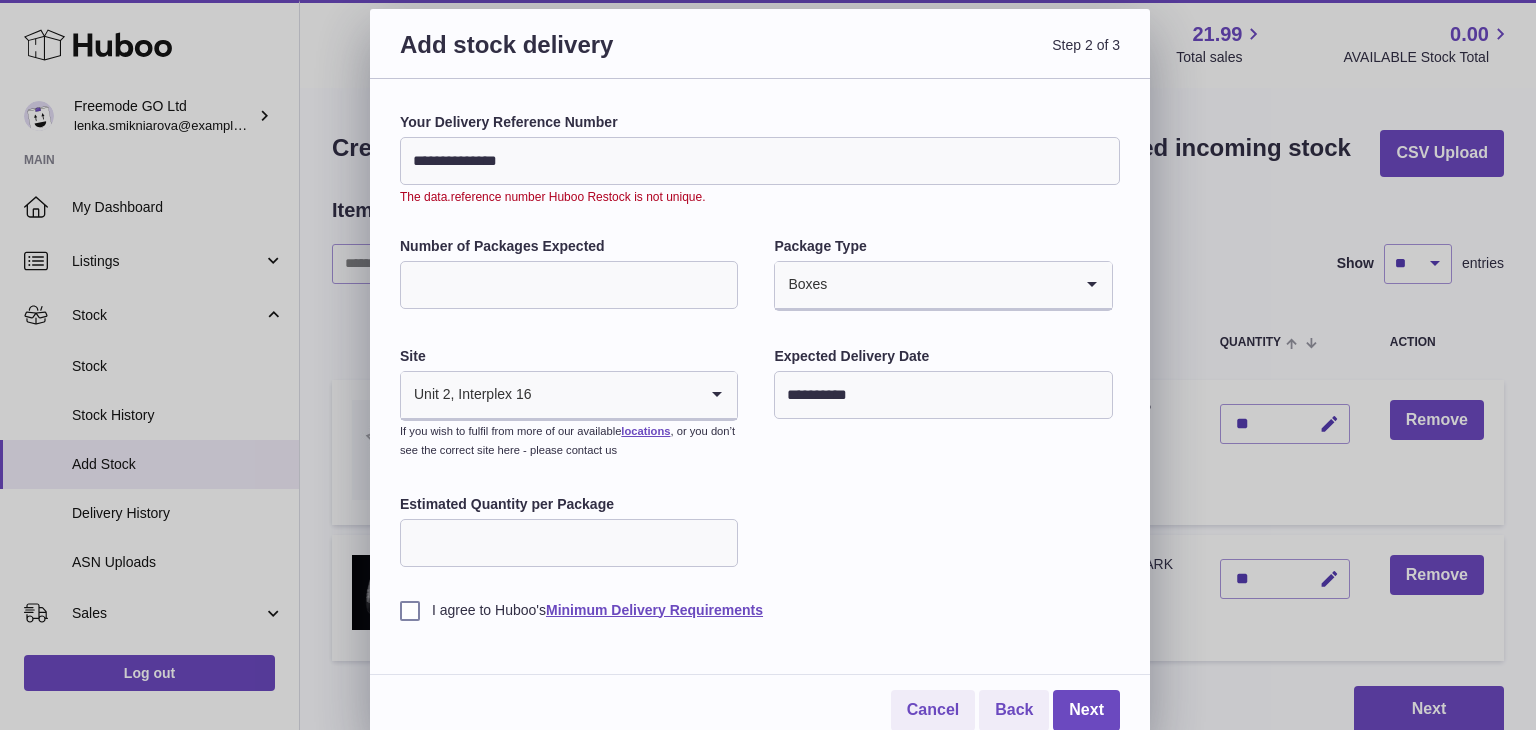 click on "**********" at bounding box center [760, 161] 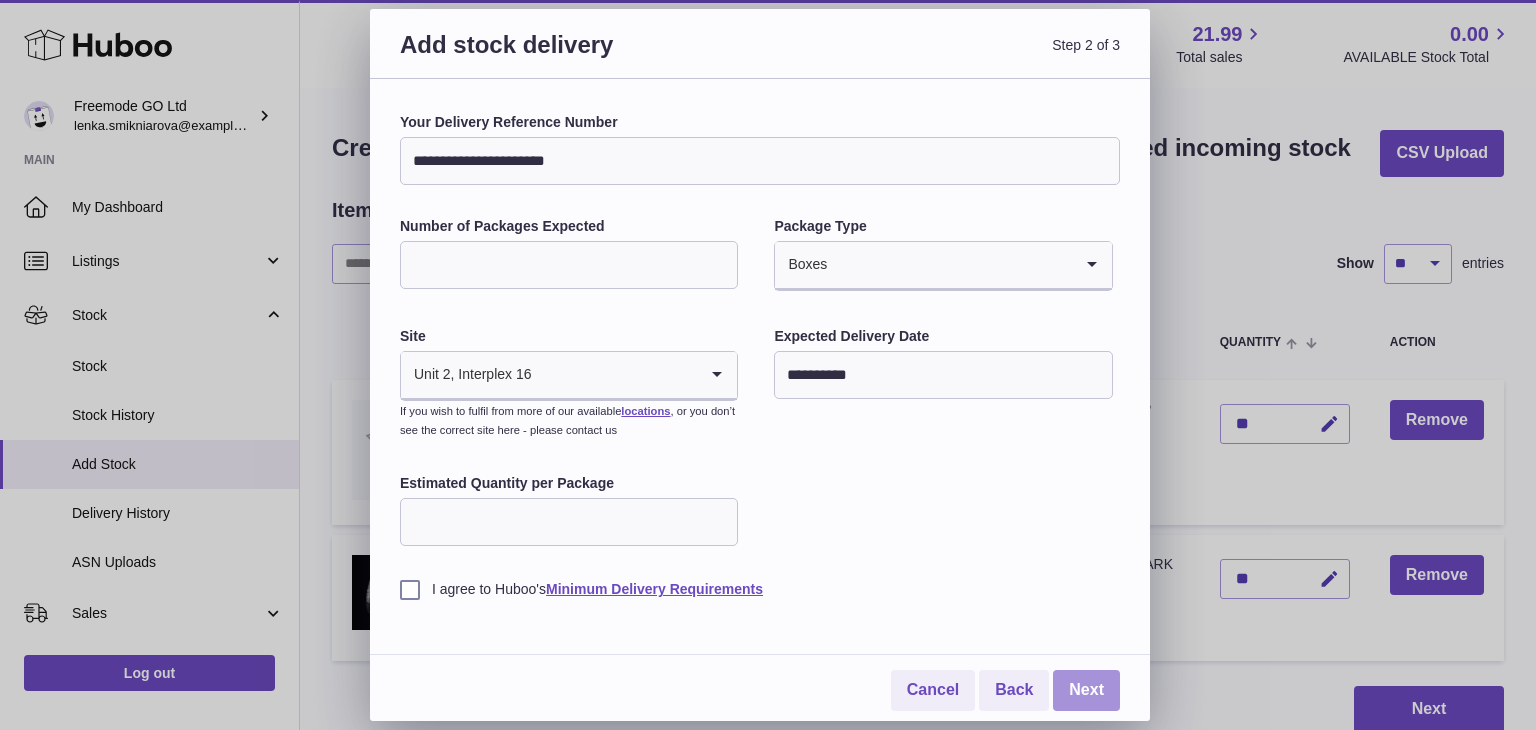 type on "**********" 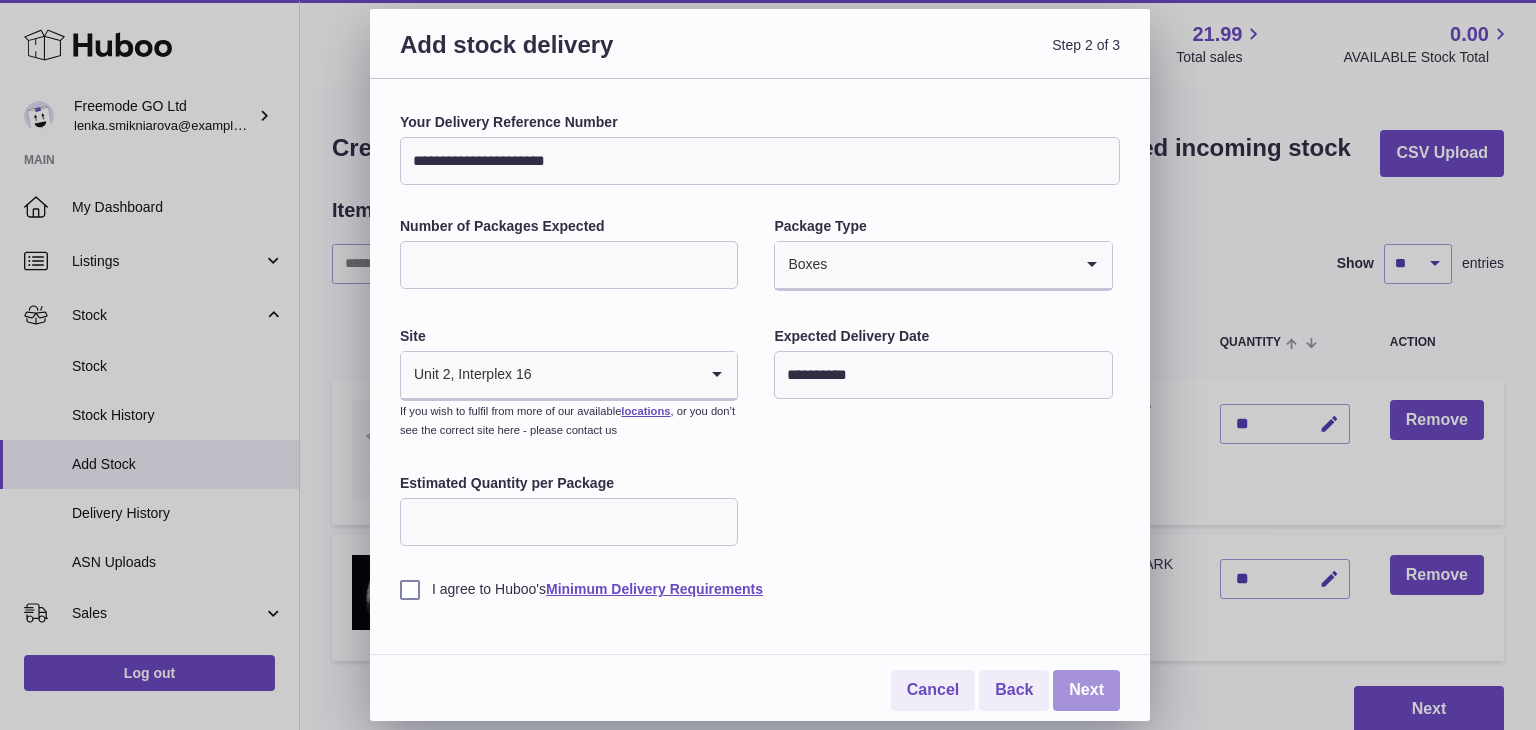 click on "Next" at bounding box center (1086, 690) 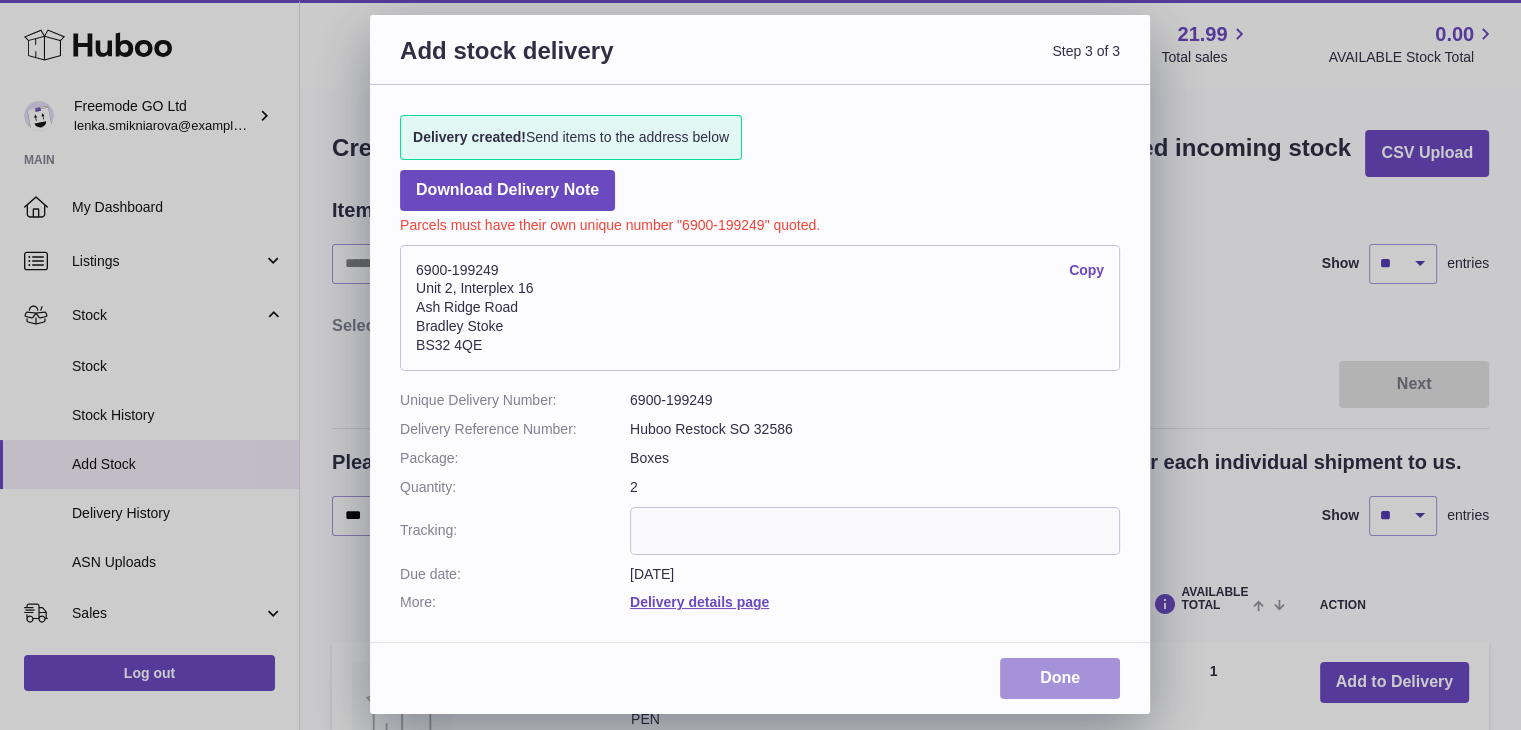 click on "Done" at bounding box center (1060, 678) 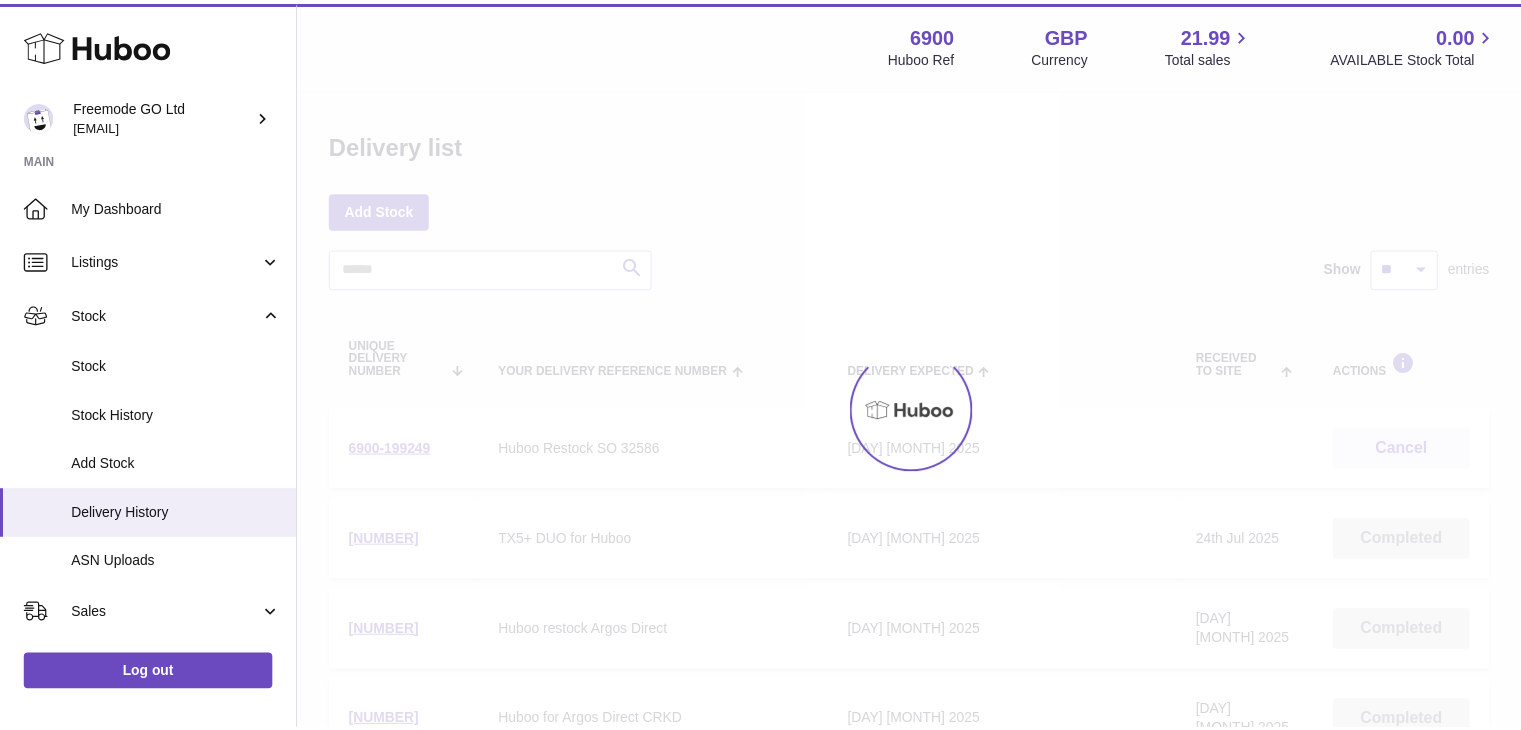 scroll, scrollTop: 0, scrollLeft: 0, axis: both 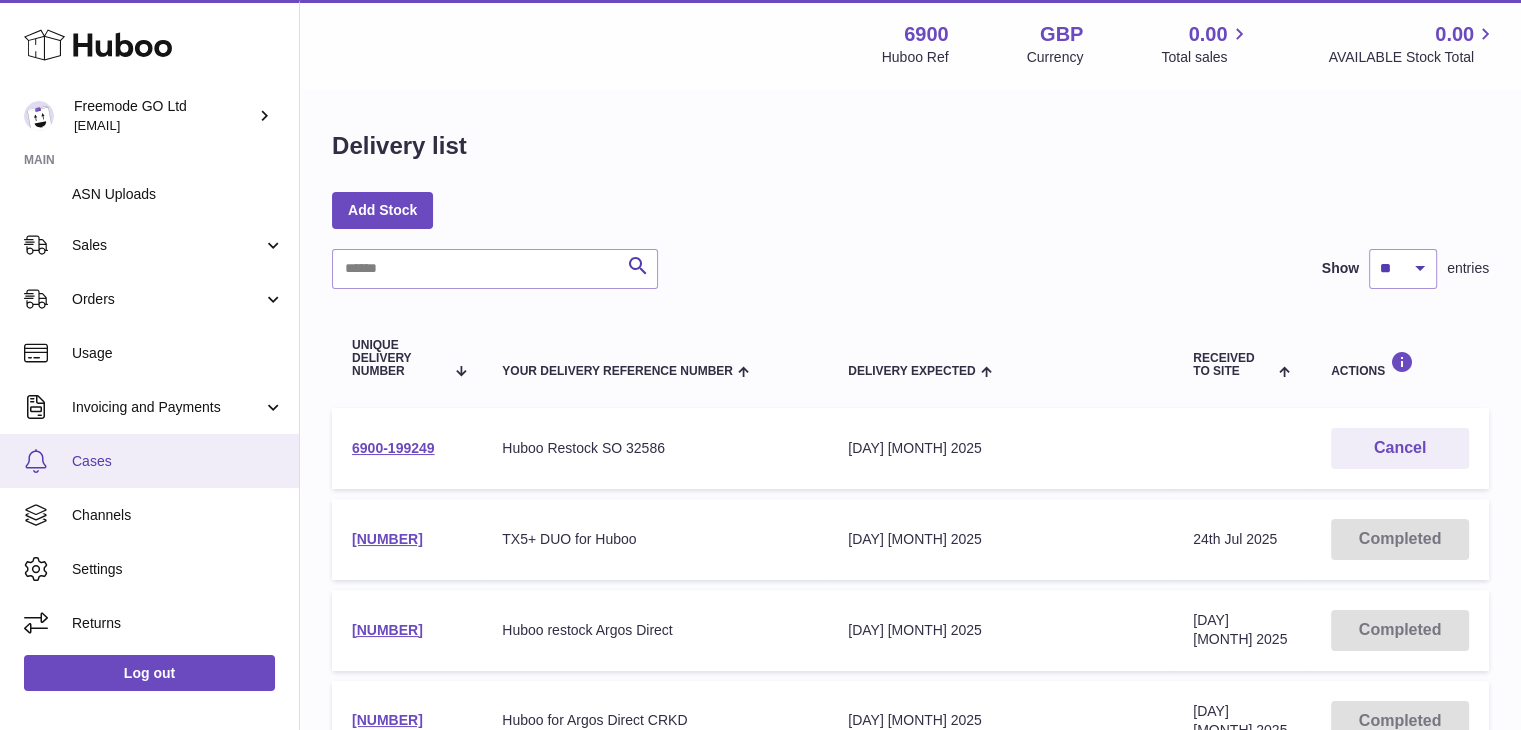 click on "Cases" at bounding box center (178, 461) 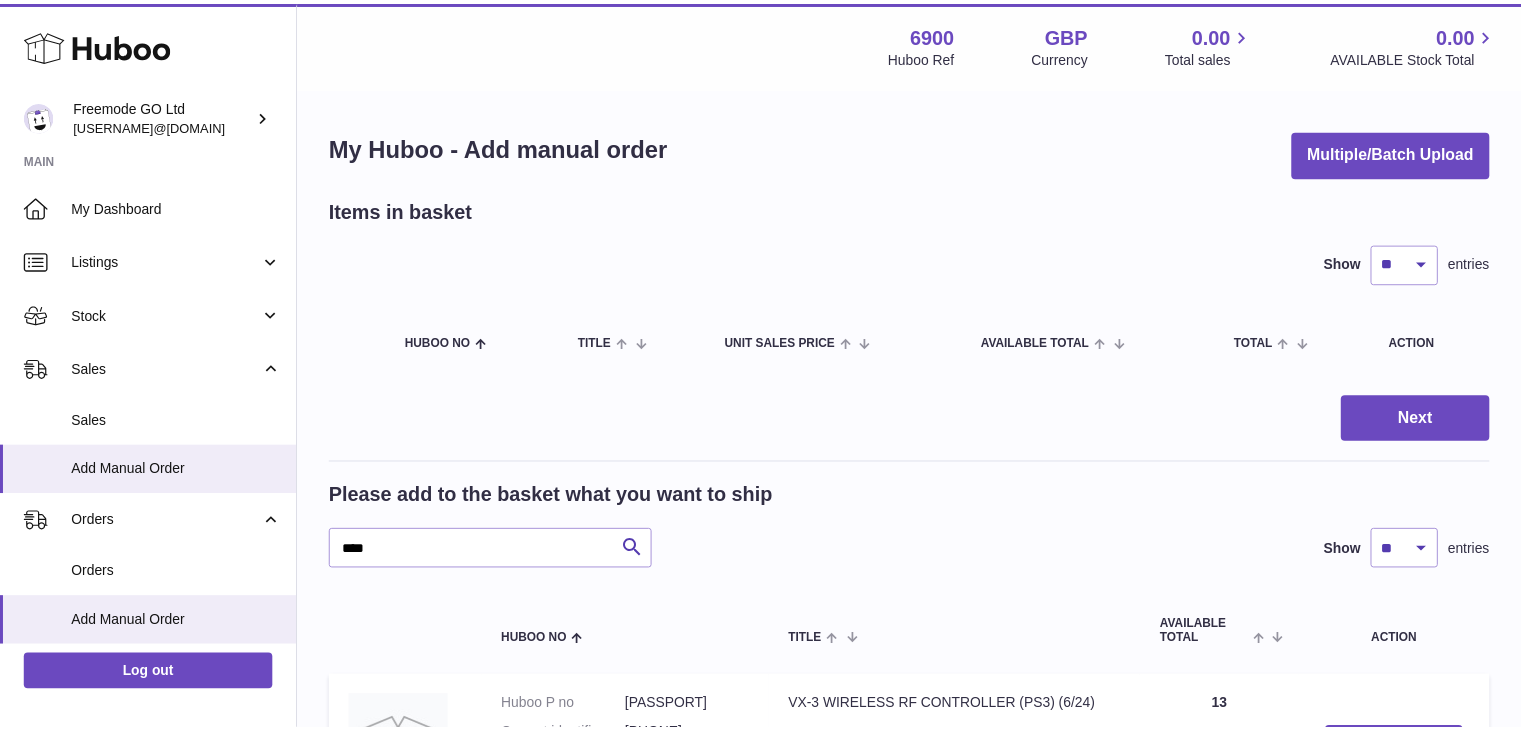 scroll, scrollTop: 0, scrollLeft: 0, axis: both 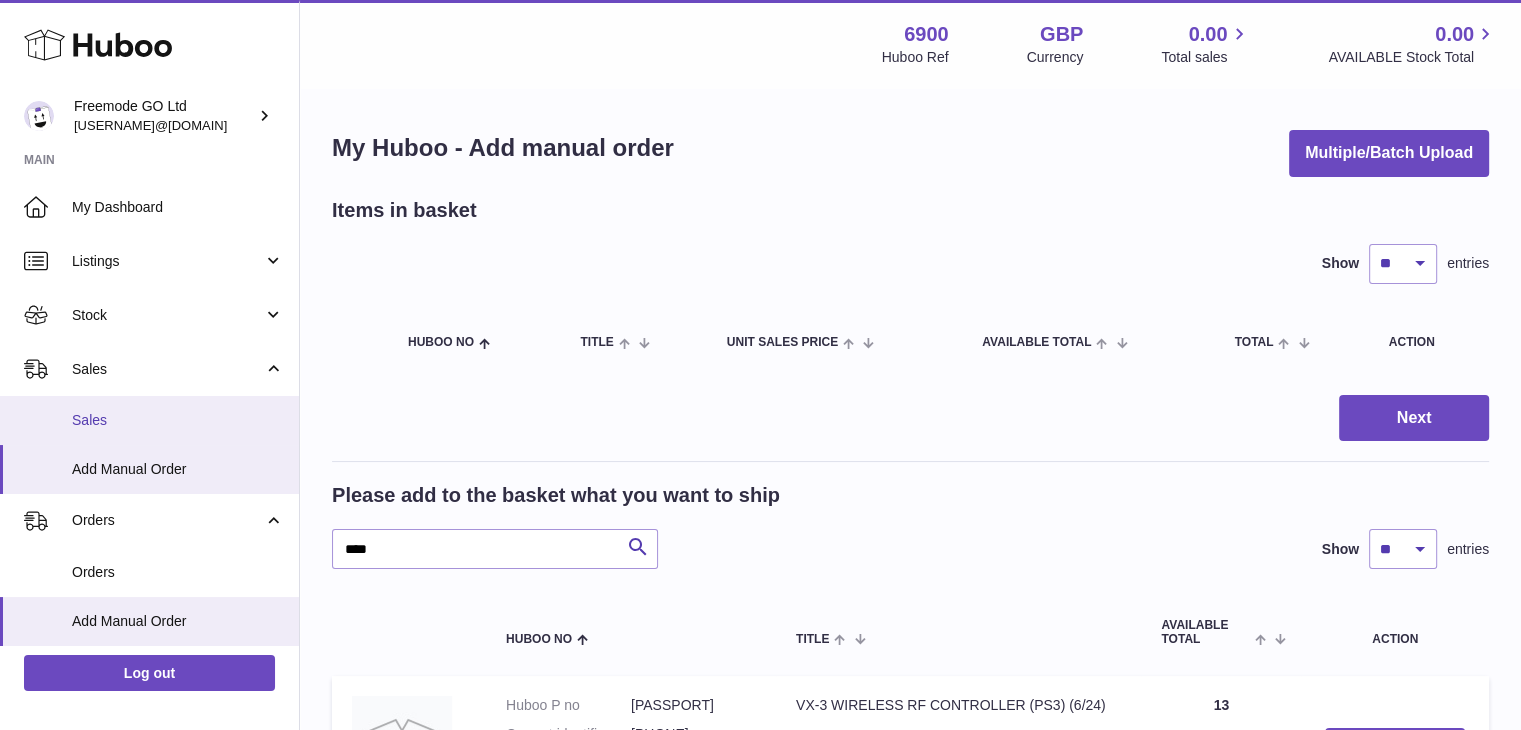 click on "Sales" at bounding box center (178, 420) 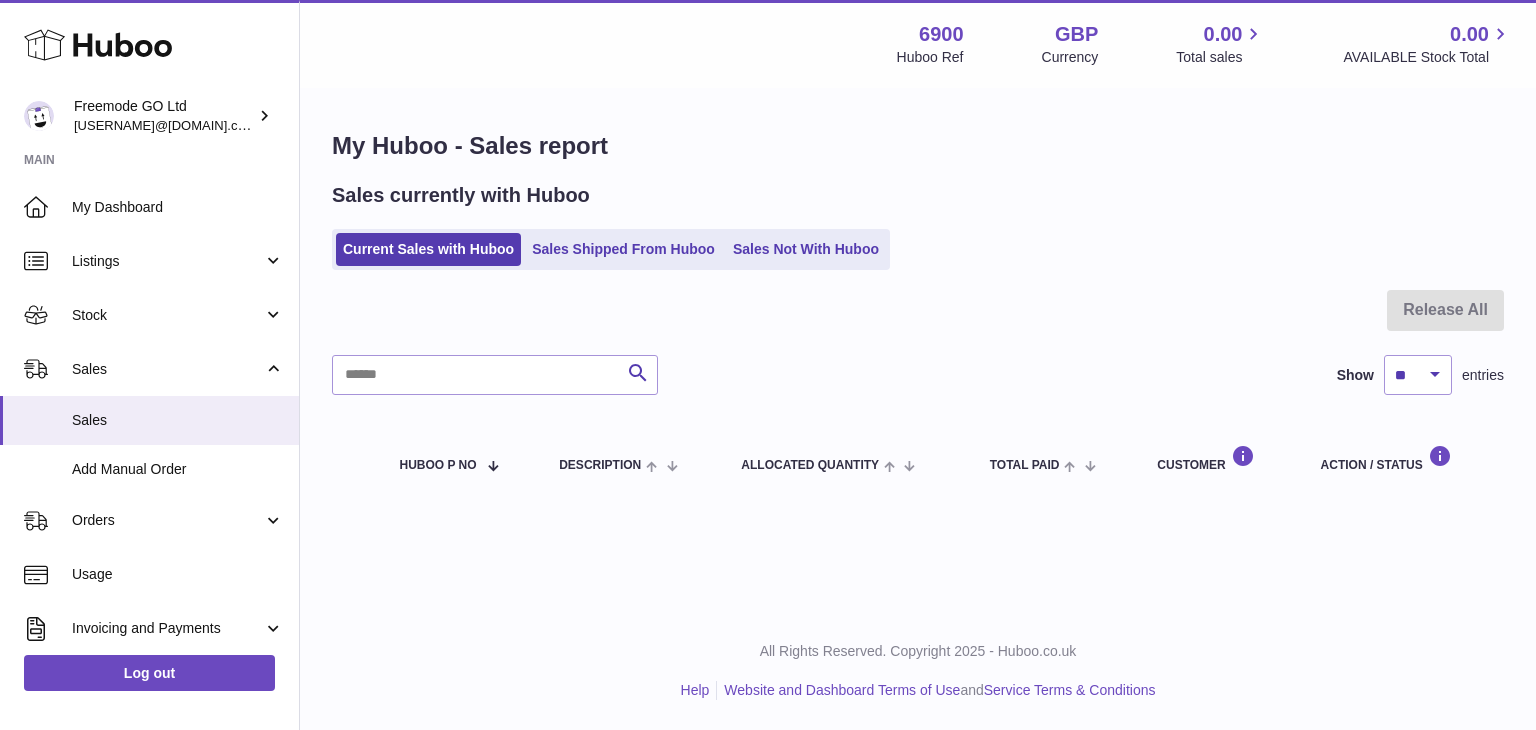 scroll, scrollTop: 0, scrollLeft: 0, axis: both 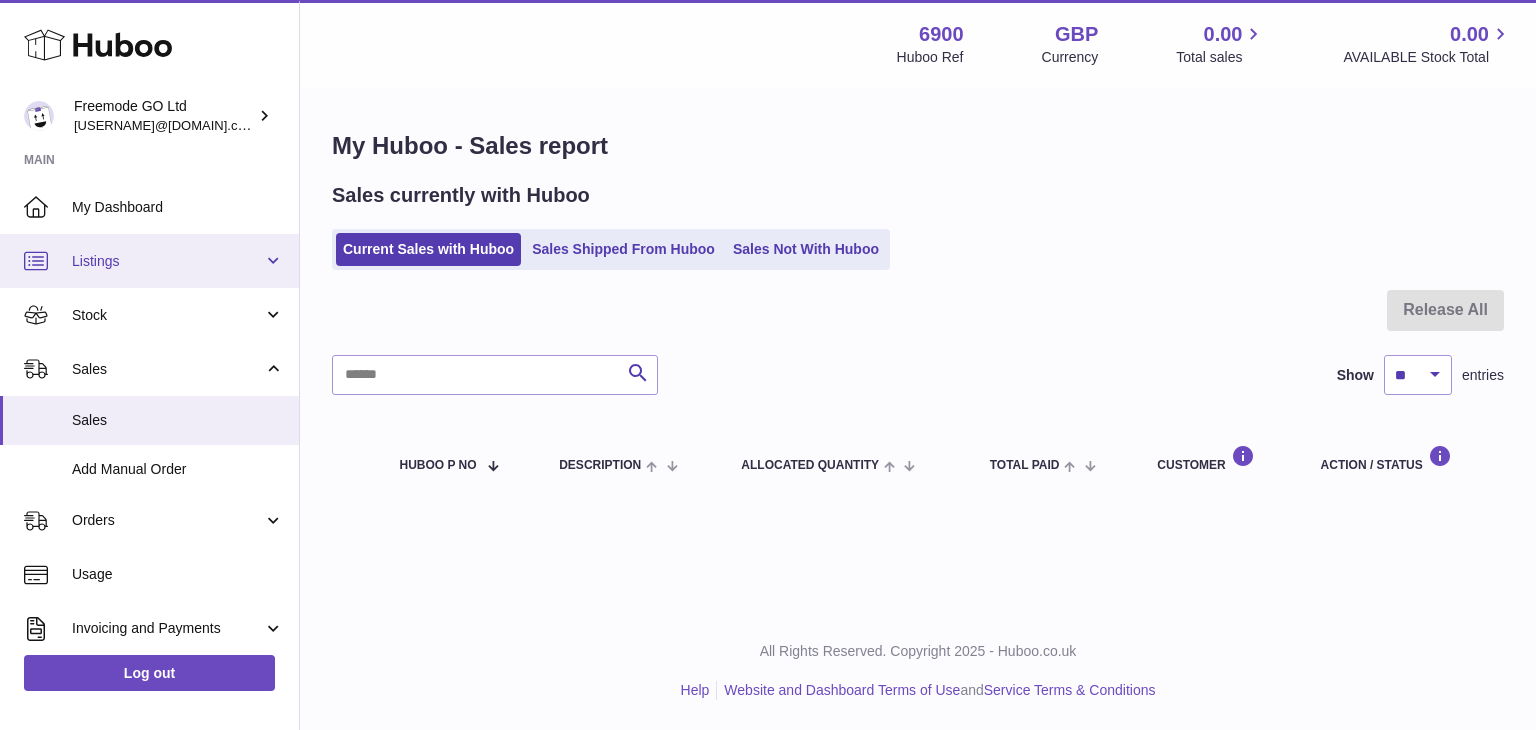 click on "Listings" at bounding box center [149, 261] 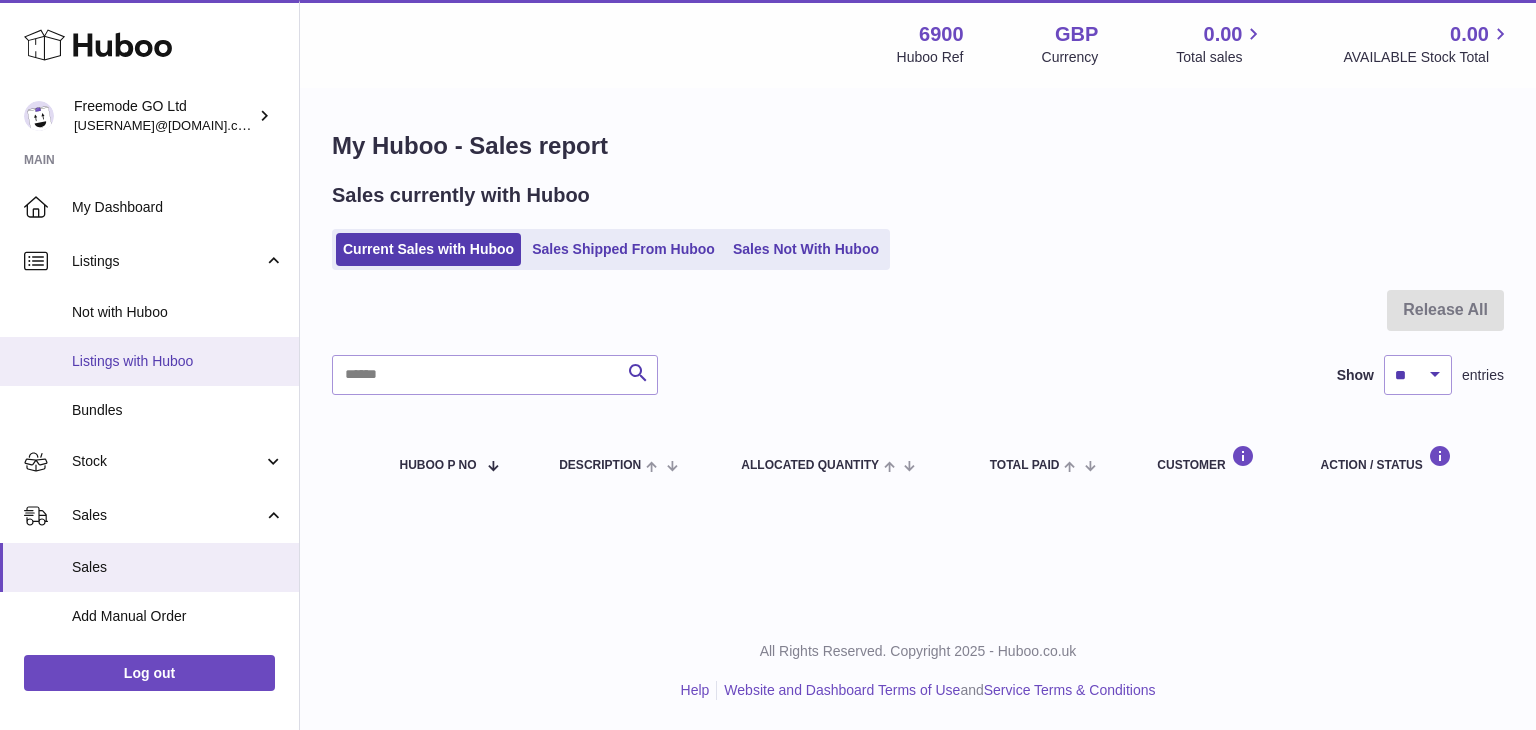 click on "Listings with Huboo" at bounding box center [178, 361] 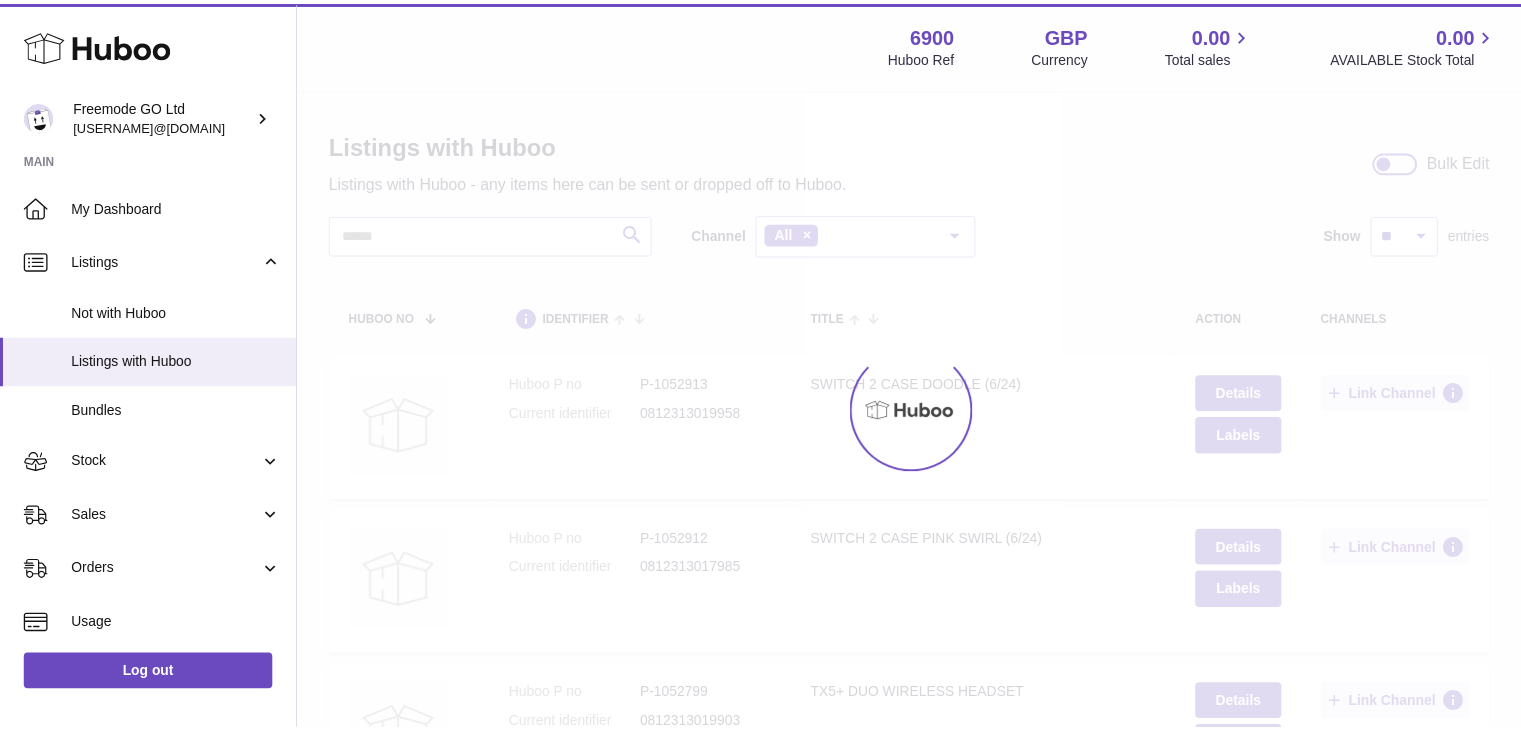 scroll, scrollTop: 0, scrollLeft: 0, axis: both 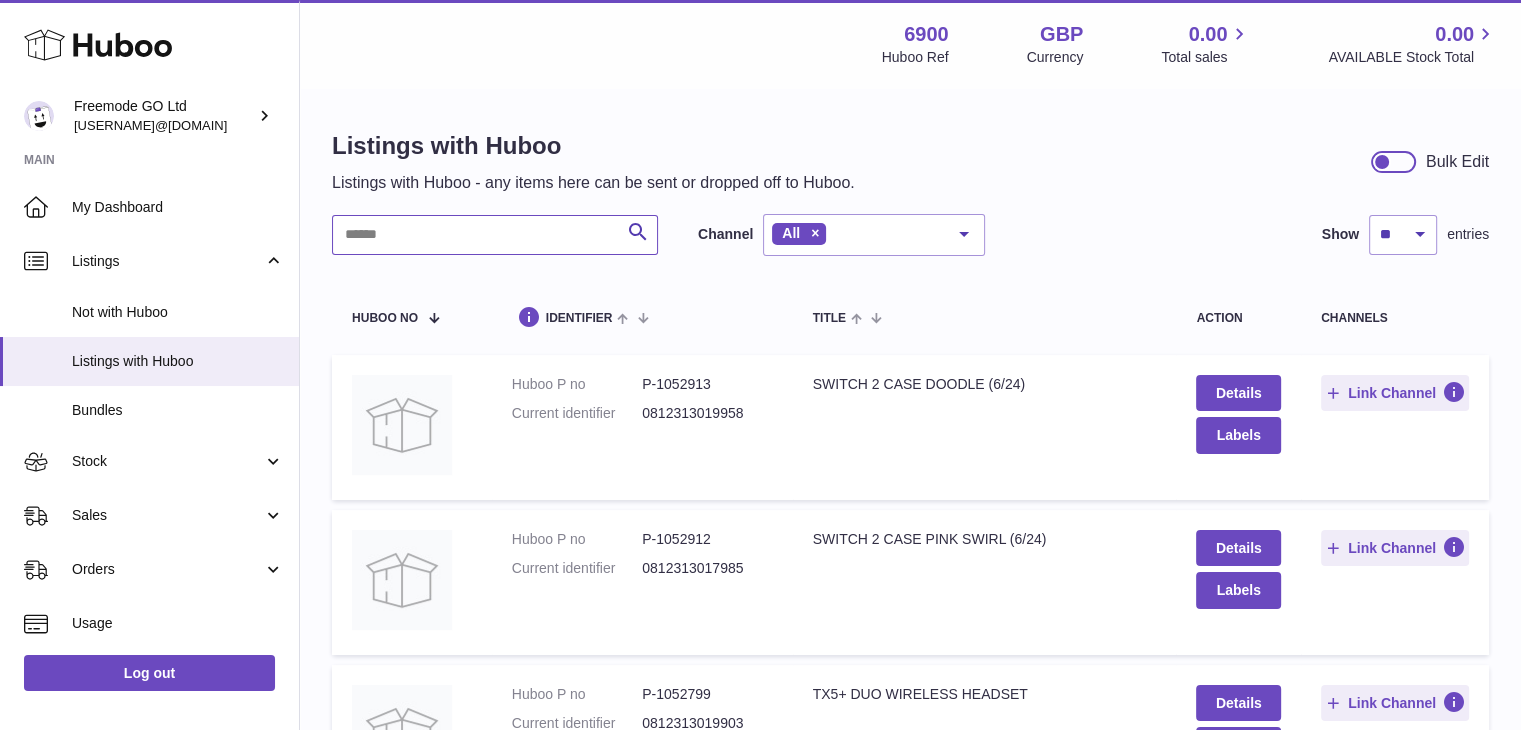click at bounding box center (495, 235) 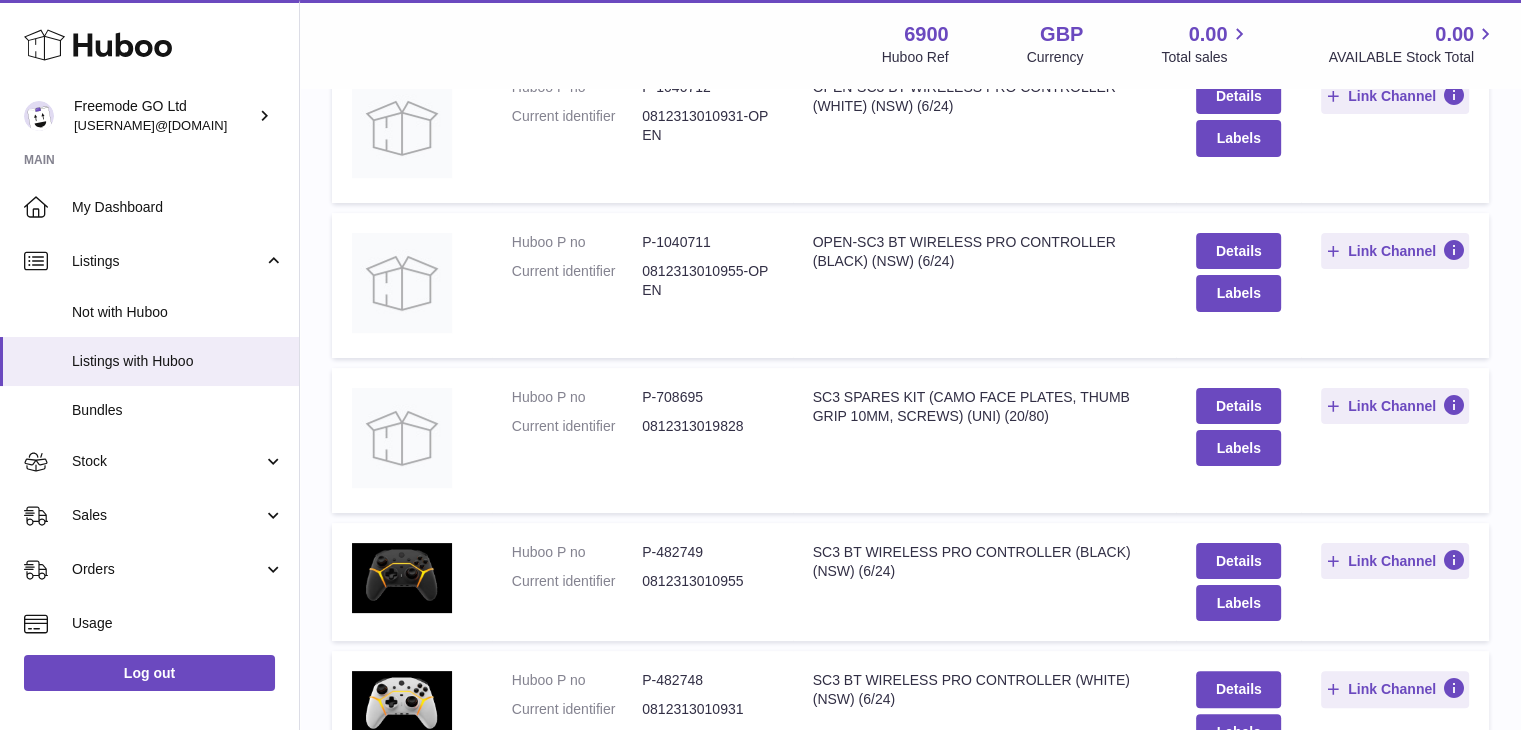 scroll, scrollTop: 300, scrollLeft: 0, axis: vertical 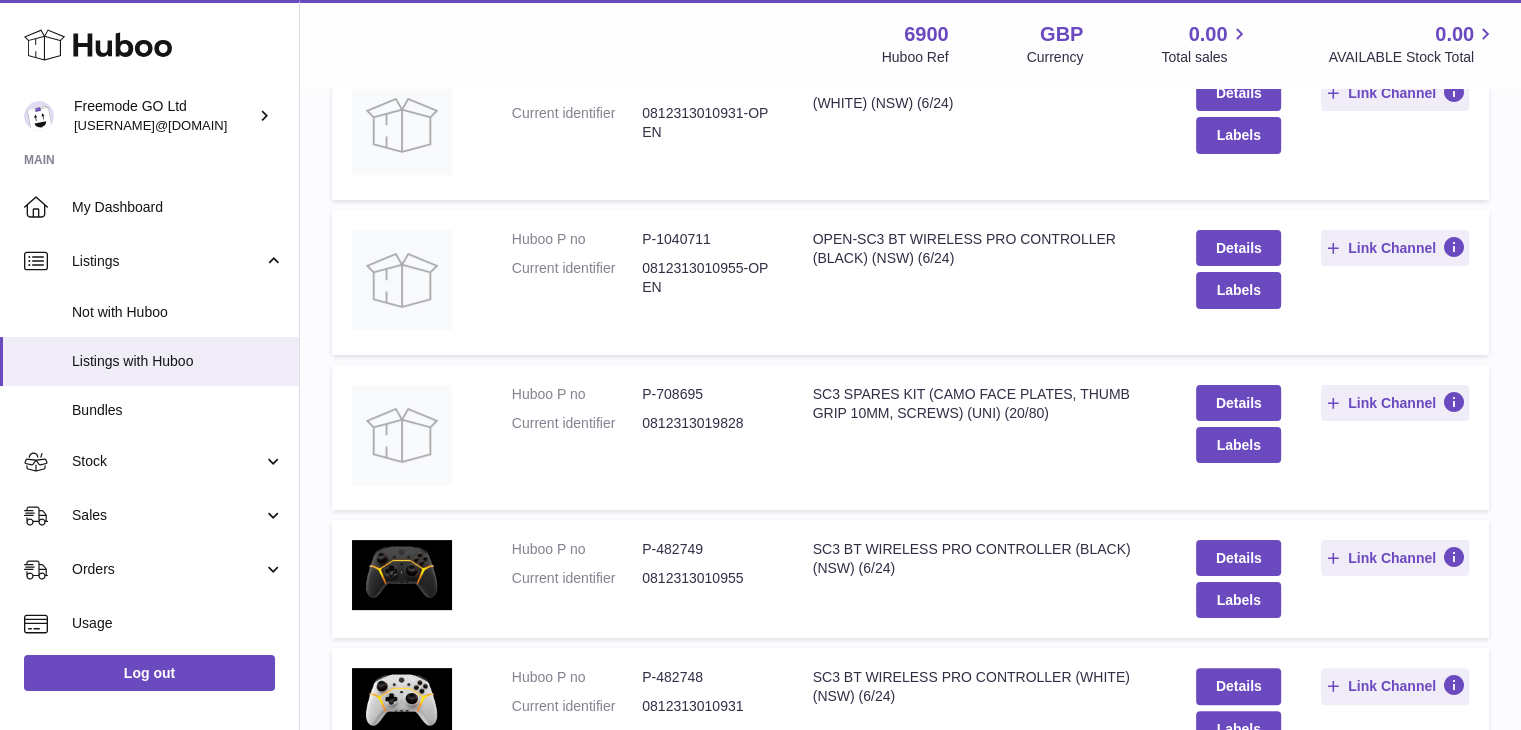 click on "P-708695" at bounding box center (707, 394) 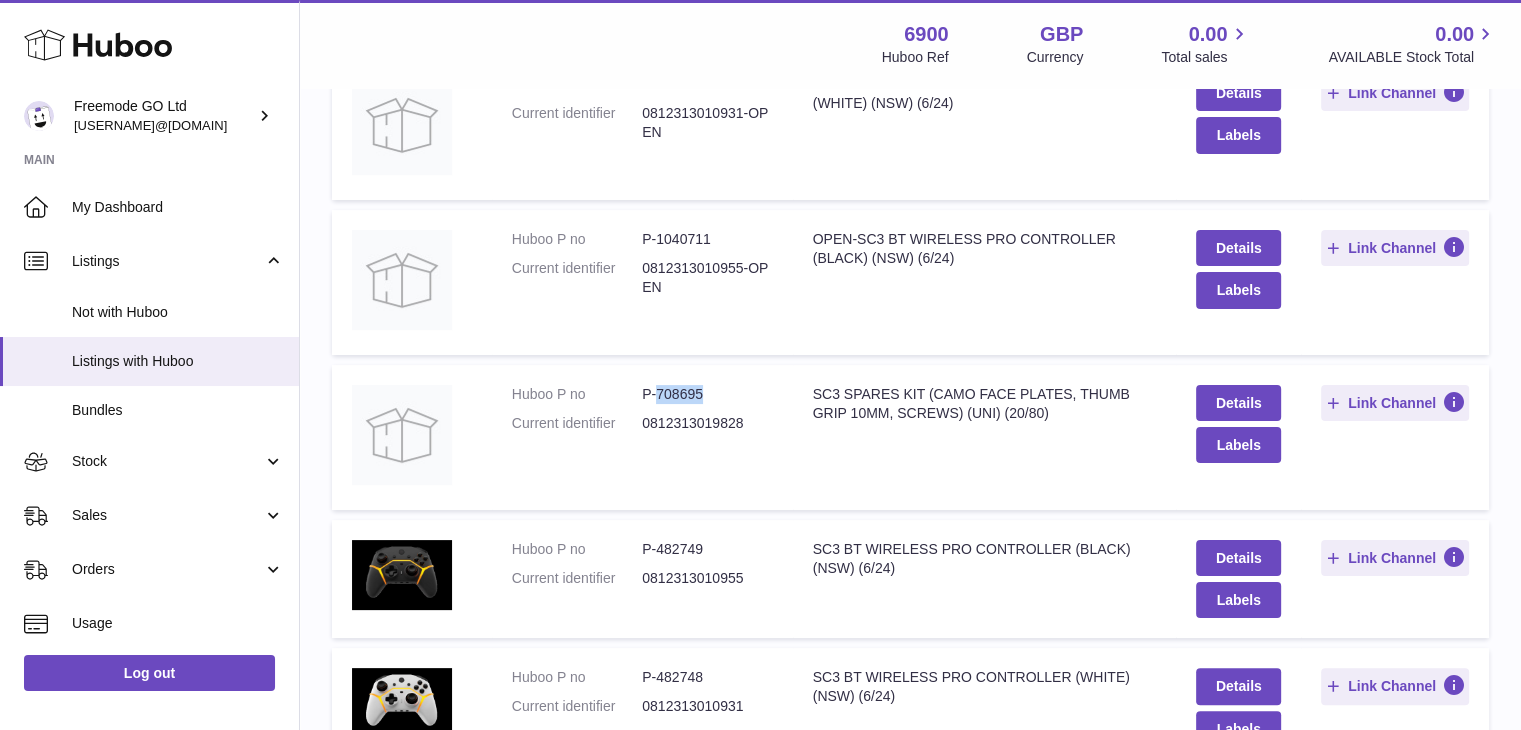 click on "P-708695" at bounding box center [707, 394] 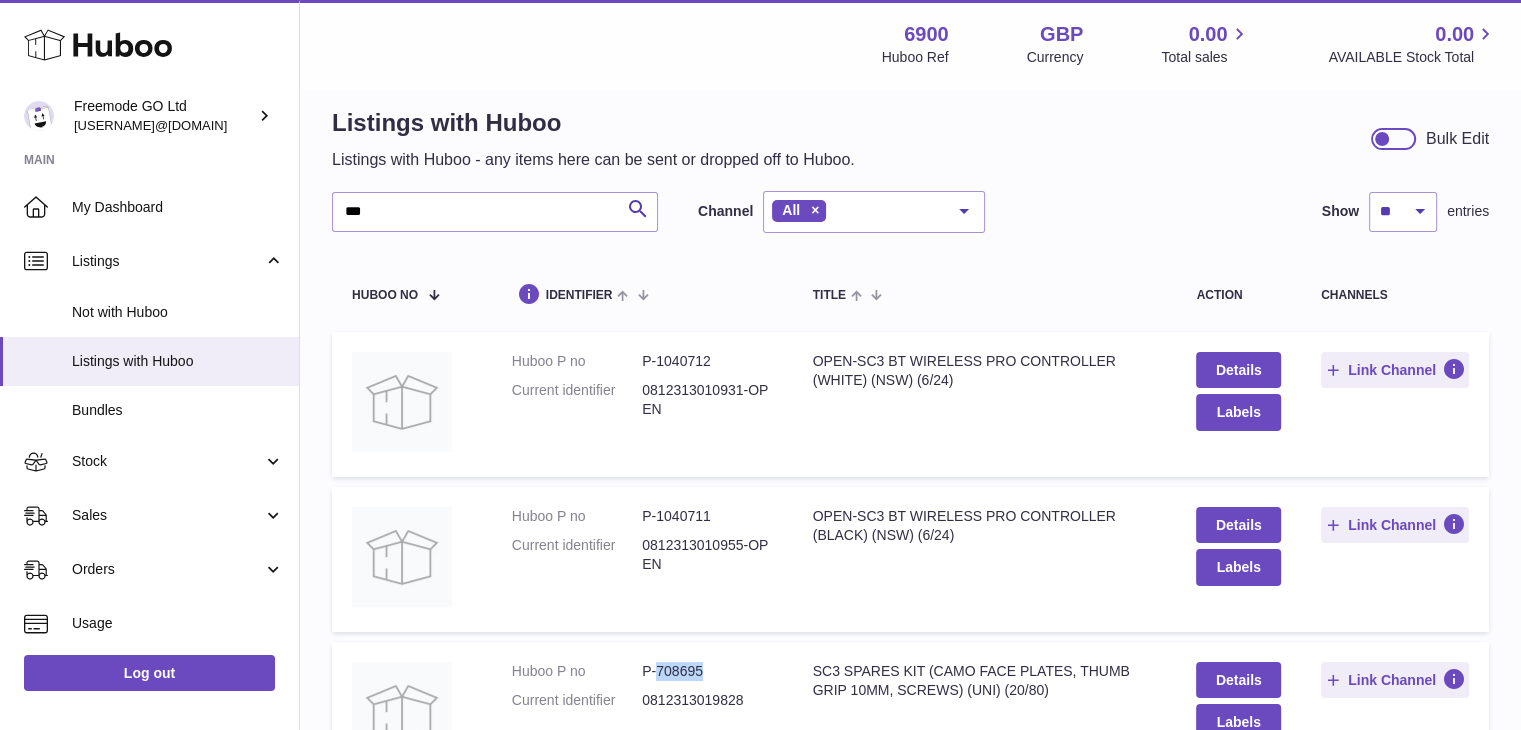 scroll, scrollTop: 0, scrollLeft: 0, axis: both 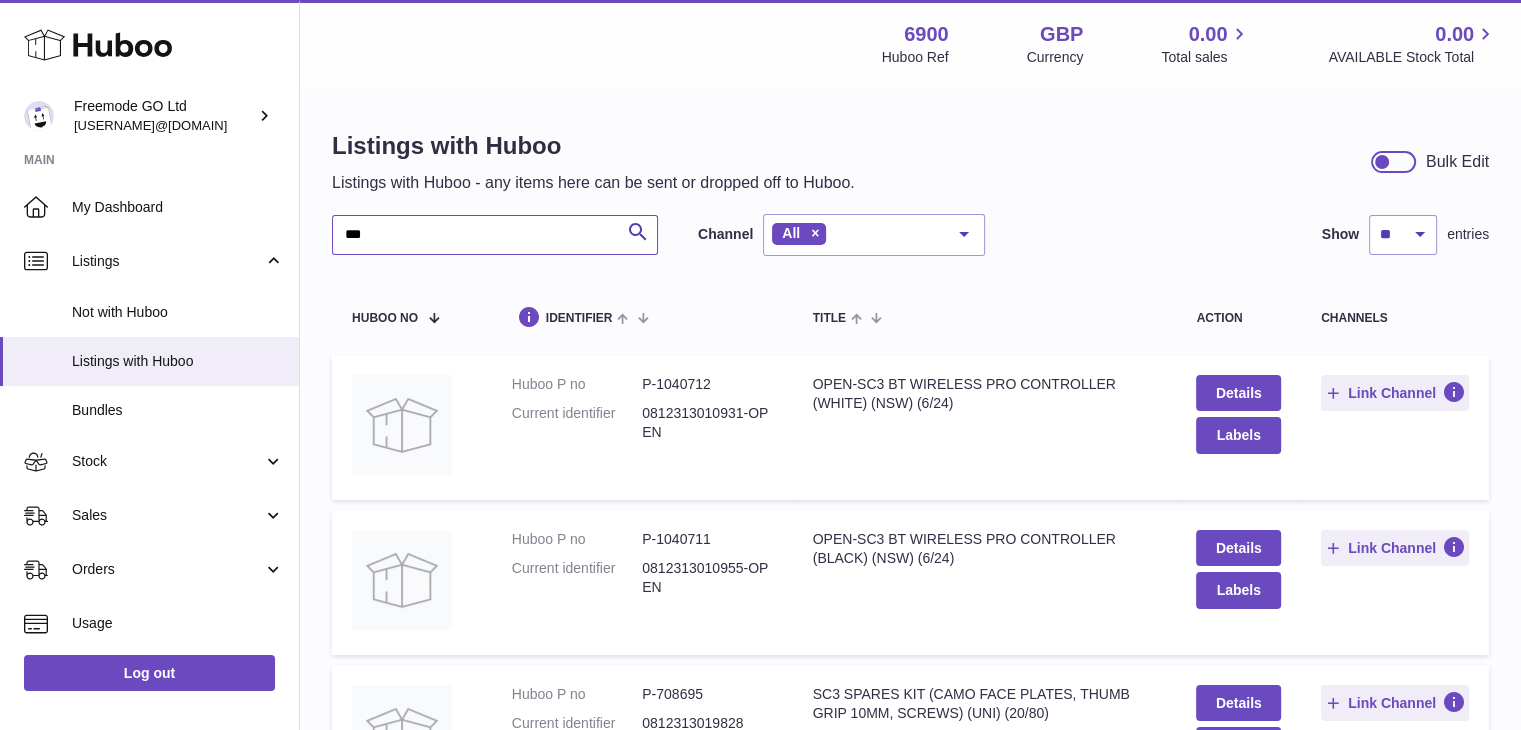 click on "***" at bounding box center [495, 235] 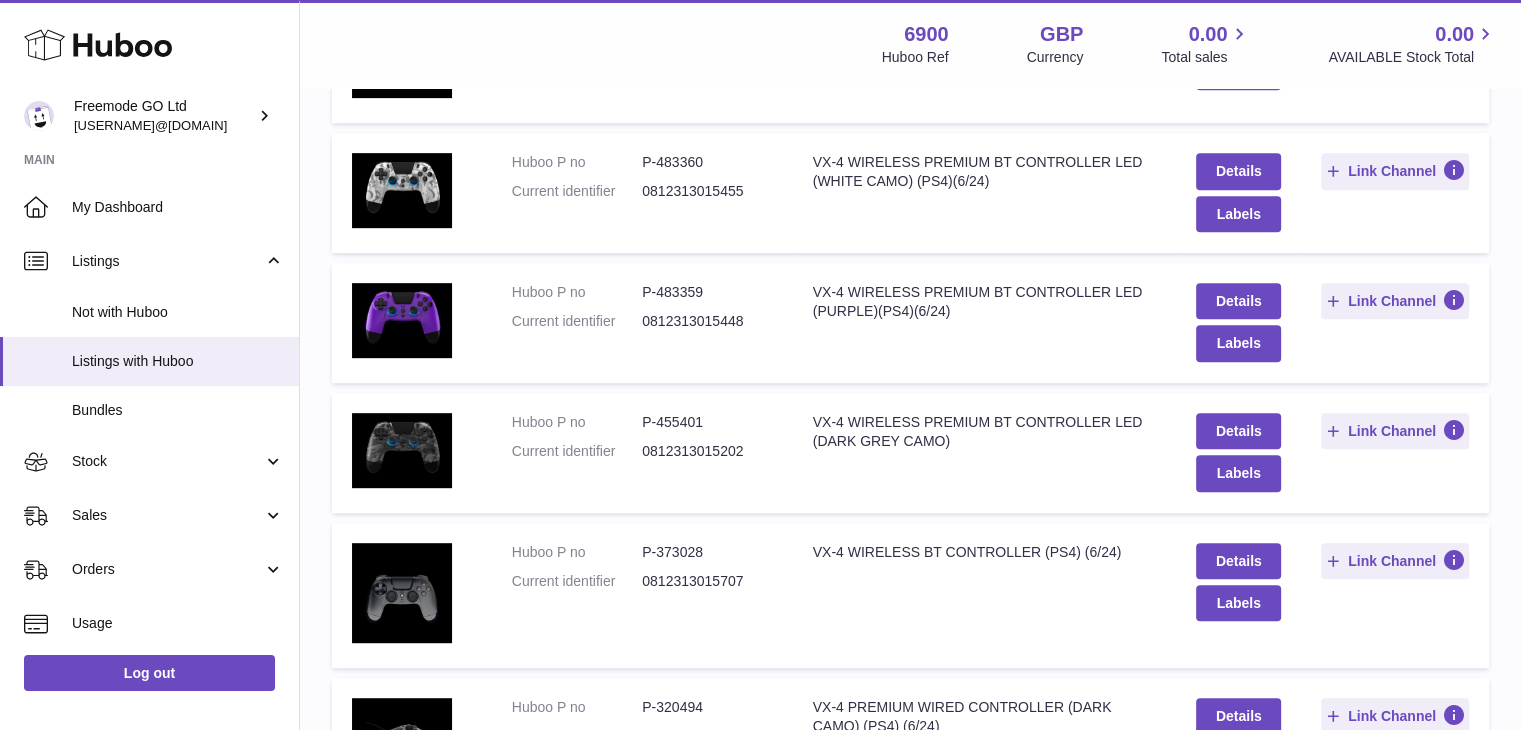 scroll, scrollTop: 937, scrollLeft: 0, axis: vertical 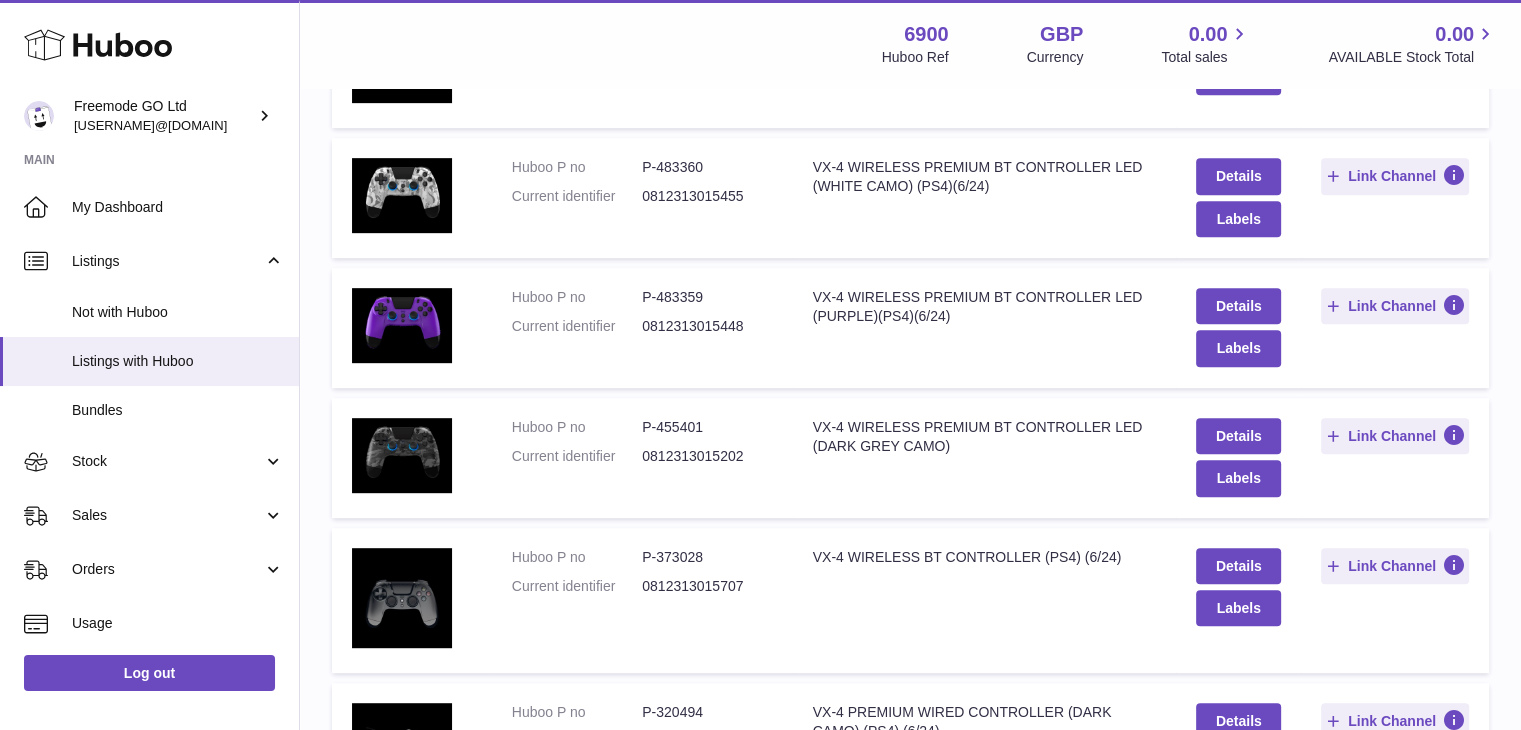 type on "**" 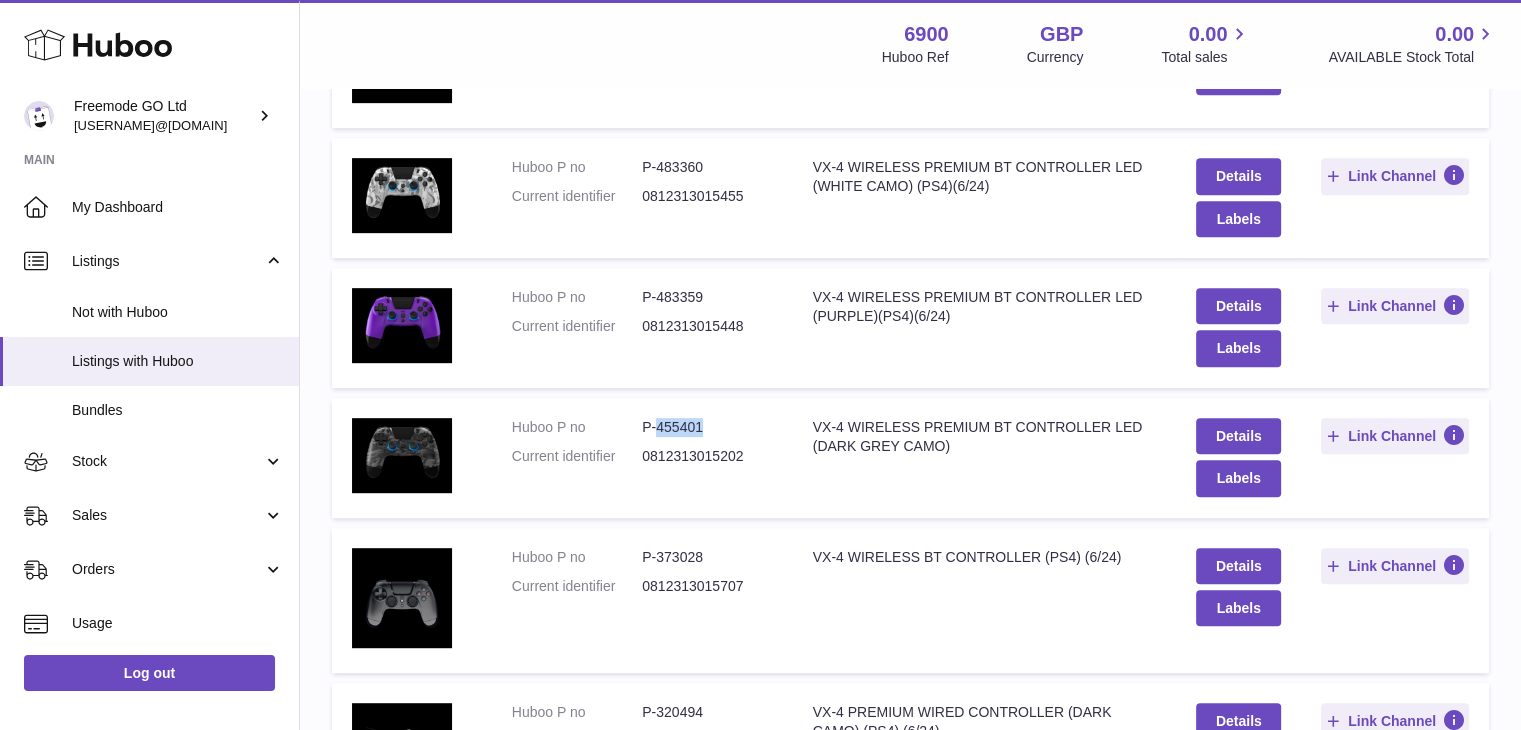 click on "P-455401" at bounding box center (707, 427) 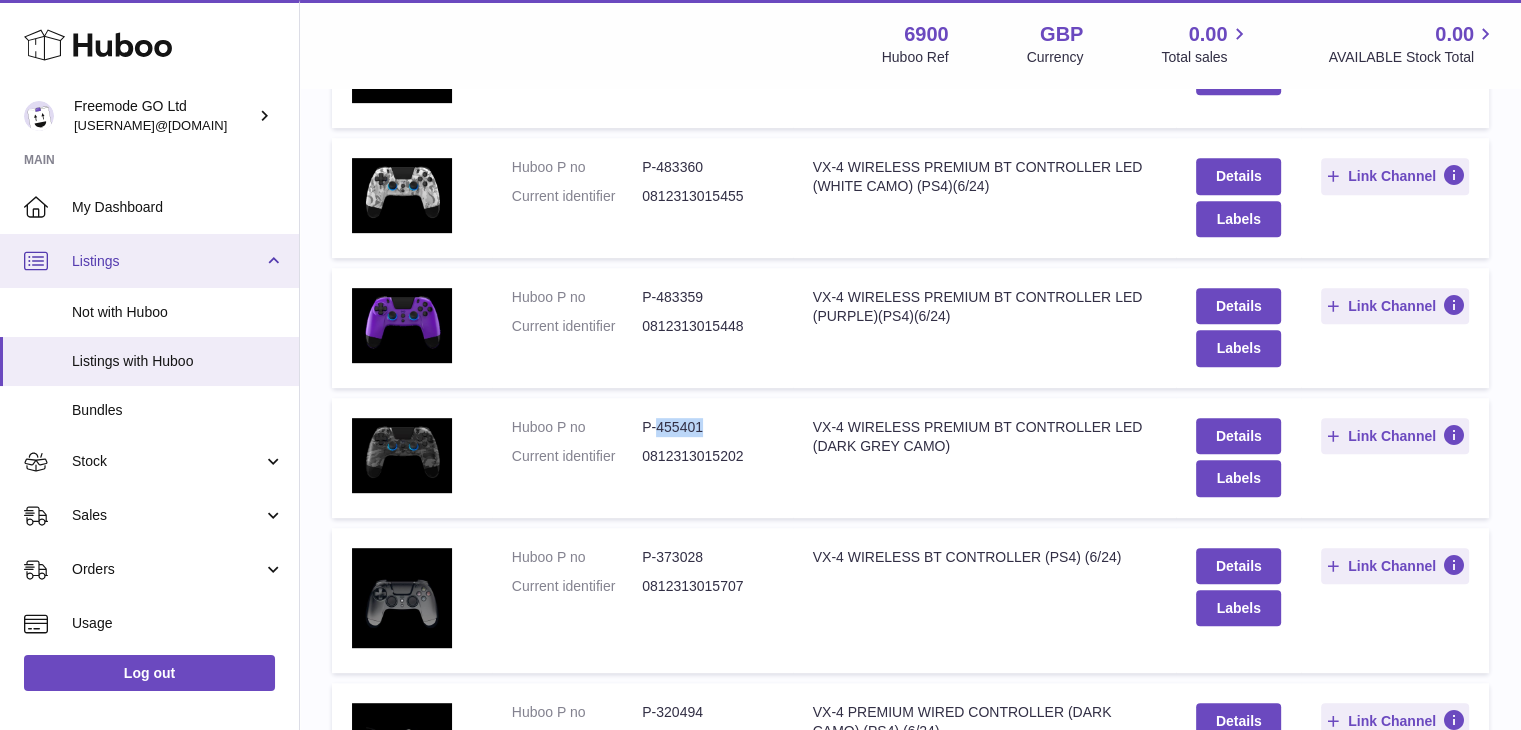 click on "Listings" at bounding box center [149, 261] 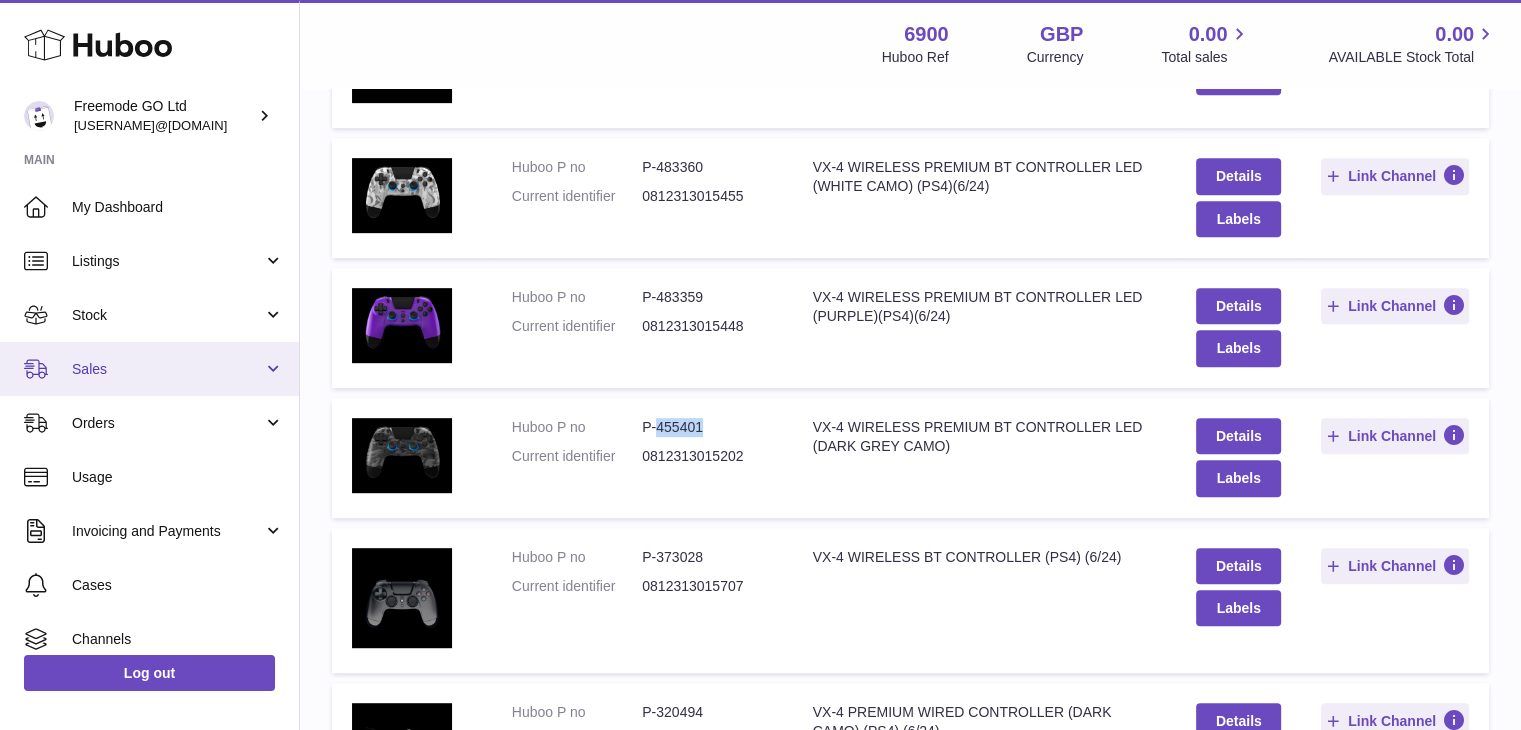 click on "Sales" at bounding box center (167, 369) 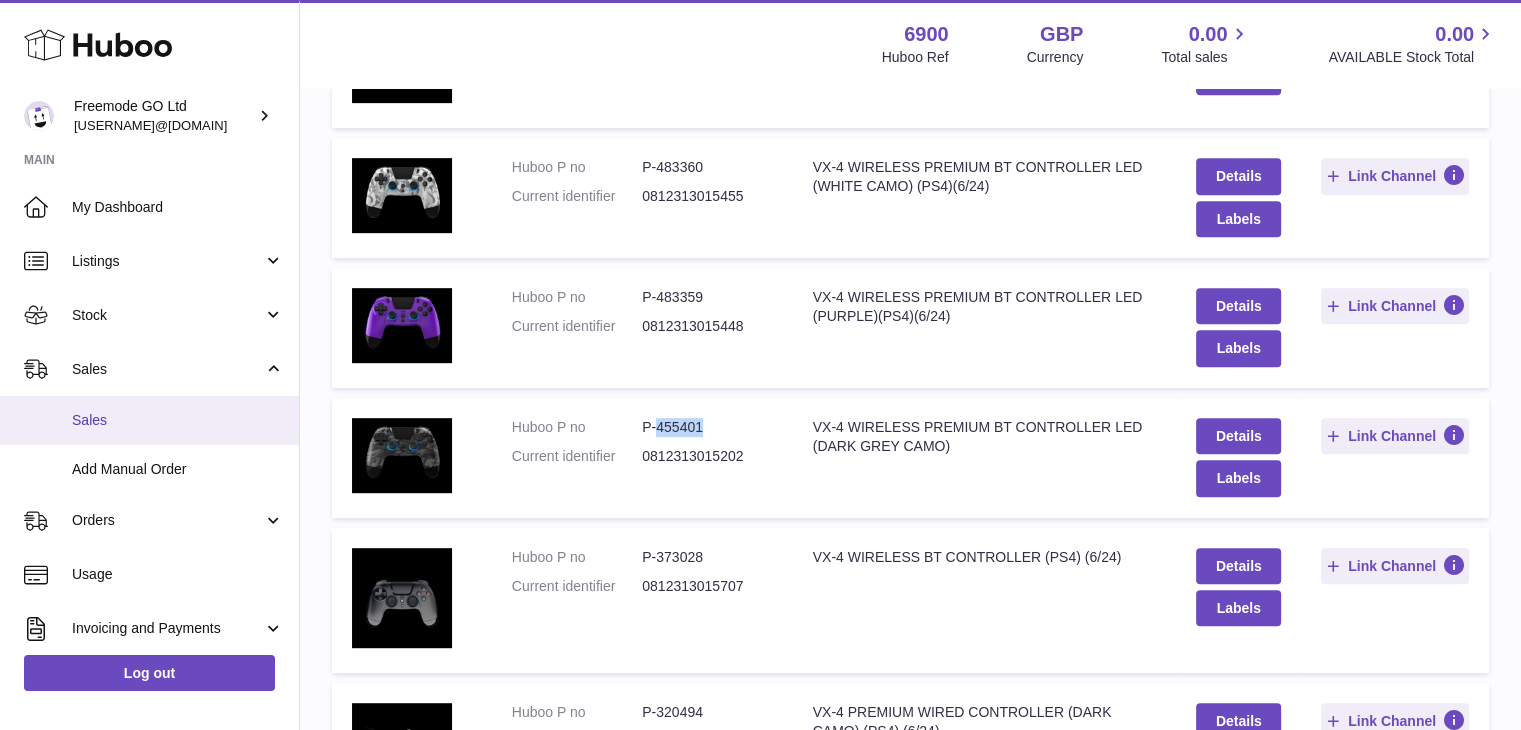 click on "Sales" at bounding box center (178, 420) 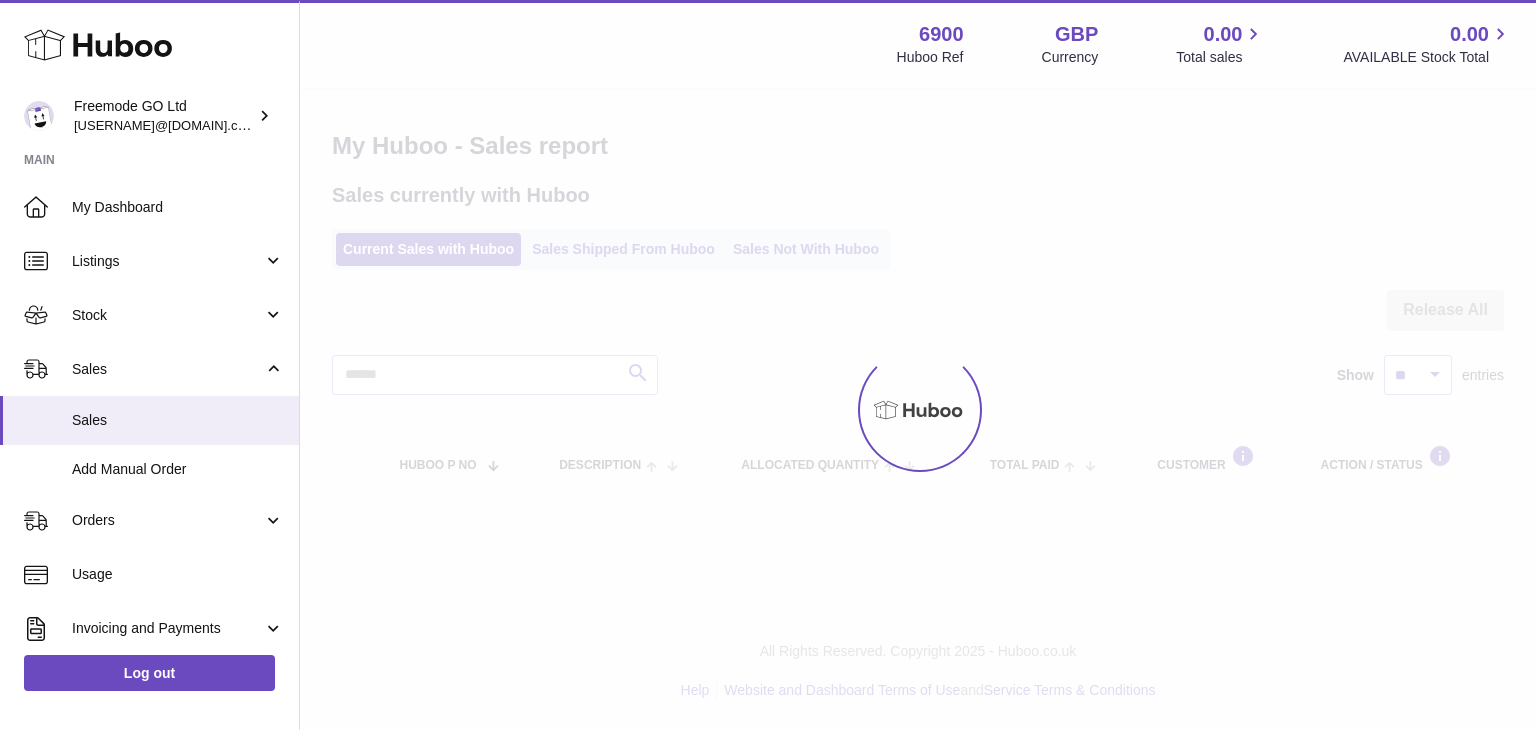scroll, scrollTop: 0, scrollLeft: 0, axis: both 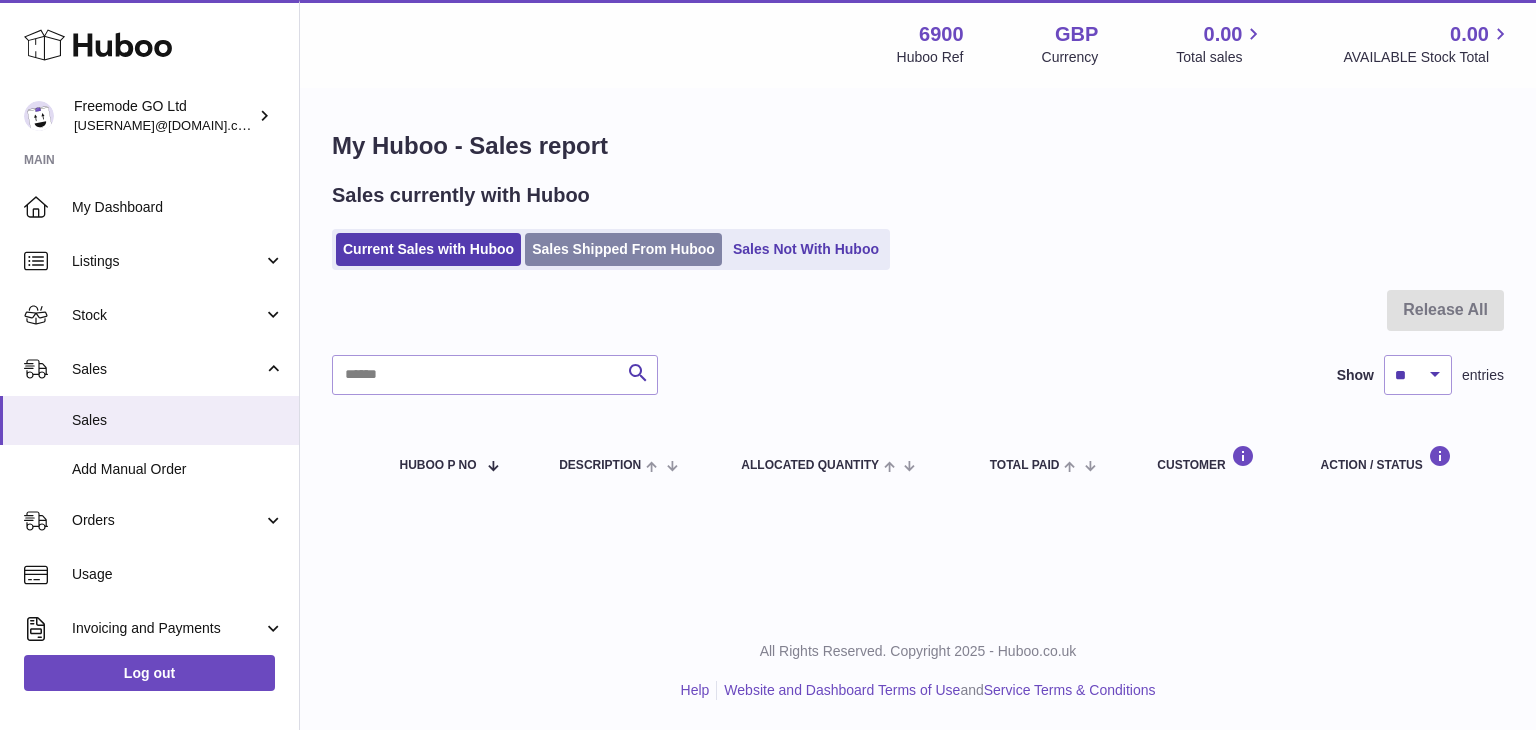 click on "Sales Shipped From Huboo" at bounding box center [623, 249] 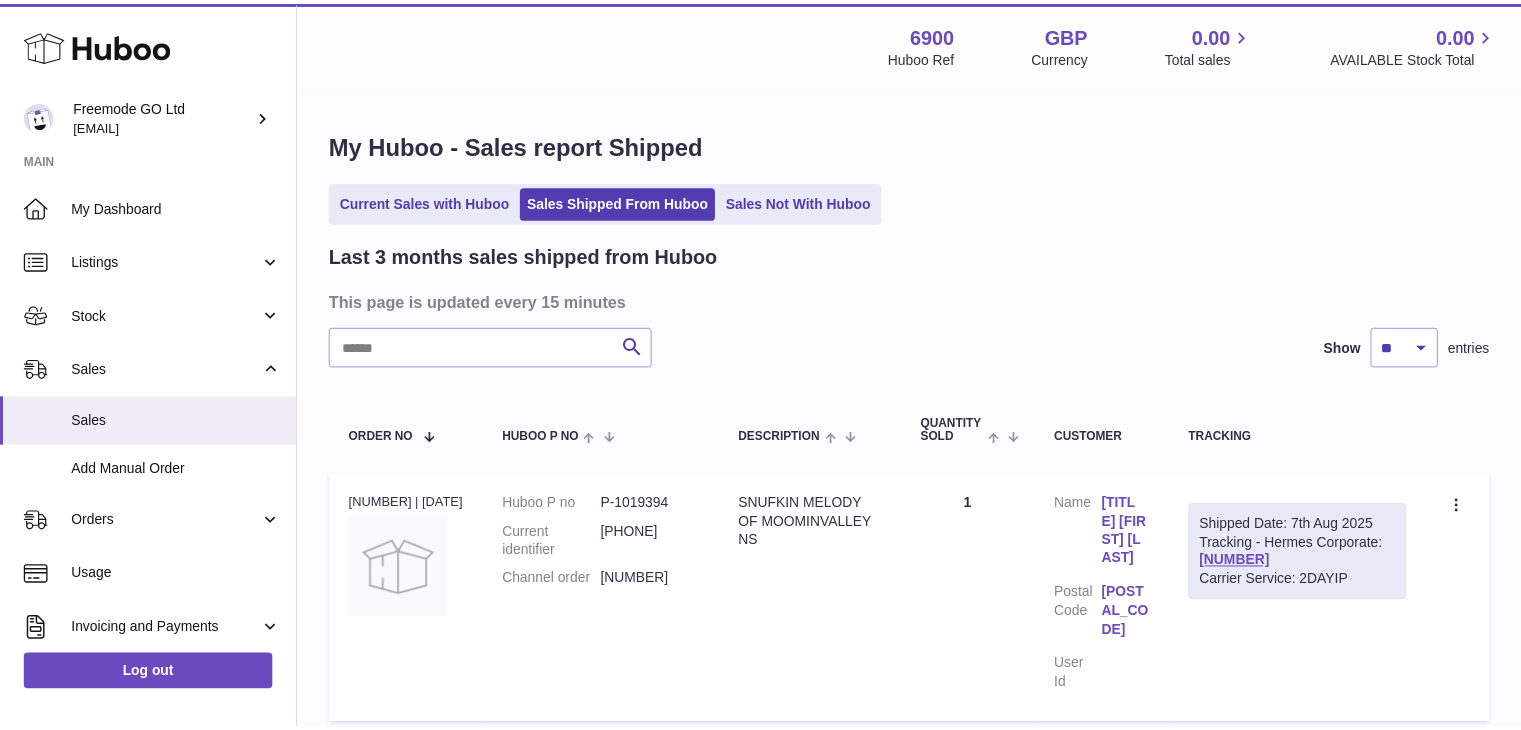 scroll, scrollTop: 0, scrollLeft: 0, axis: both 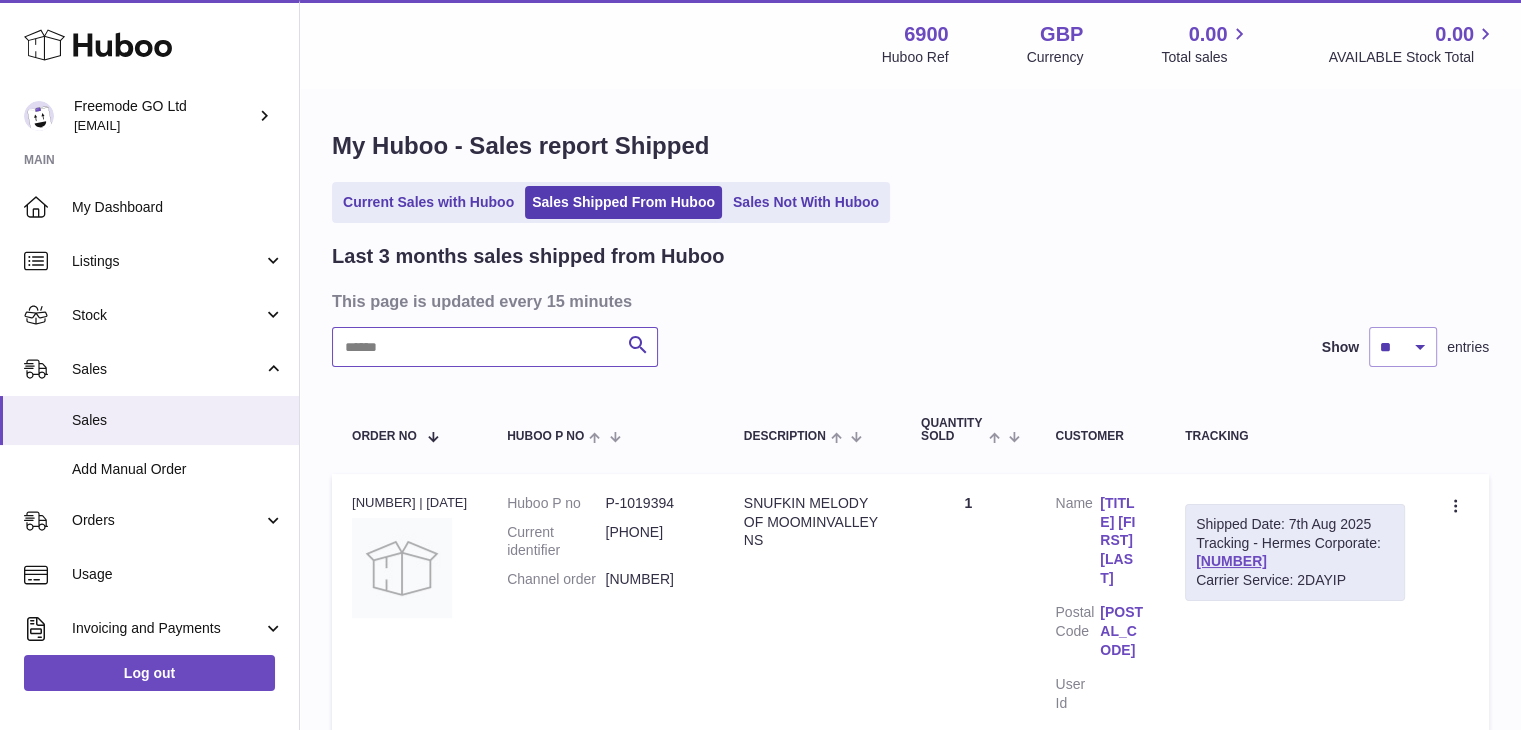 click at bounding box center (495, 347) 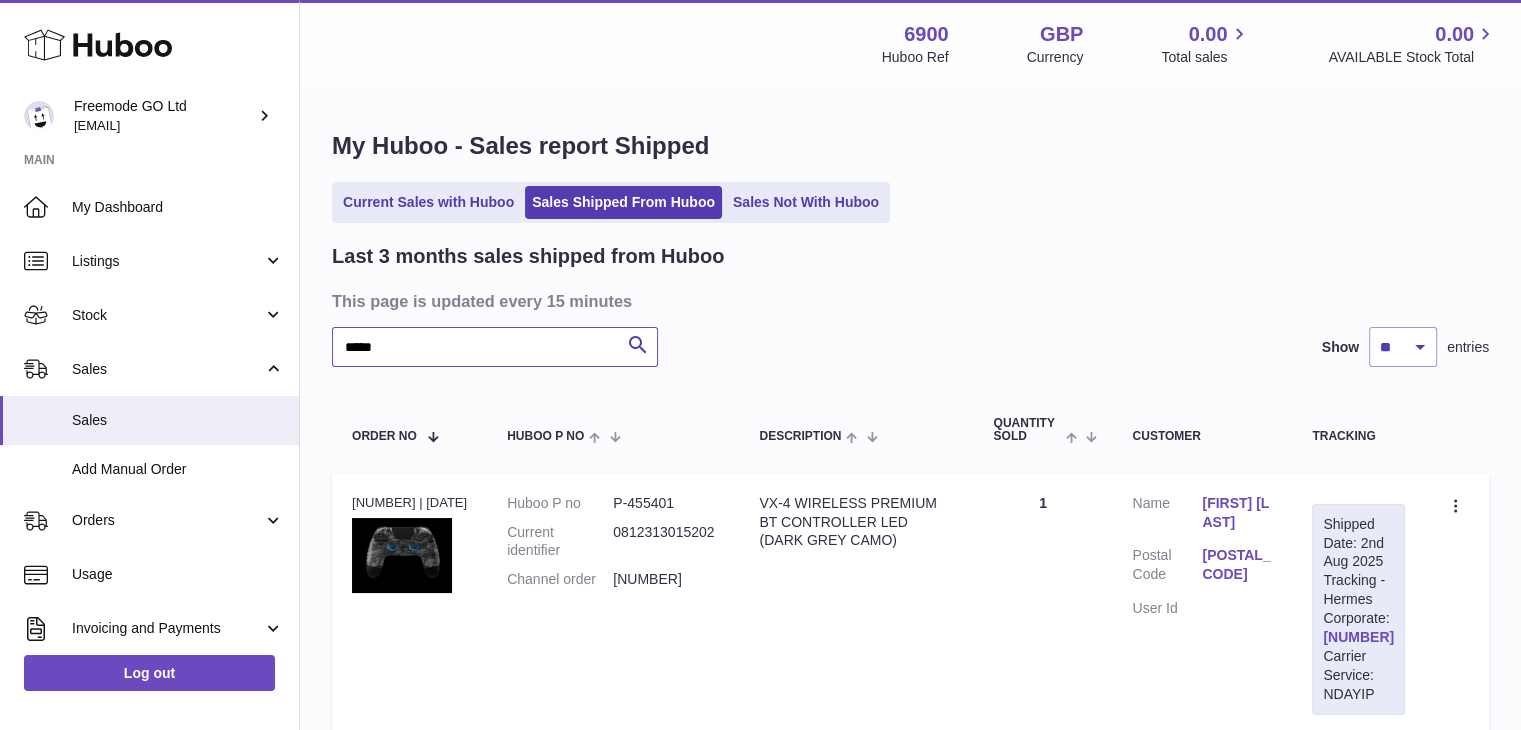 type on "*****" 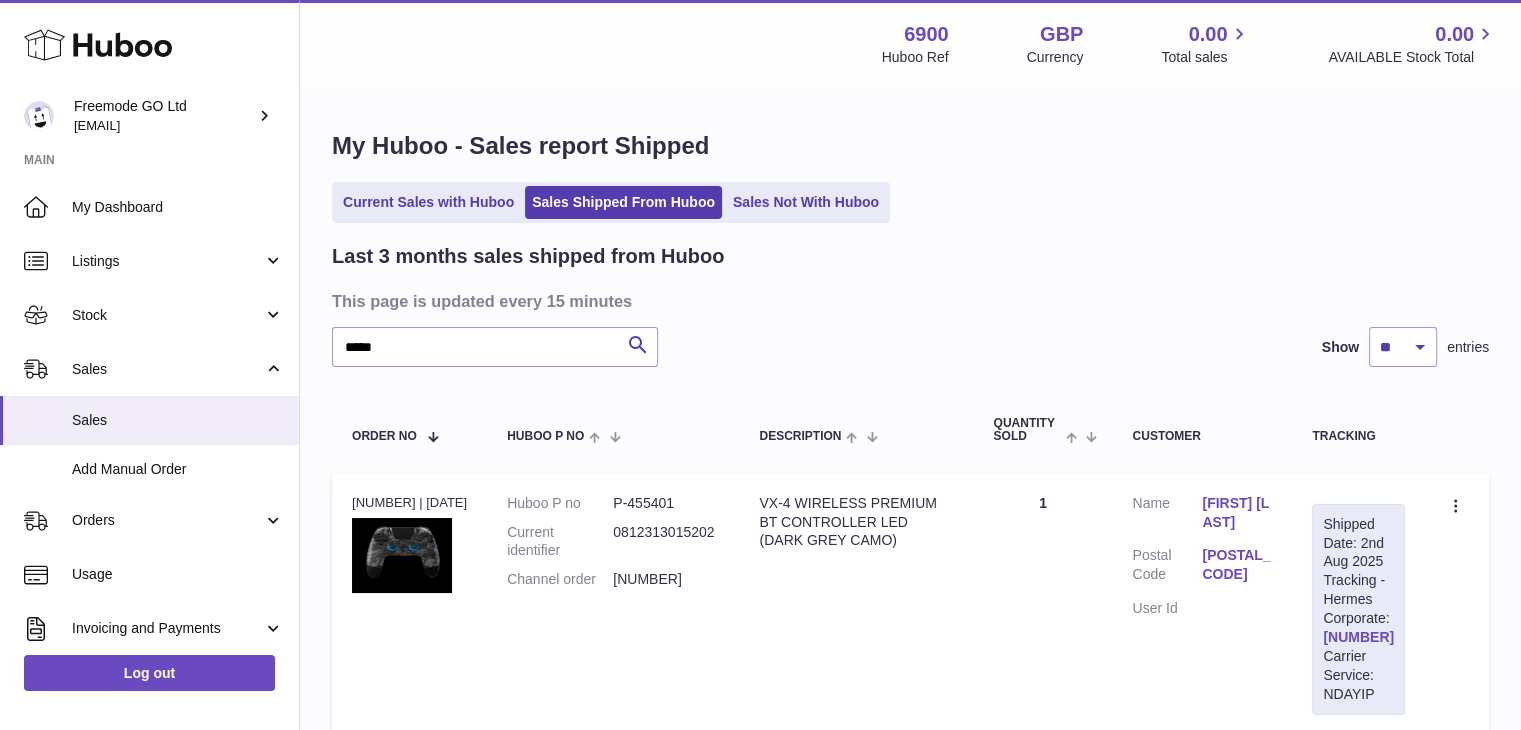 click on "[NUMBER]" at bounding box center [1358, 637] 